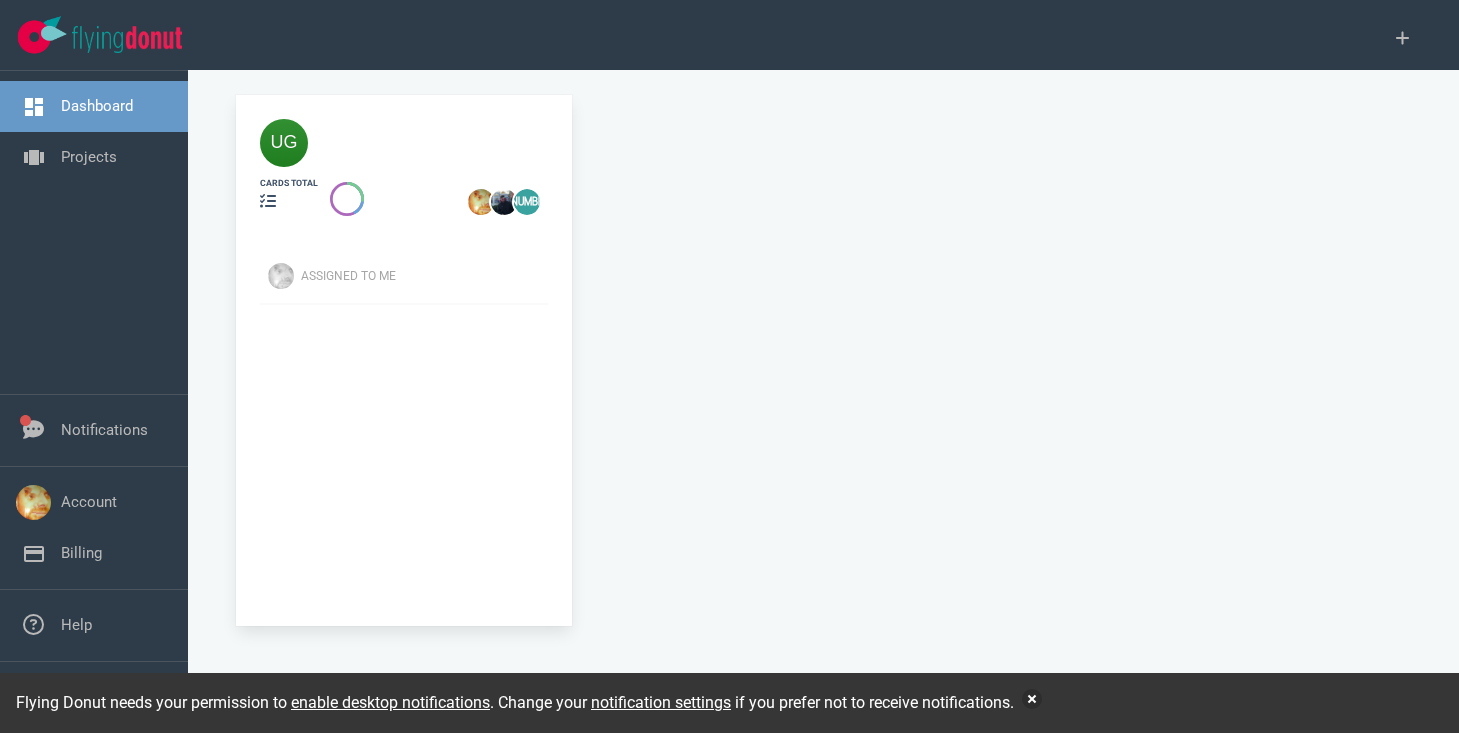 scroll, scrollTop: 0, scrollLeft: 0, axis: both 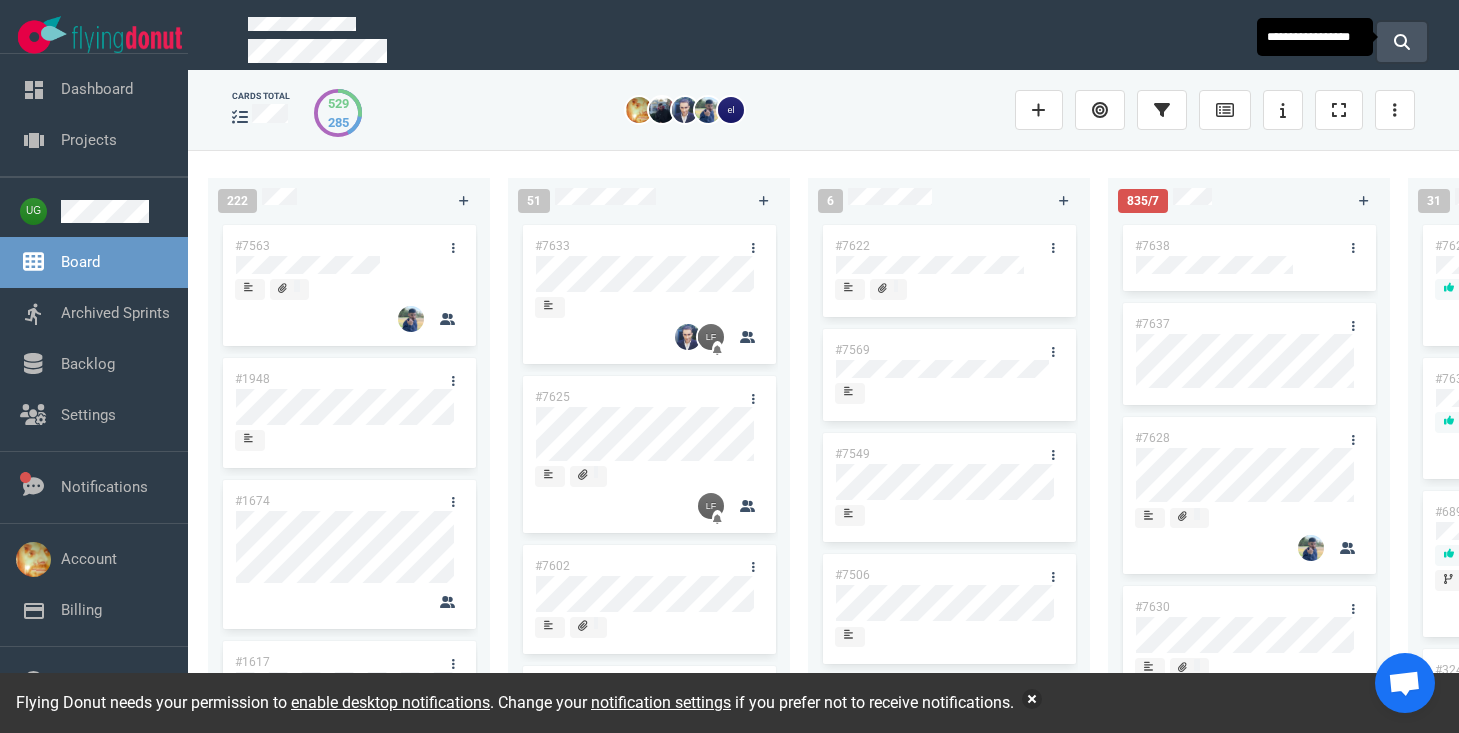 click 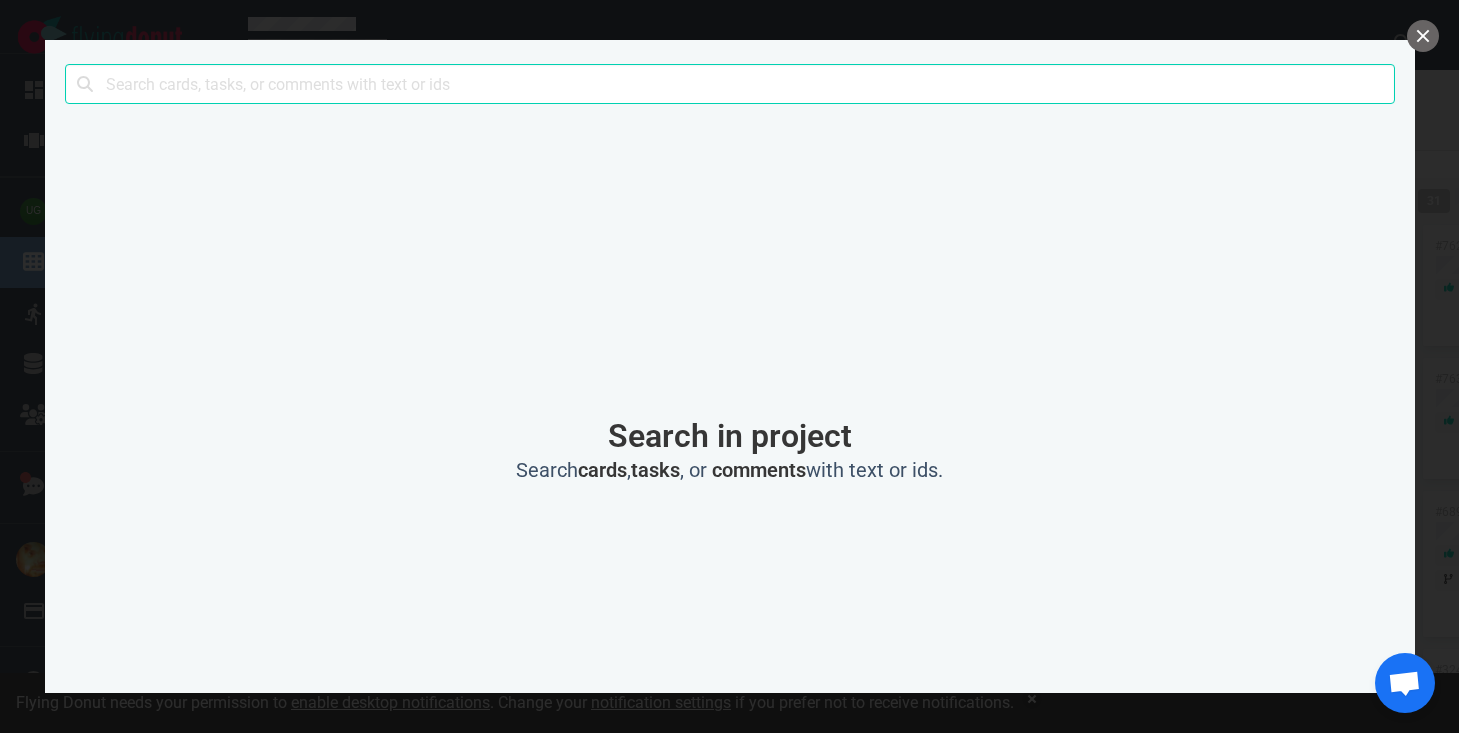 click at bounding box center [730, 84] 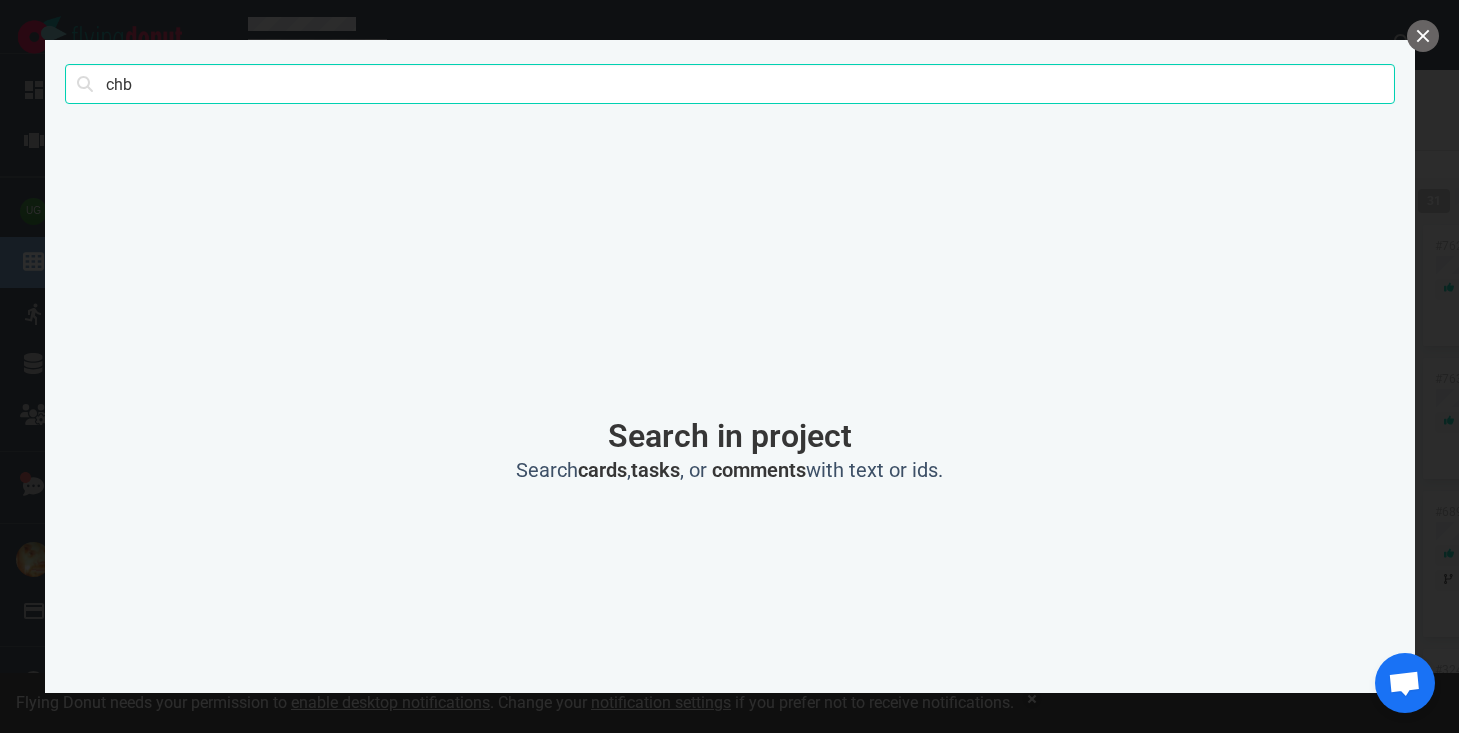 type on "chb" 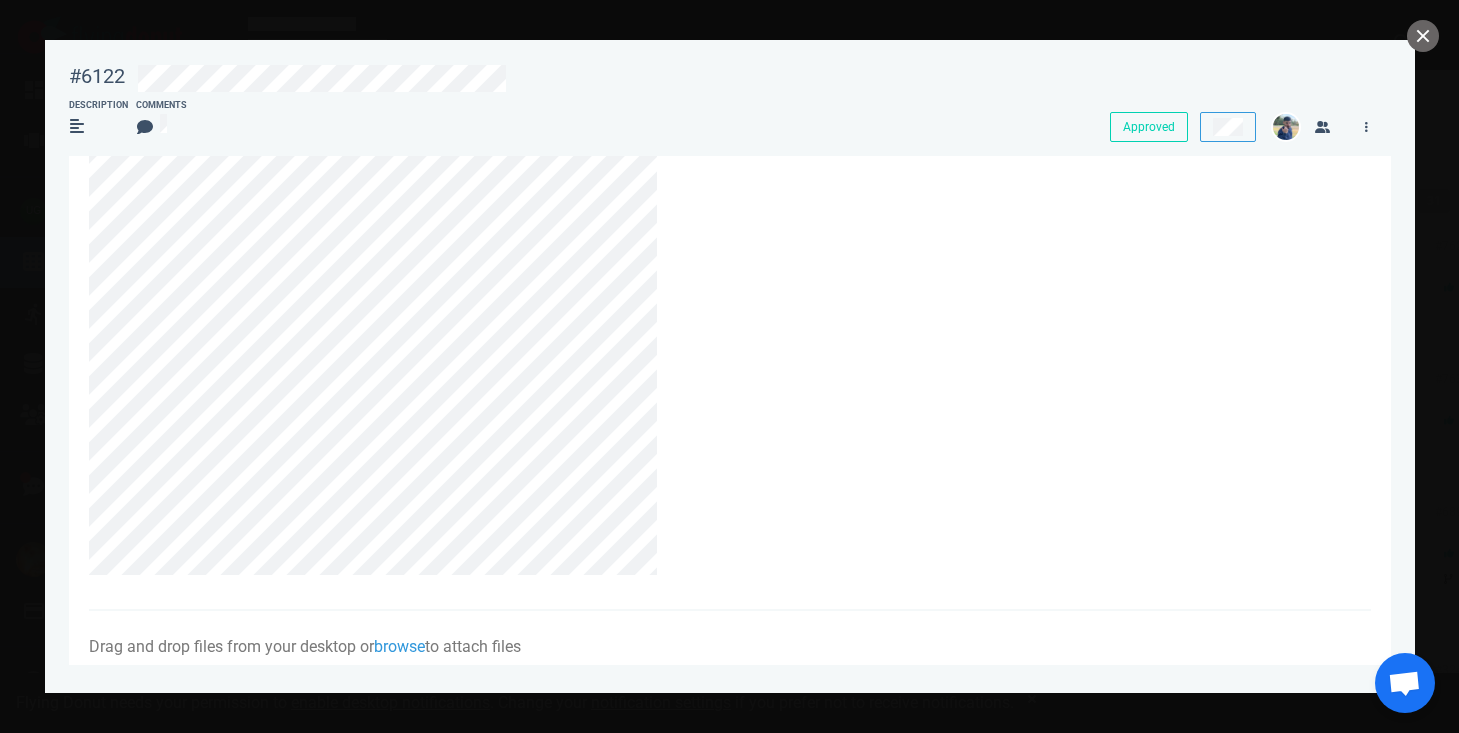 scroll, scrollTop: 0, scrollLeft: 0, axis: both 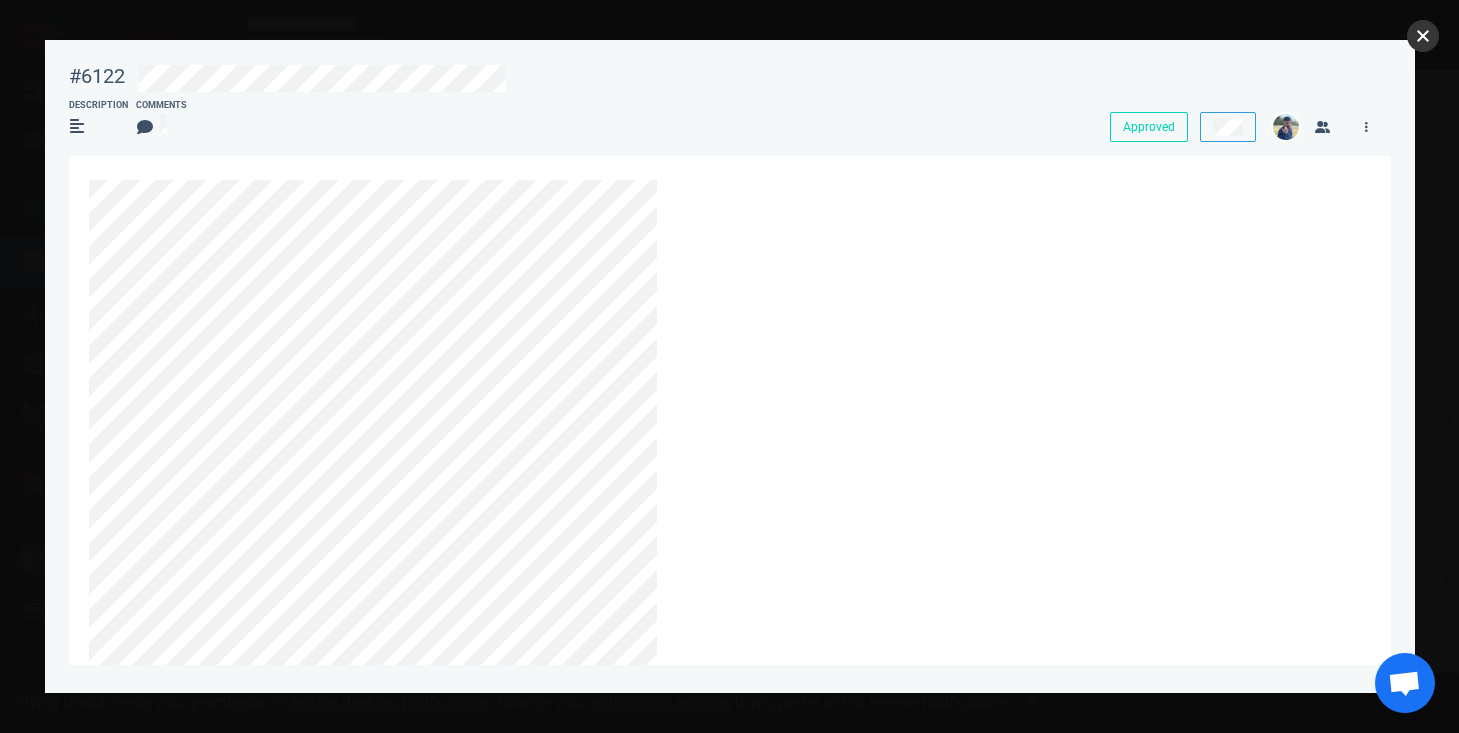 click at bounding box center (1423, 36) 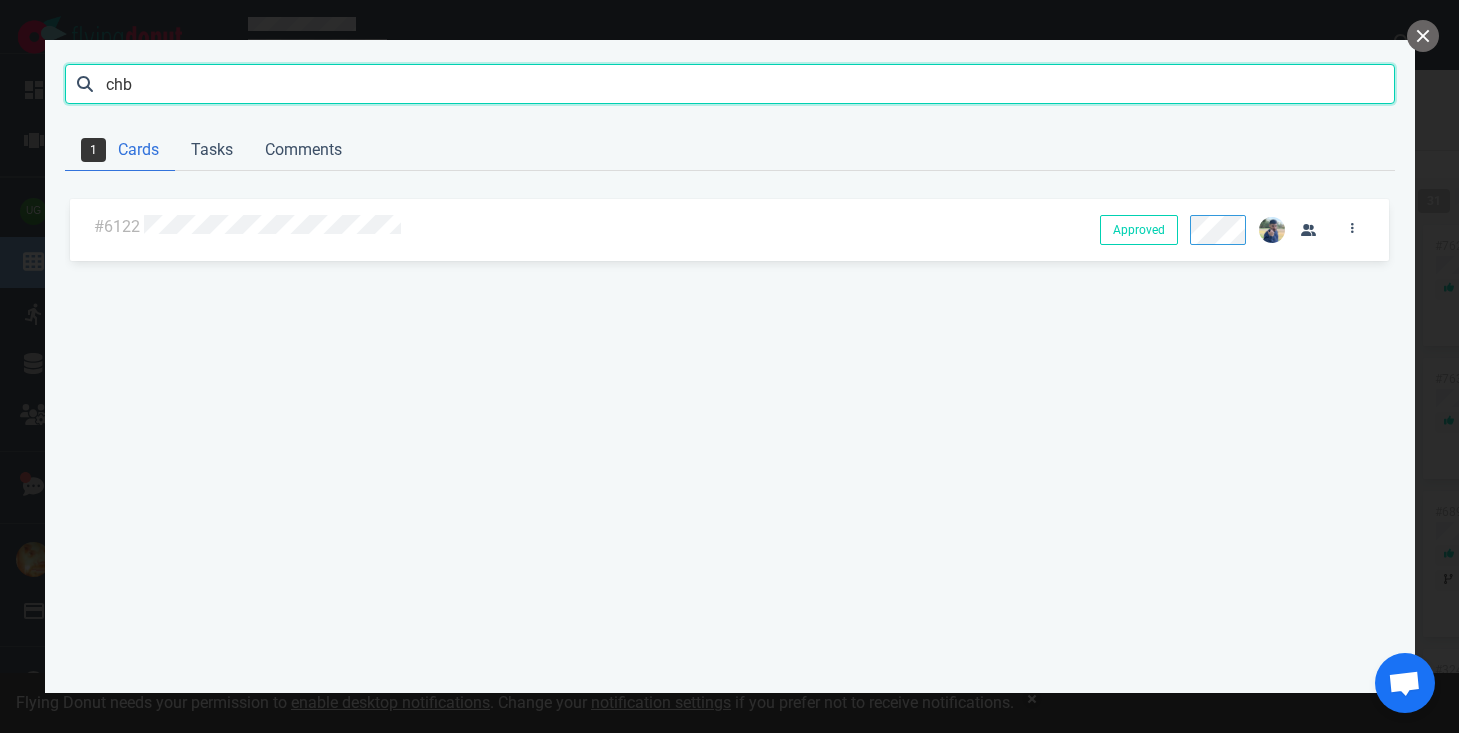 click on "chb" at bounding box center (730, 84) 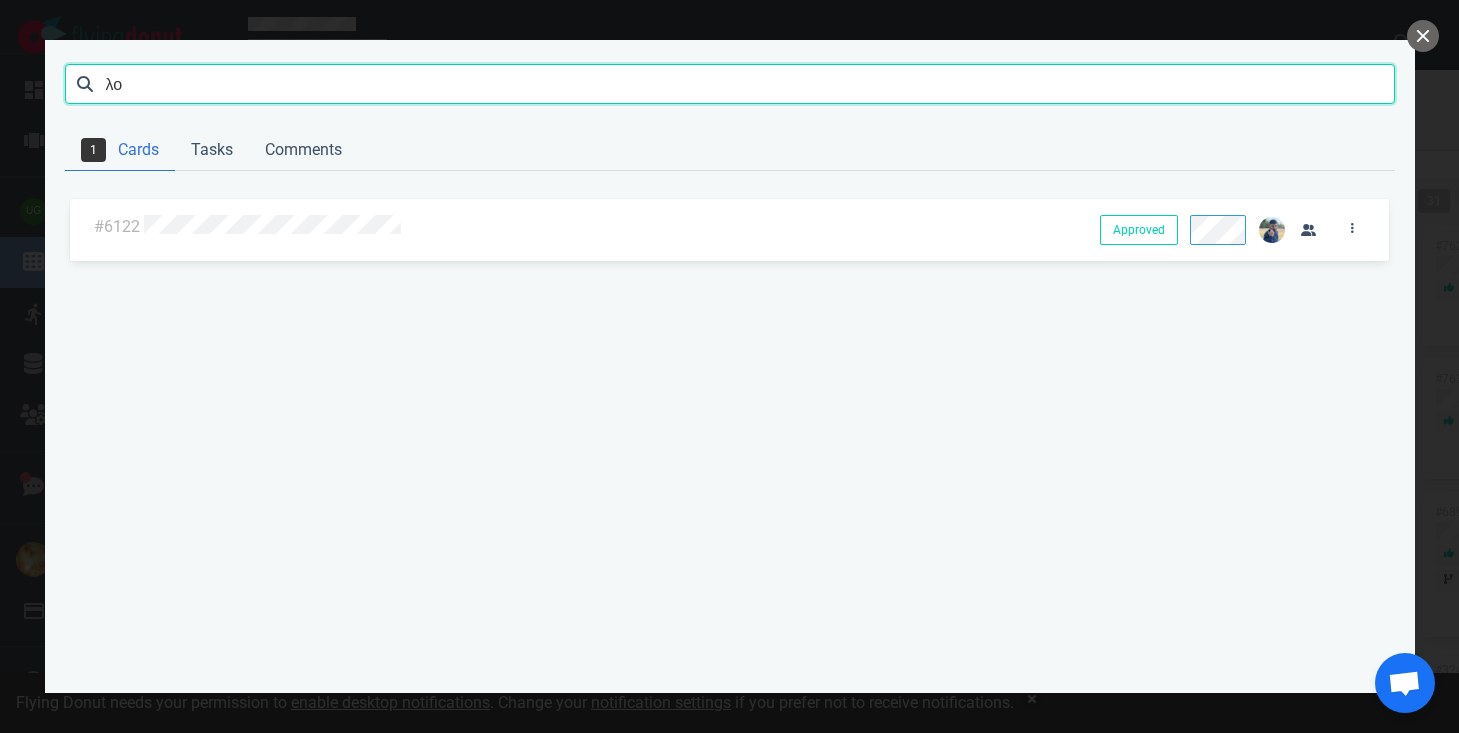 type on "λ" 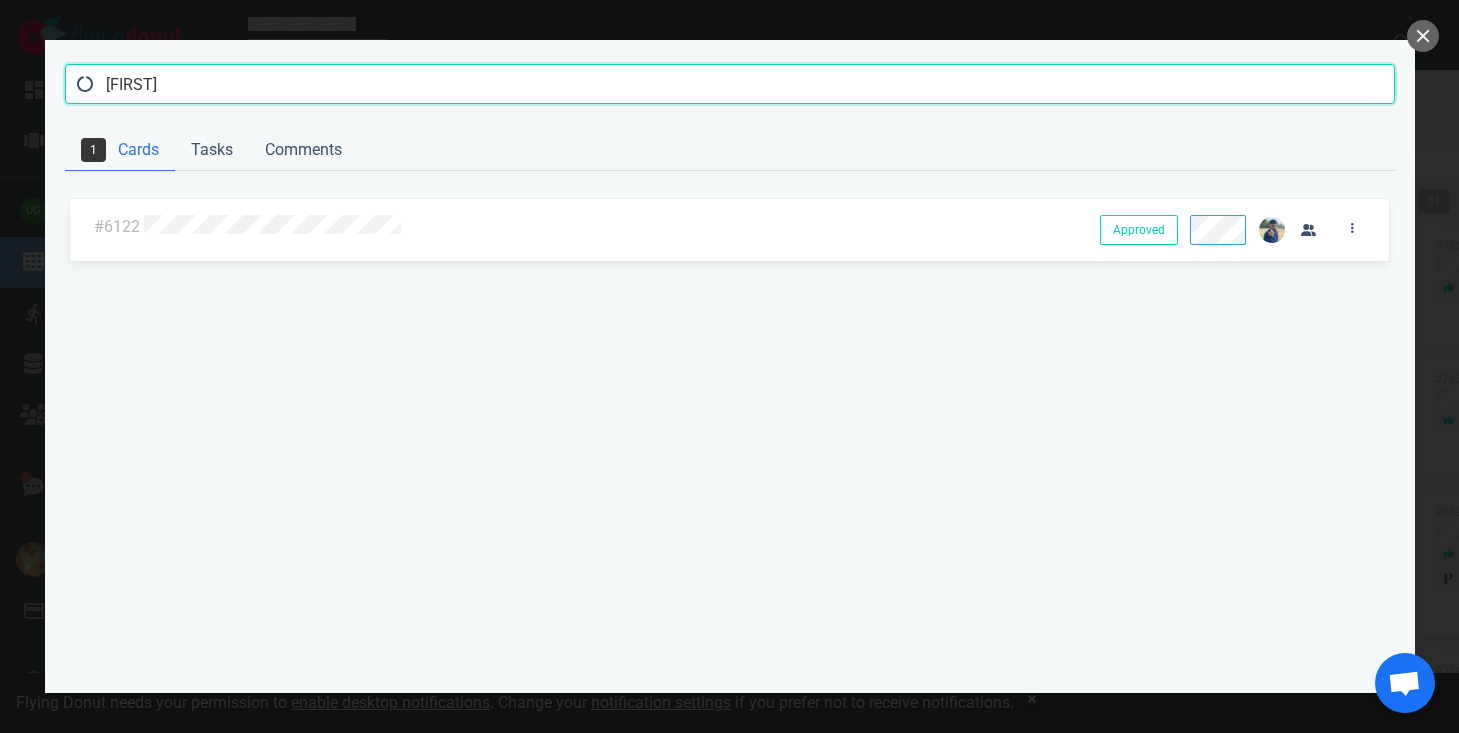type on "[FIRST]" 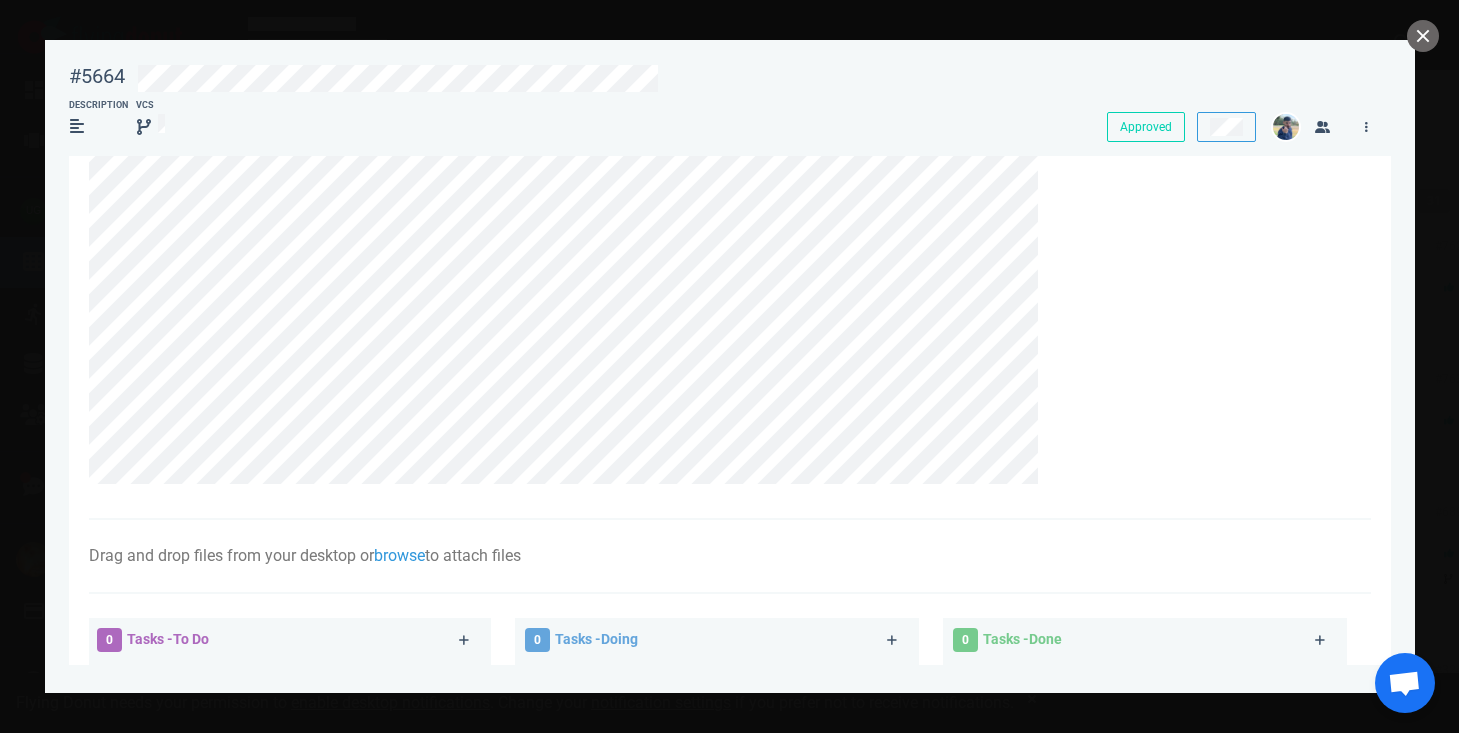 scroll, scrollTop: 0, scrollLeft: 0, axis: both 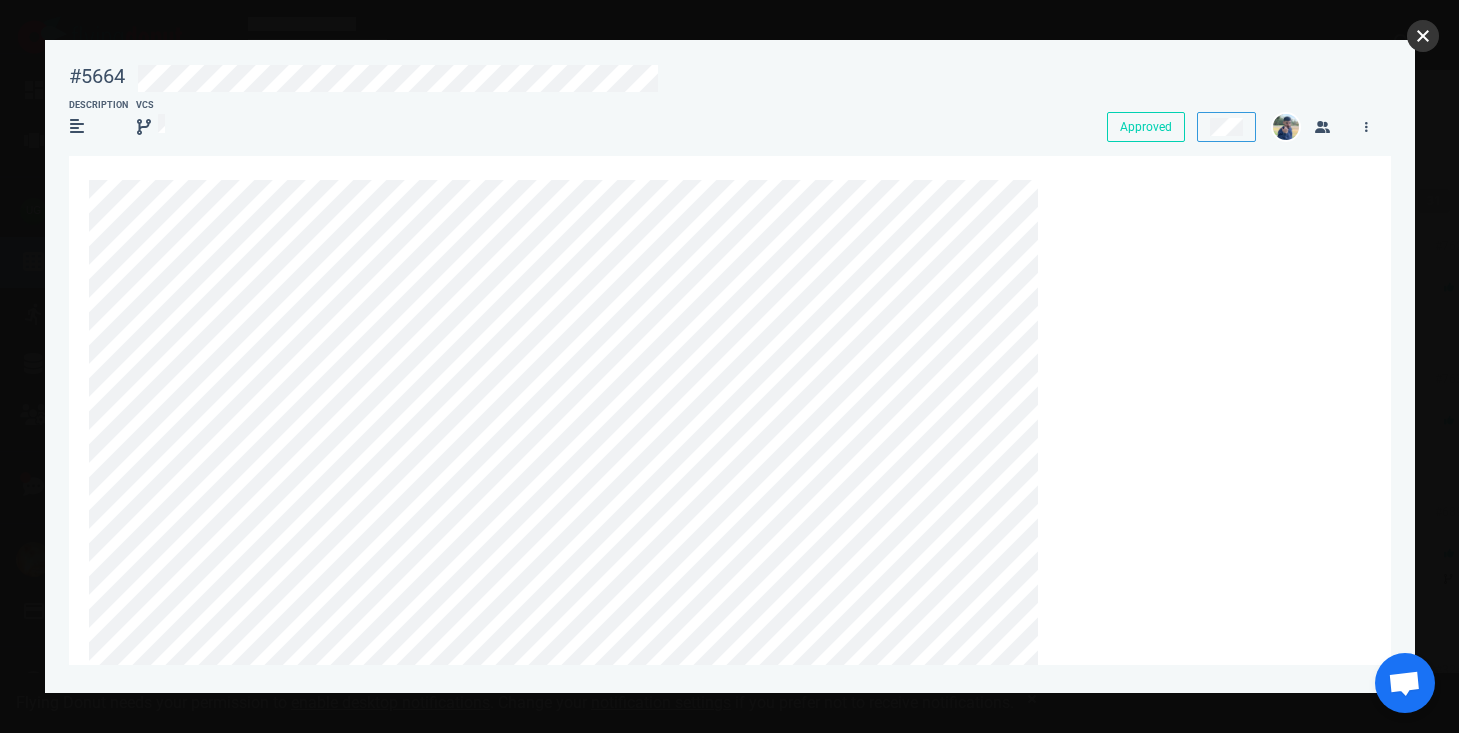 click at bounding box center (1423, 36) 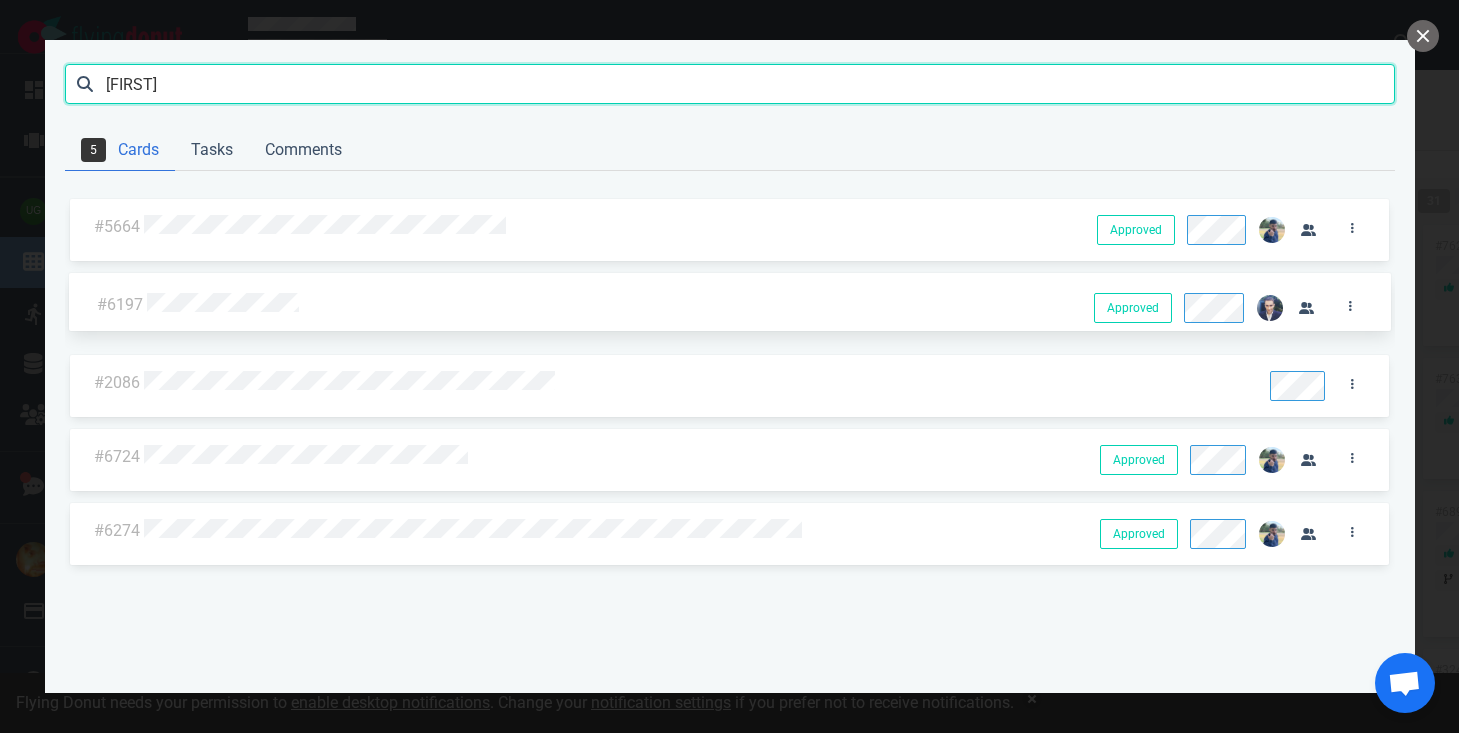 click on "[FIRST]" at bounding box center [730, 84] 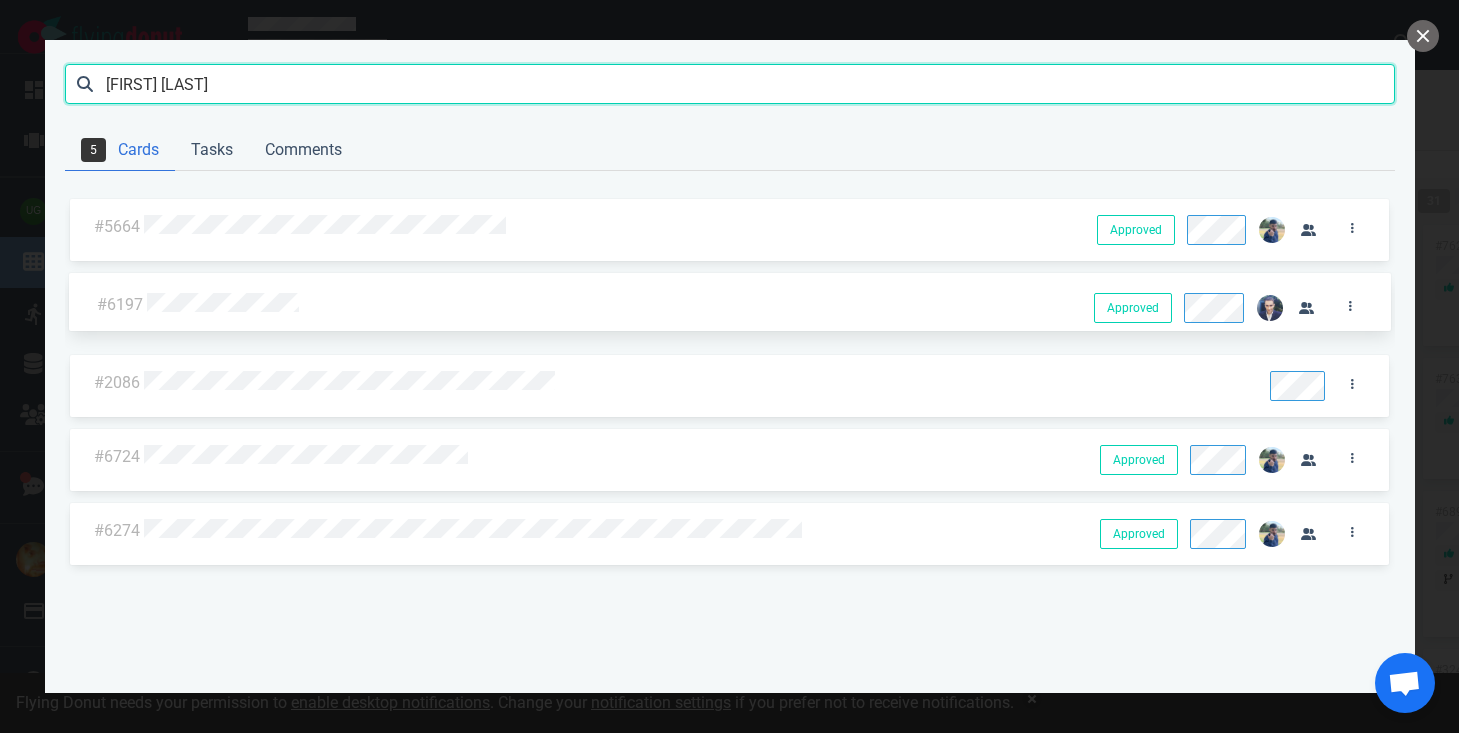 type on "[FIRST] [LAST]" 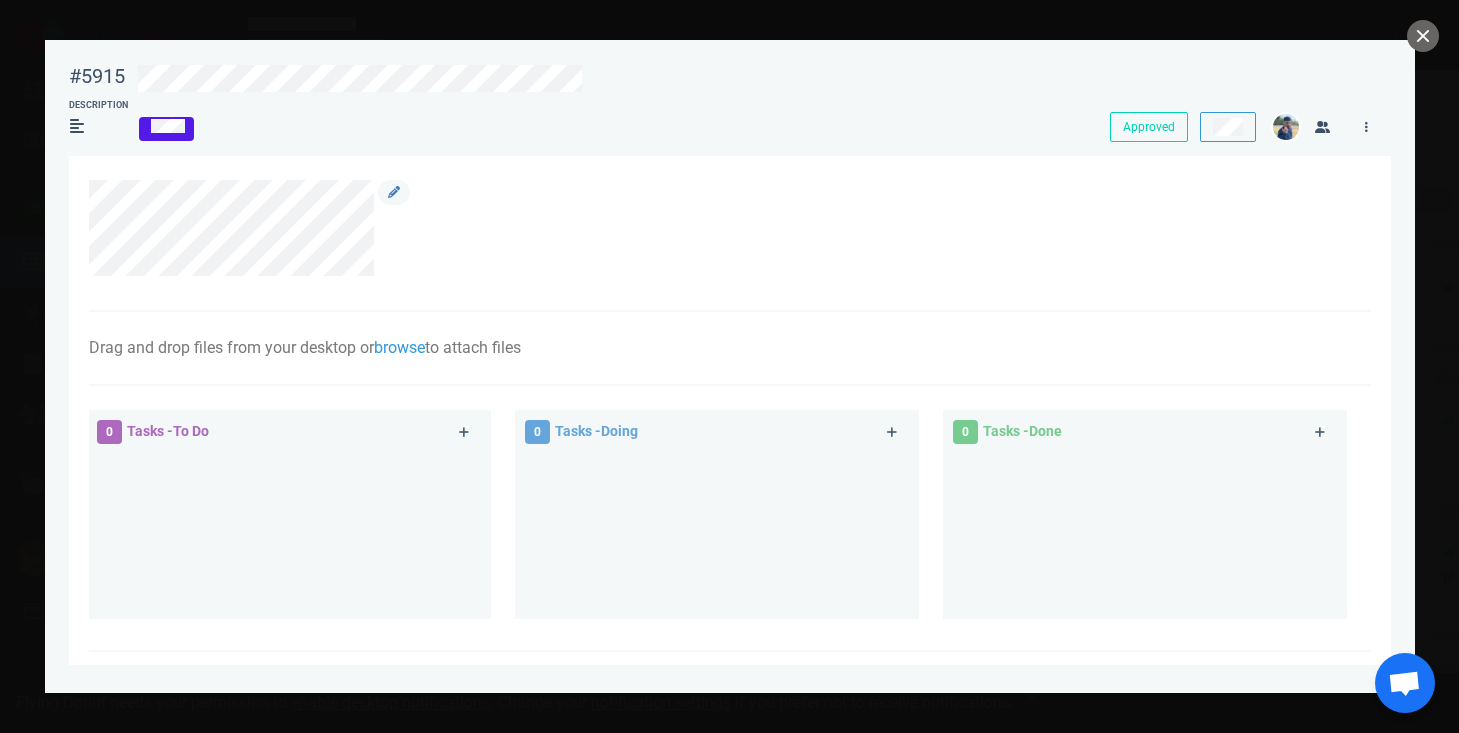 click at bounding box center [719, 228] 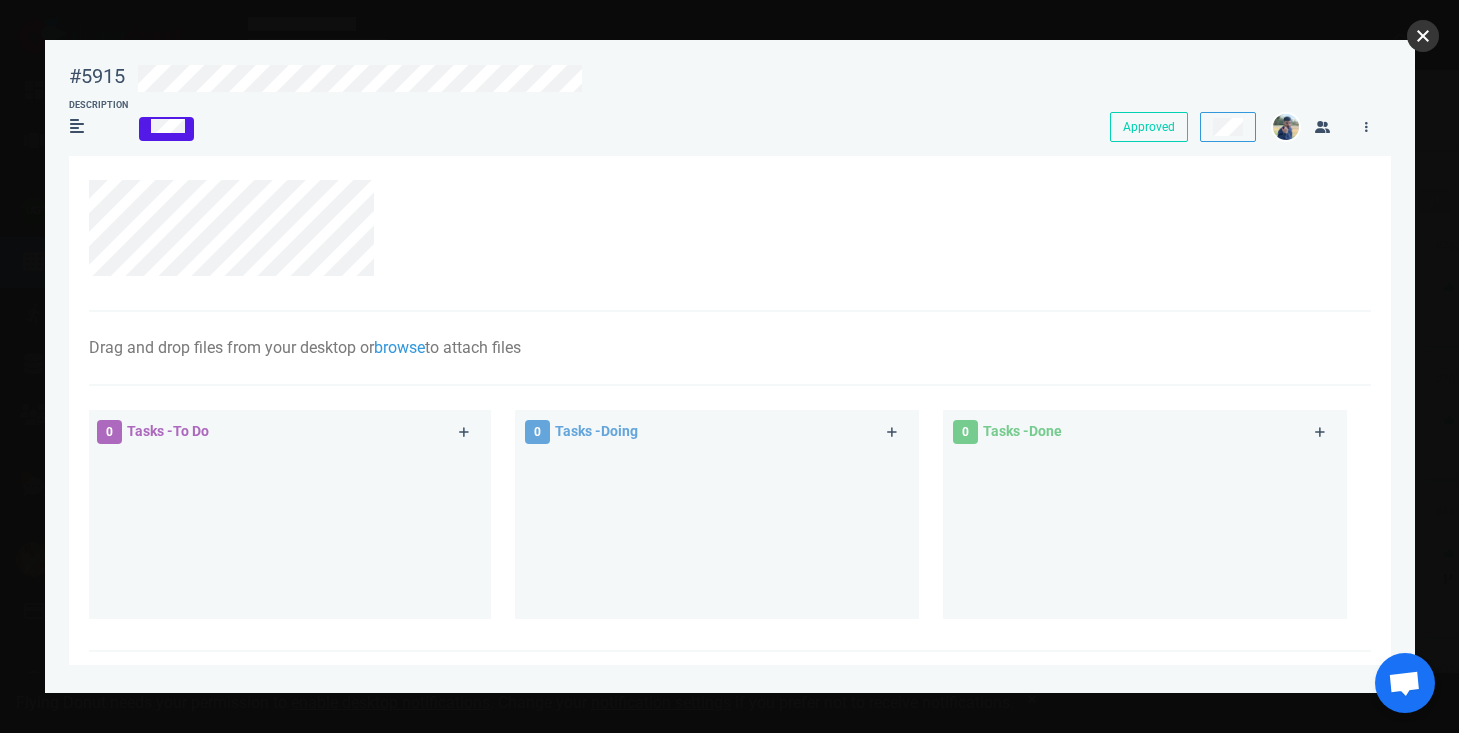 click at bounding box center (1423, 36) 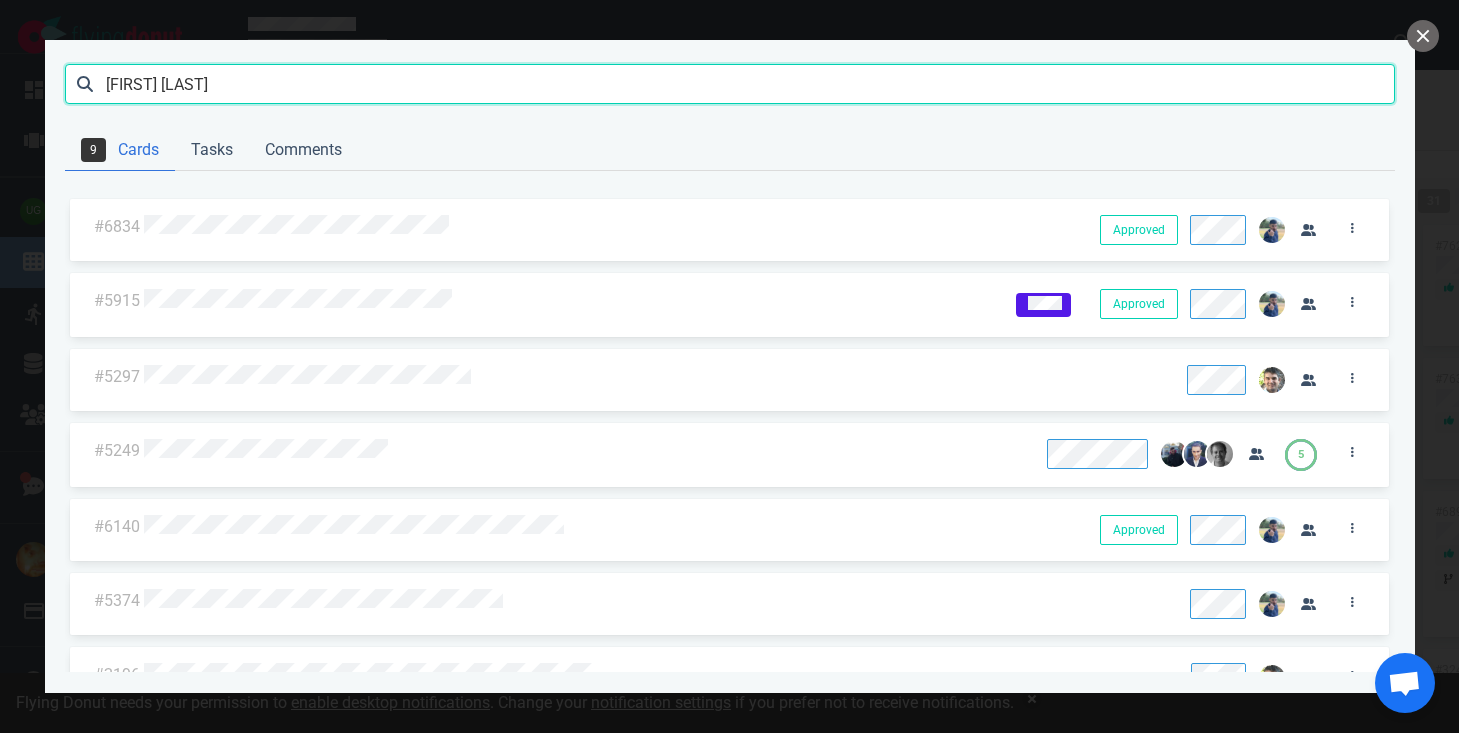 click on "[FIRST] [LAST]" at bounding box center [730, 84] 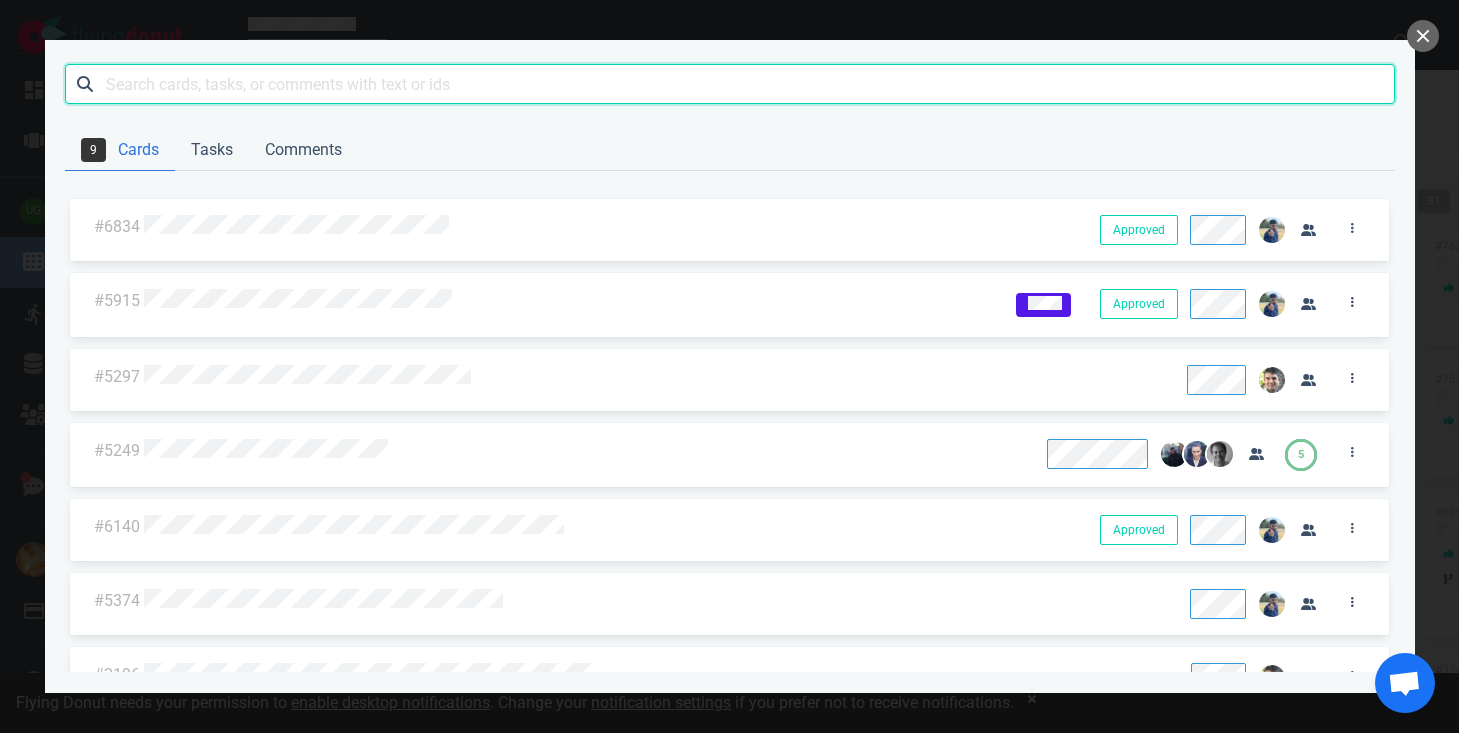 paste on "Grand Blue Hotel" 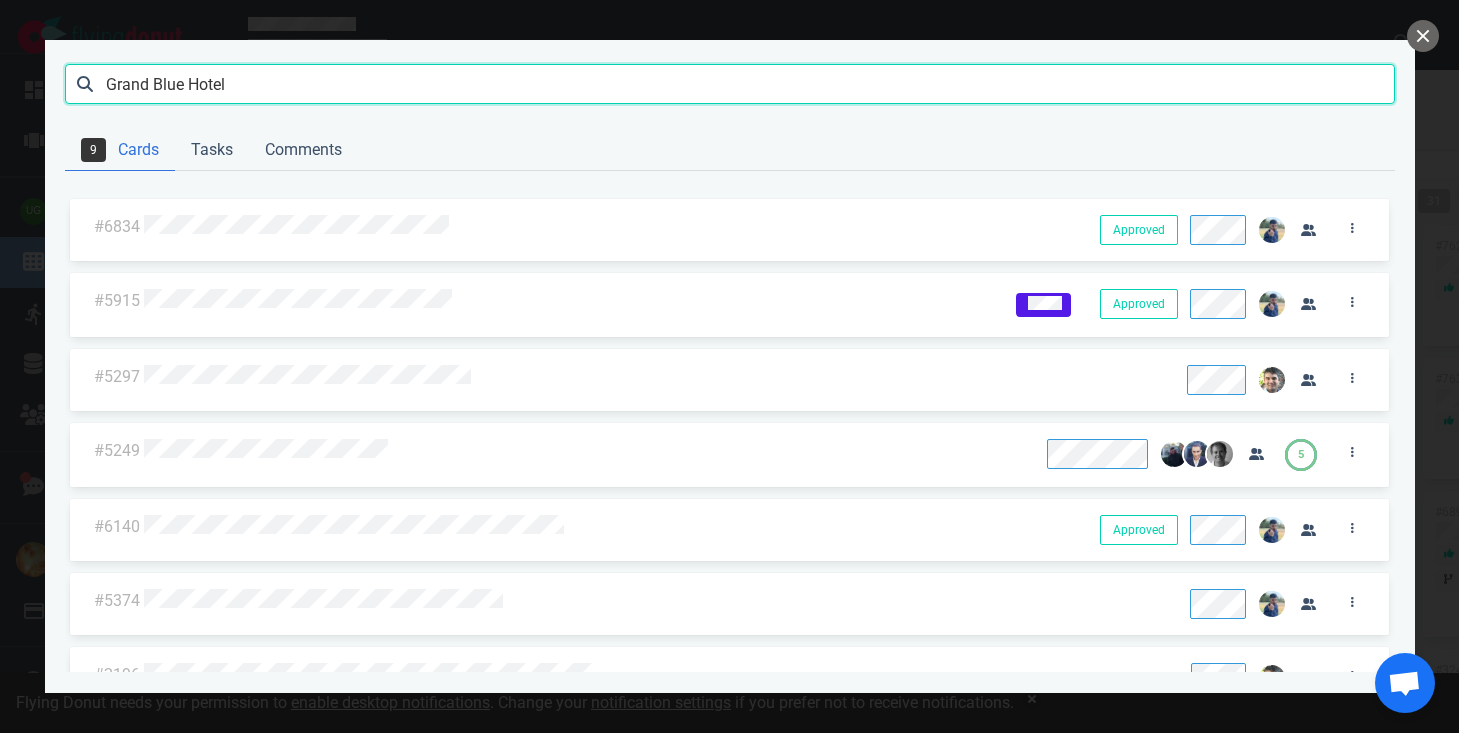 type on "Grand Blue Hotel" 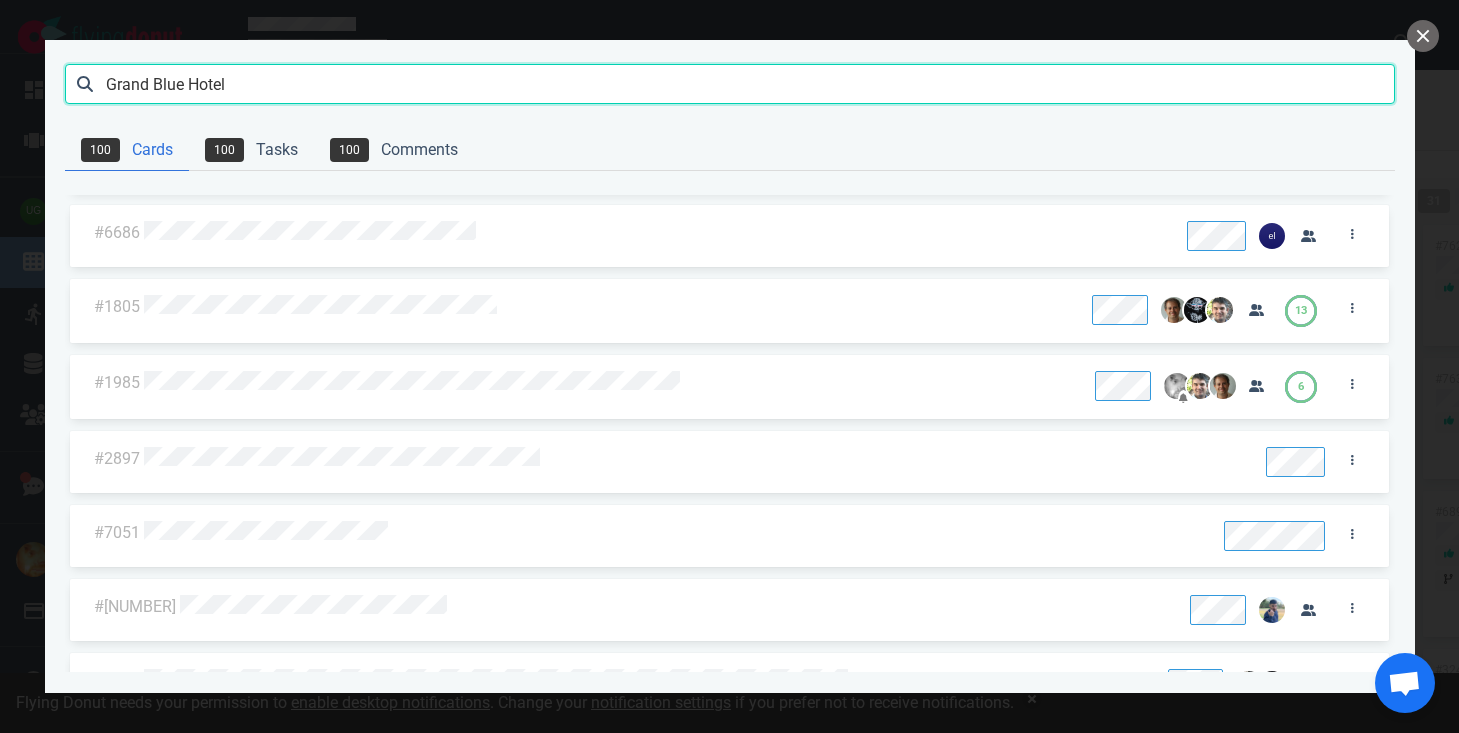 scroll, scrollTop: 0, scrollLeft: 0, axis: both 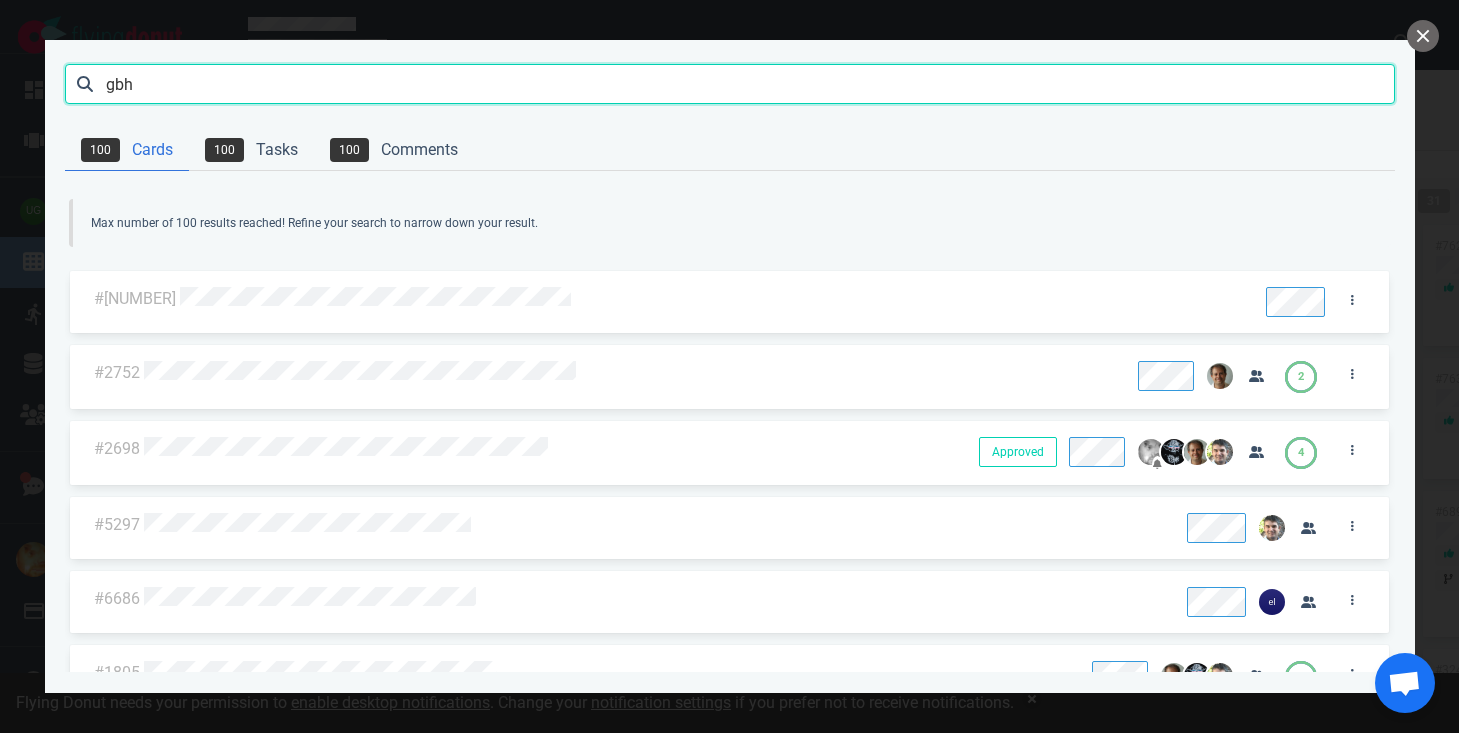 type on "gbh" 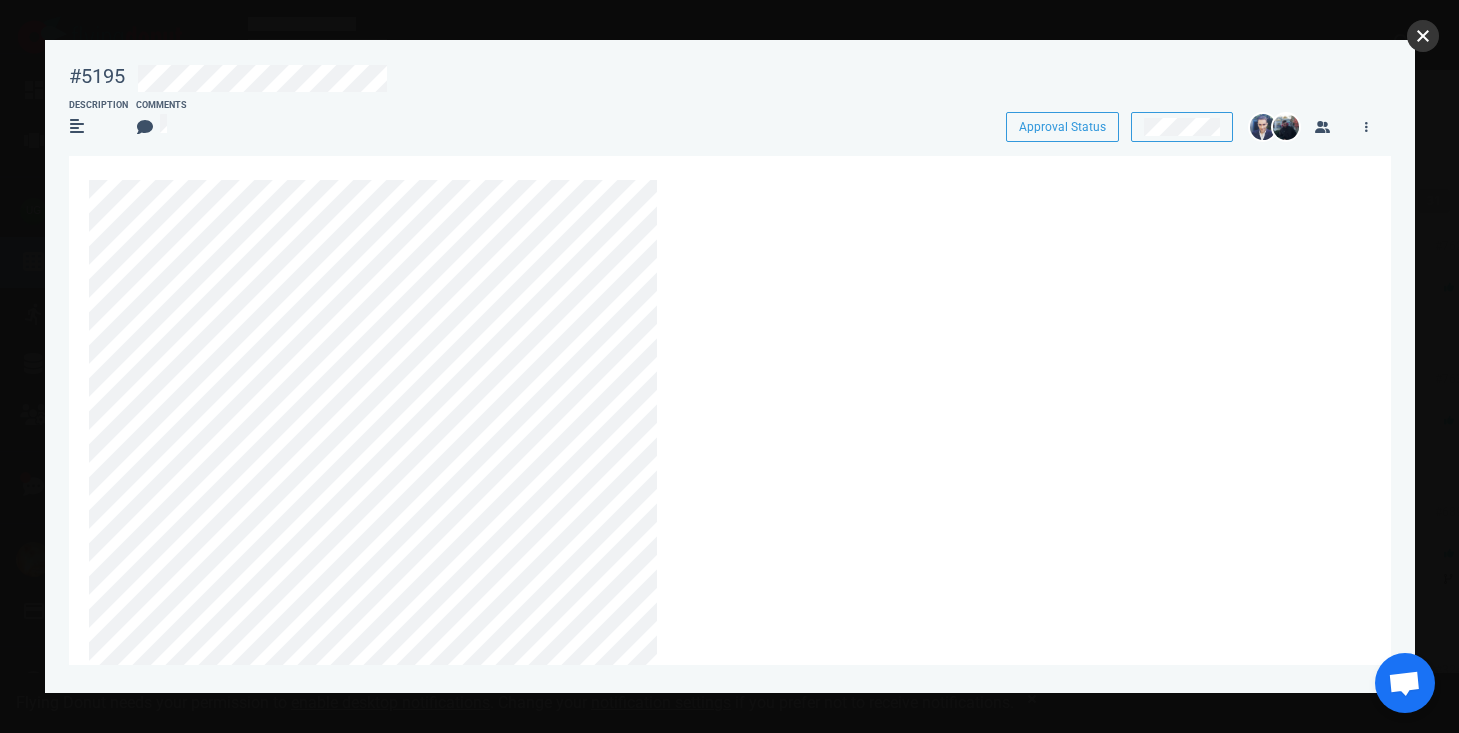 click at bounding box center [1423, 36] 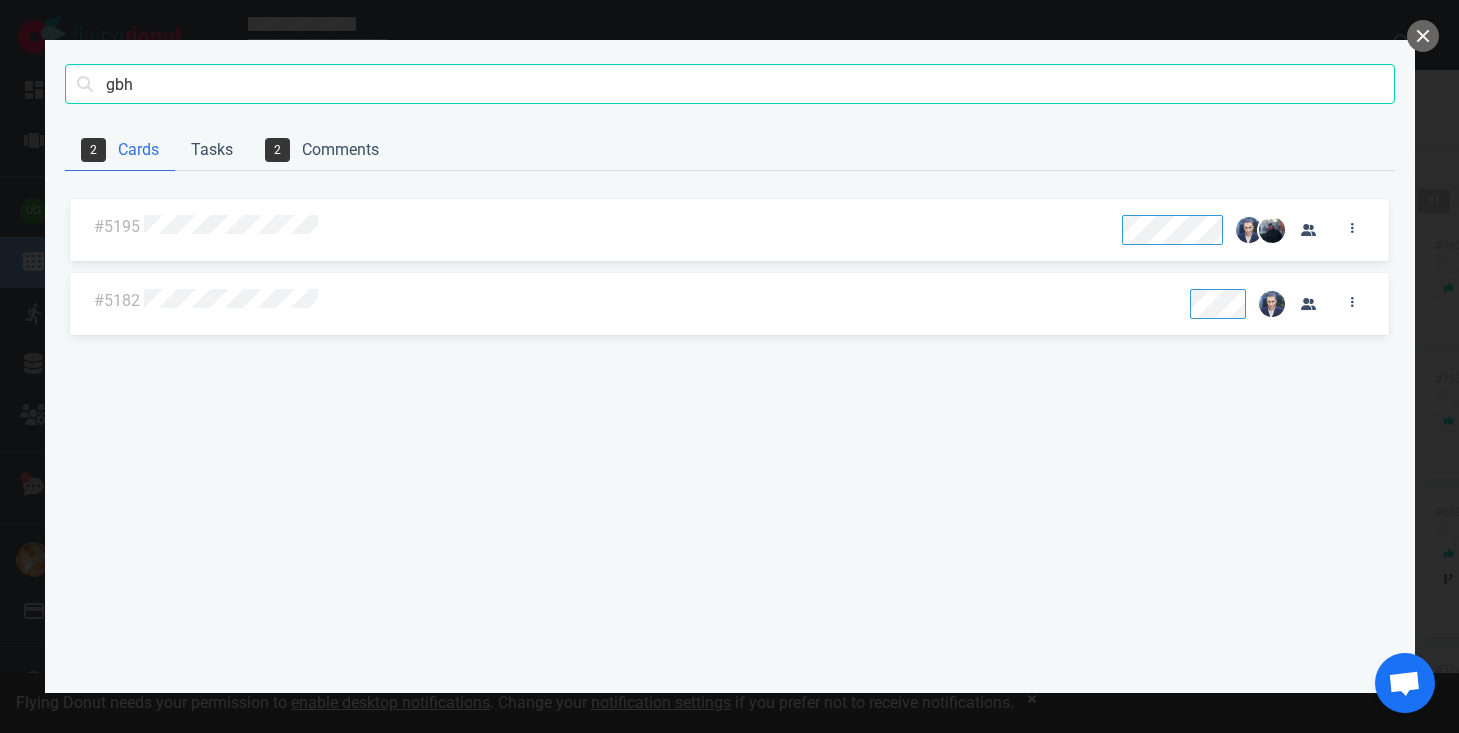 click on "gbh Search" at bounding box center [730, 85] 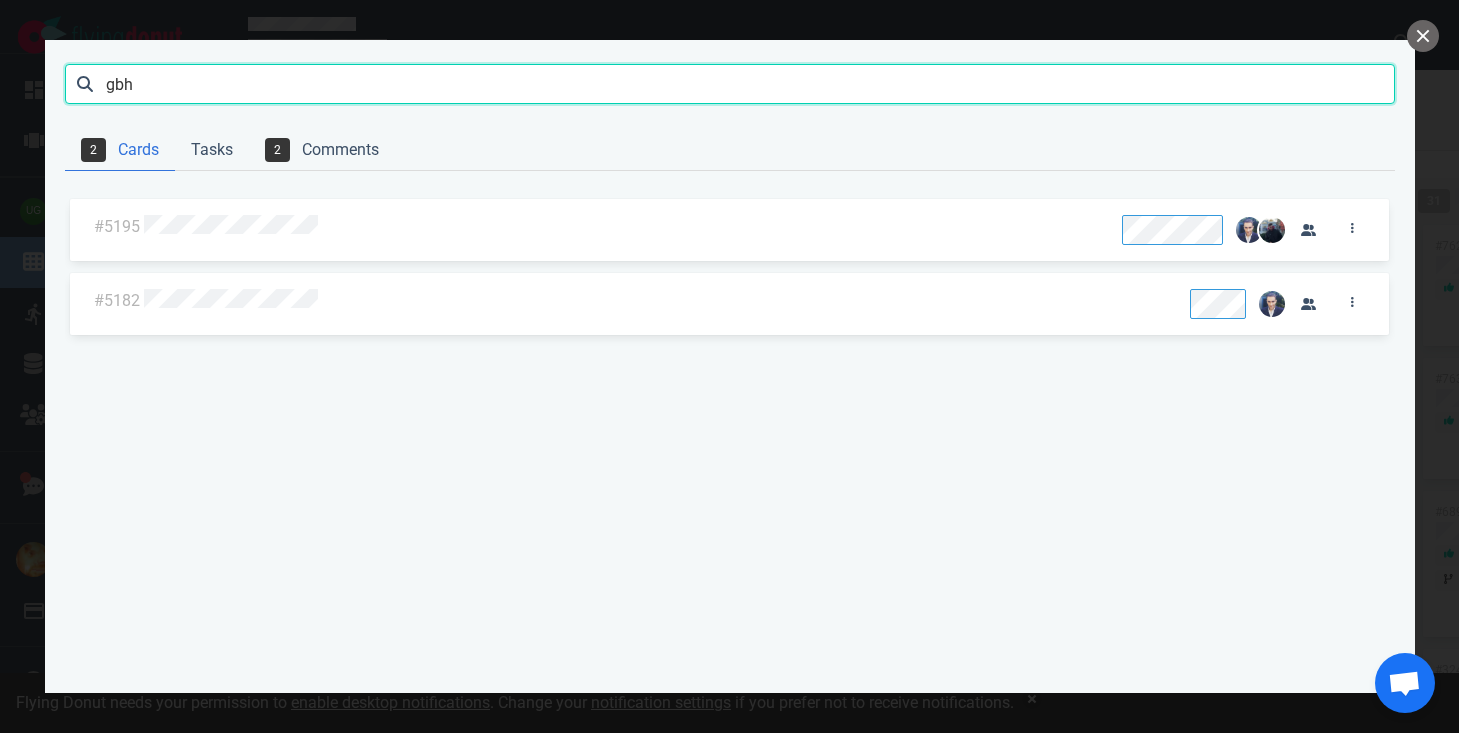 click on "gbh" at bounding box center [730, 84] 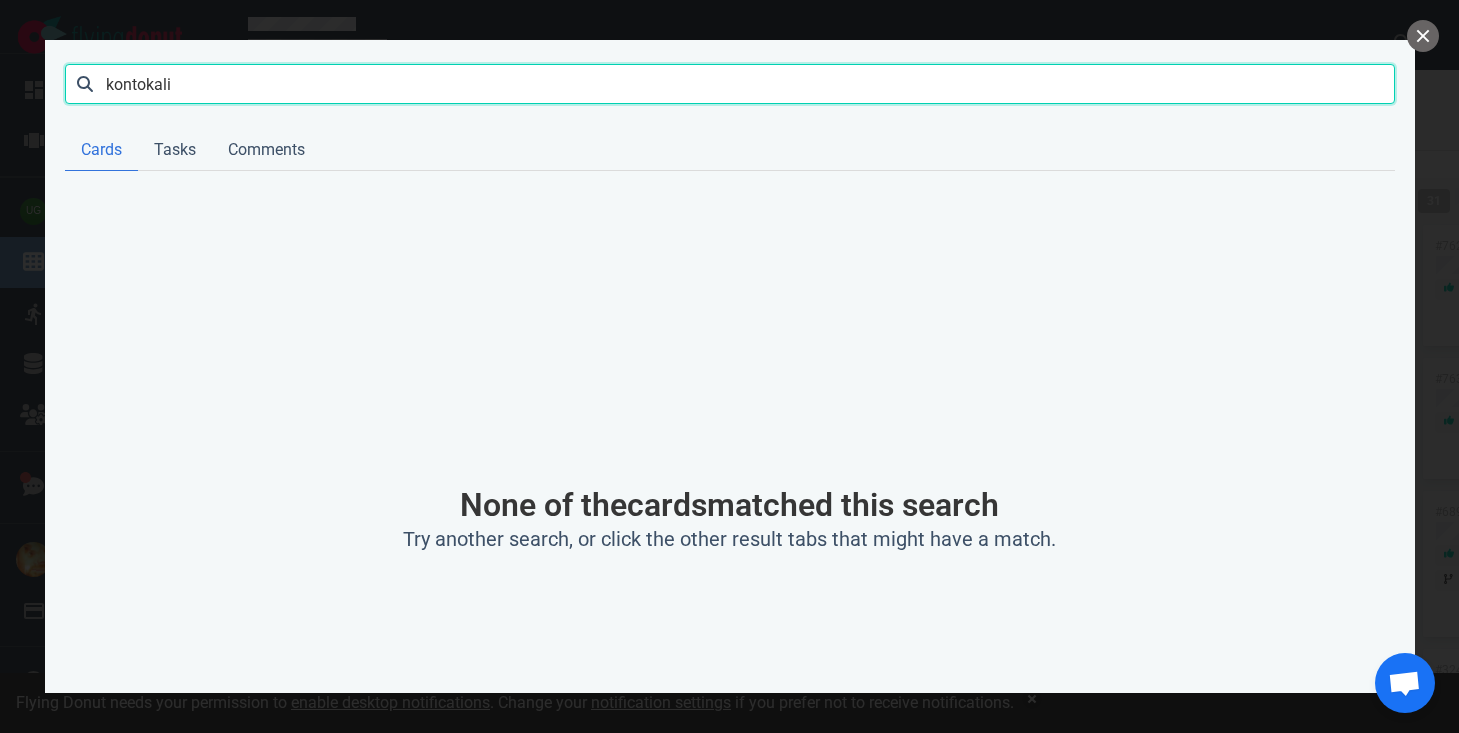 type on "kontokali" 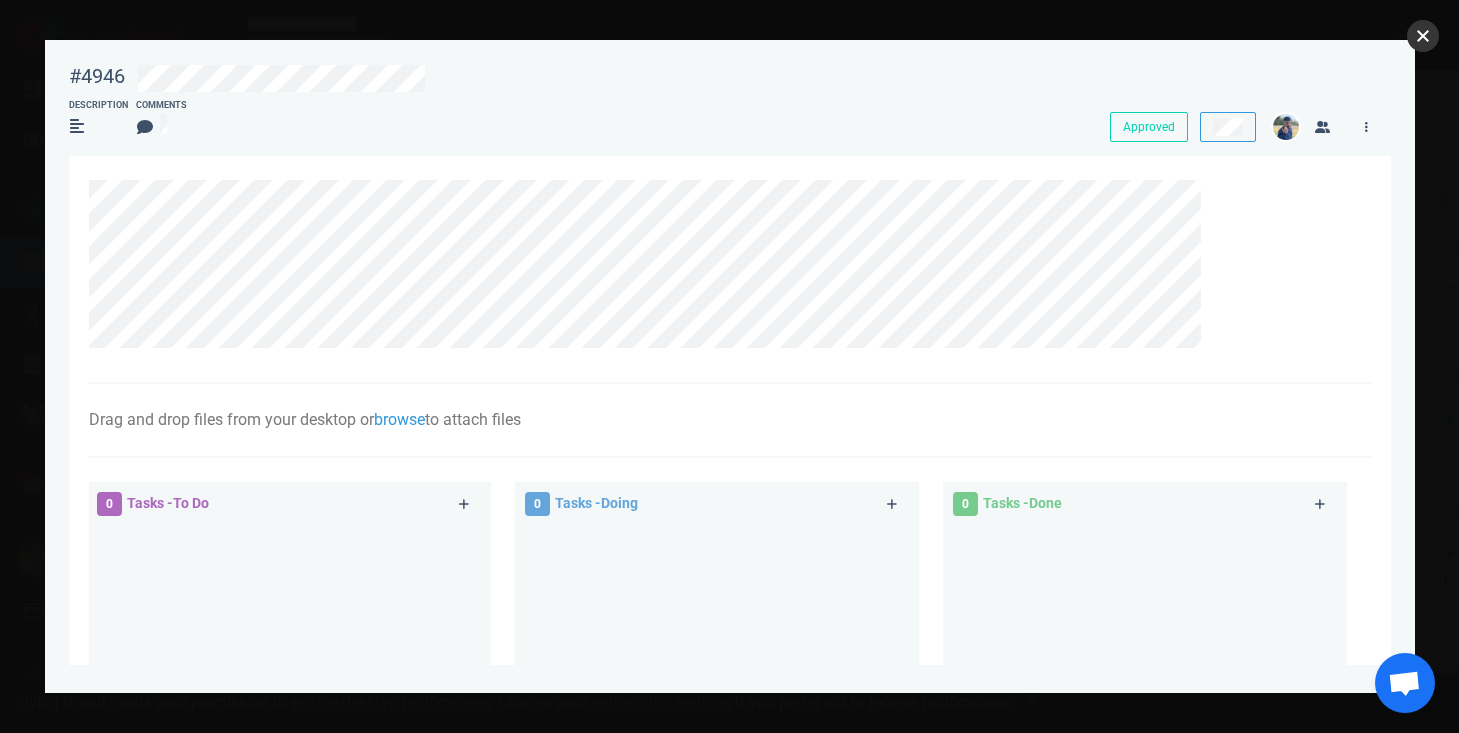 click at bounding box center (1423, 36) 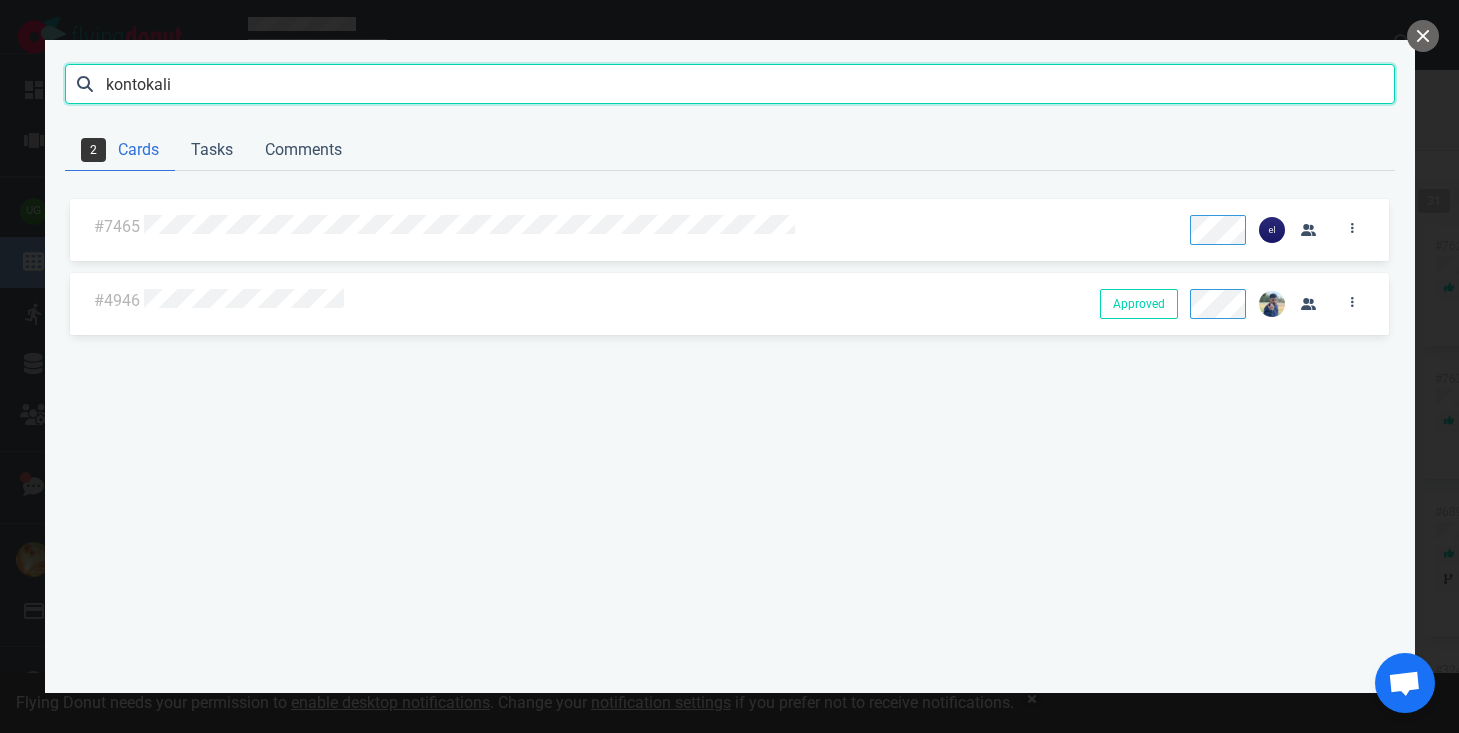 click on "kontokali" at bounding box center [730, 84] 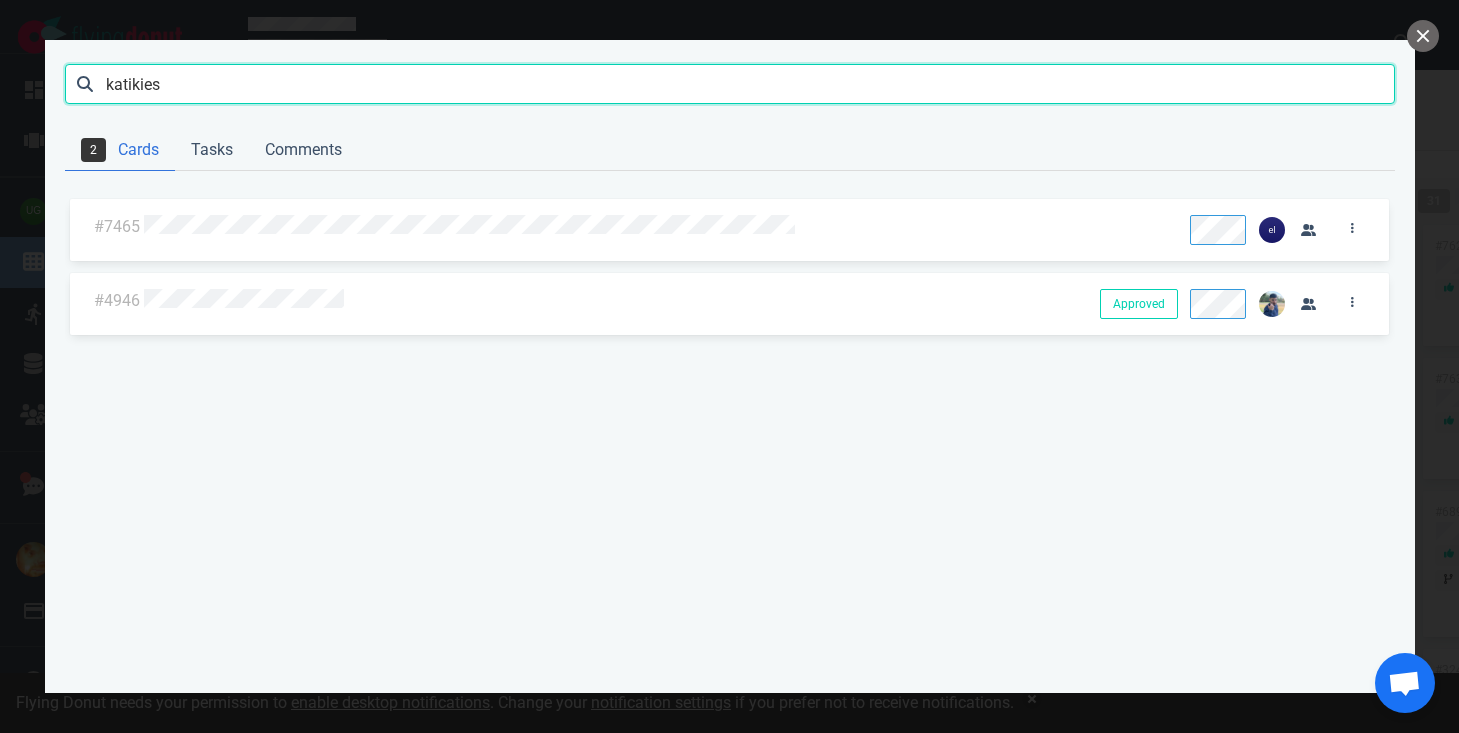 type on "katikies" 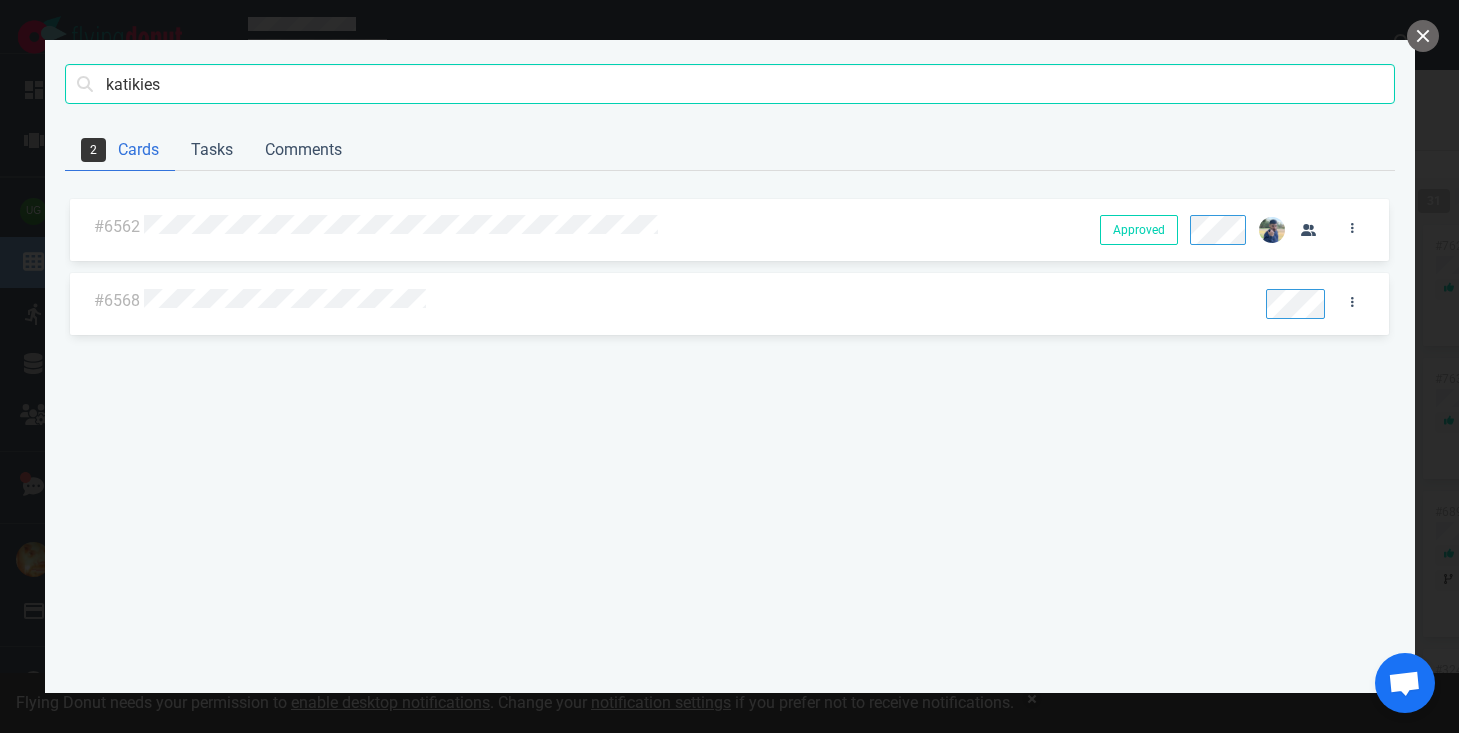click at bounding box center (610, 228) 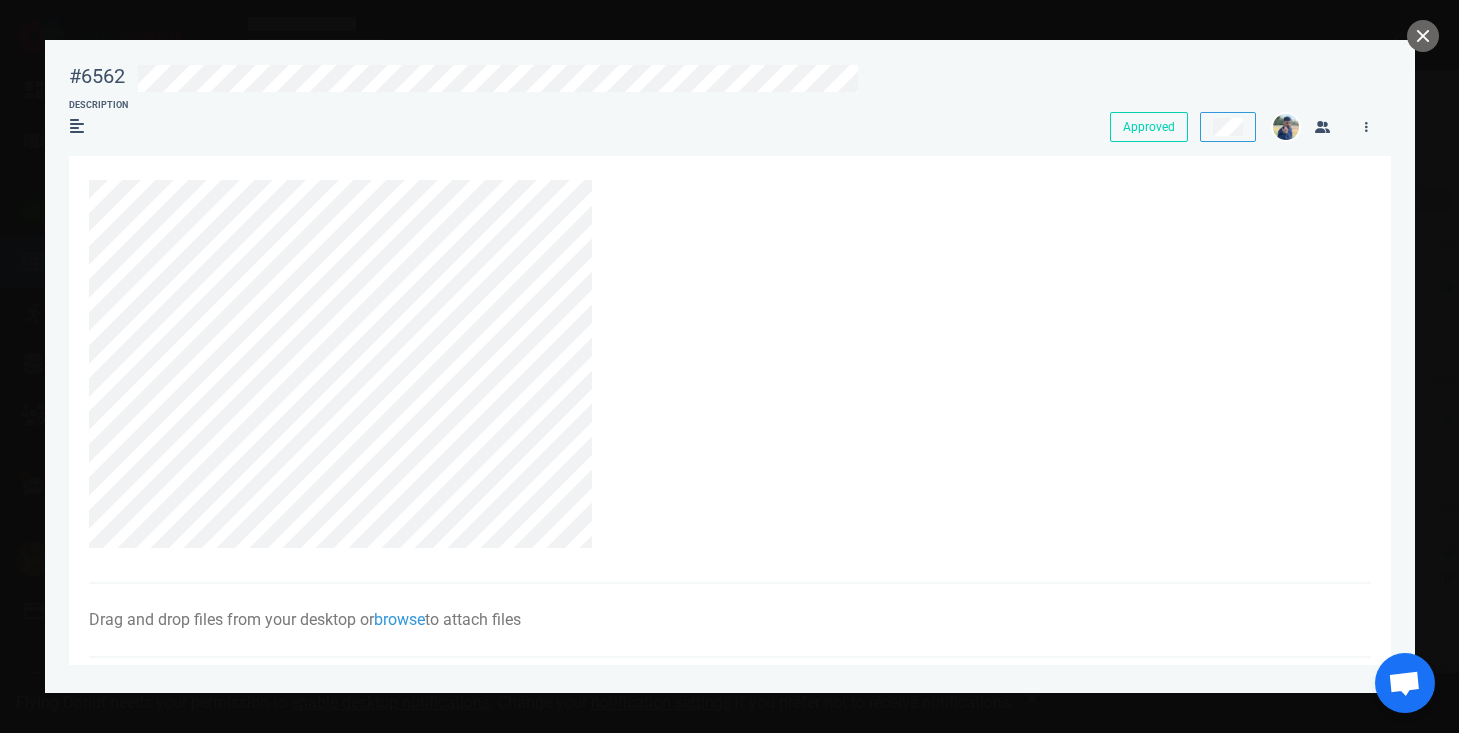 click on "#6562" at bounding box center [97, 76] 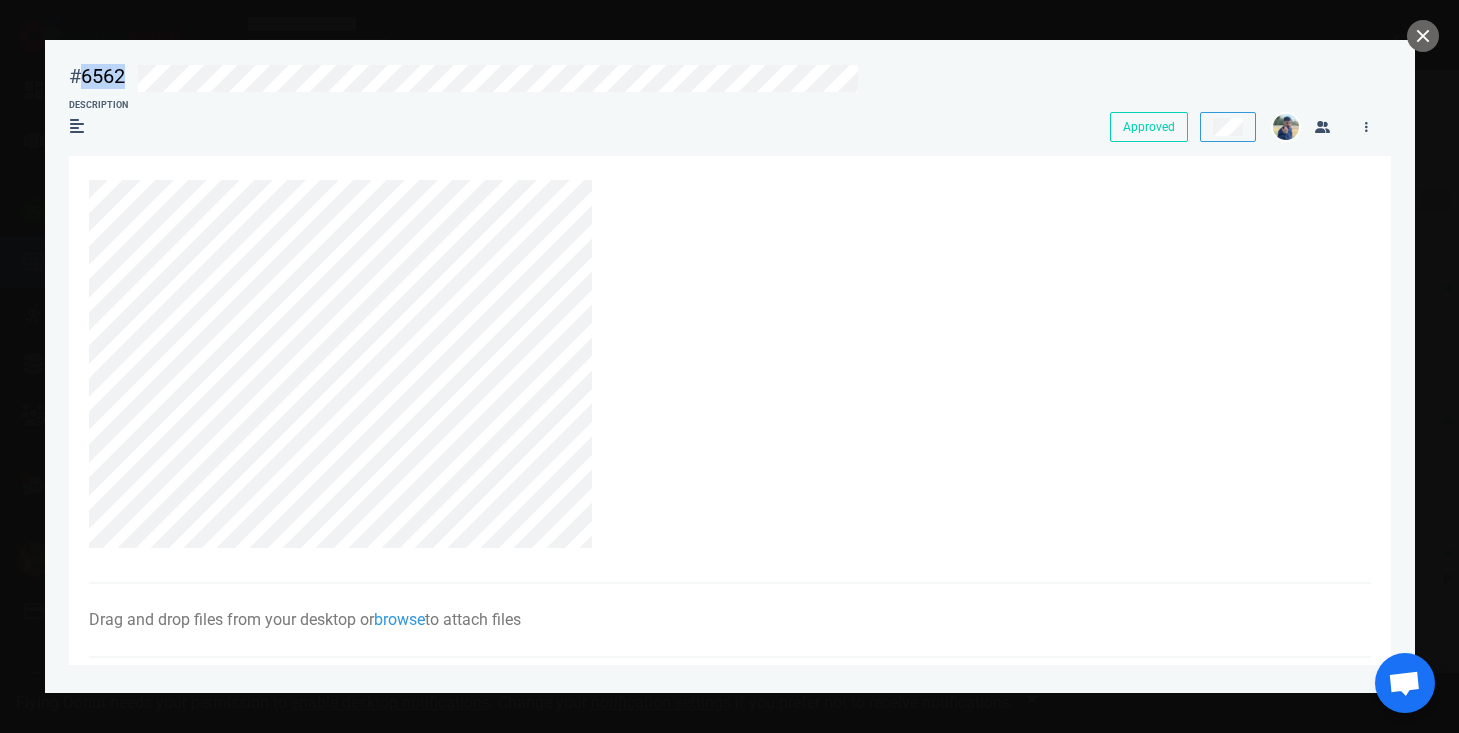 click on "#6562" at bounding box center (97, 76) 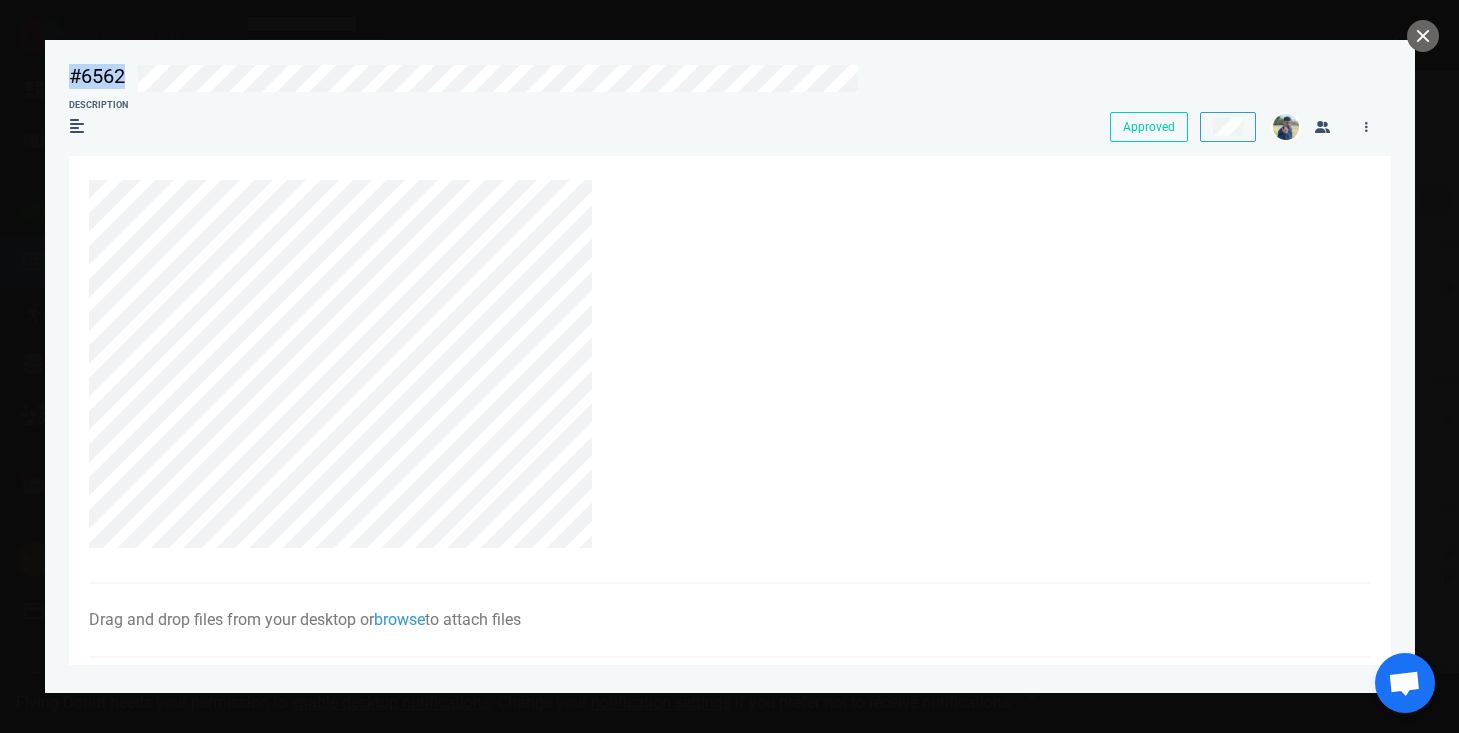 click on "#6562" at bounding box center [97, 76] 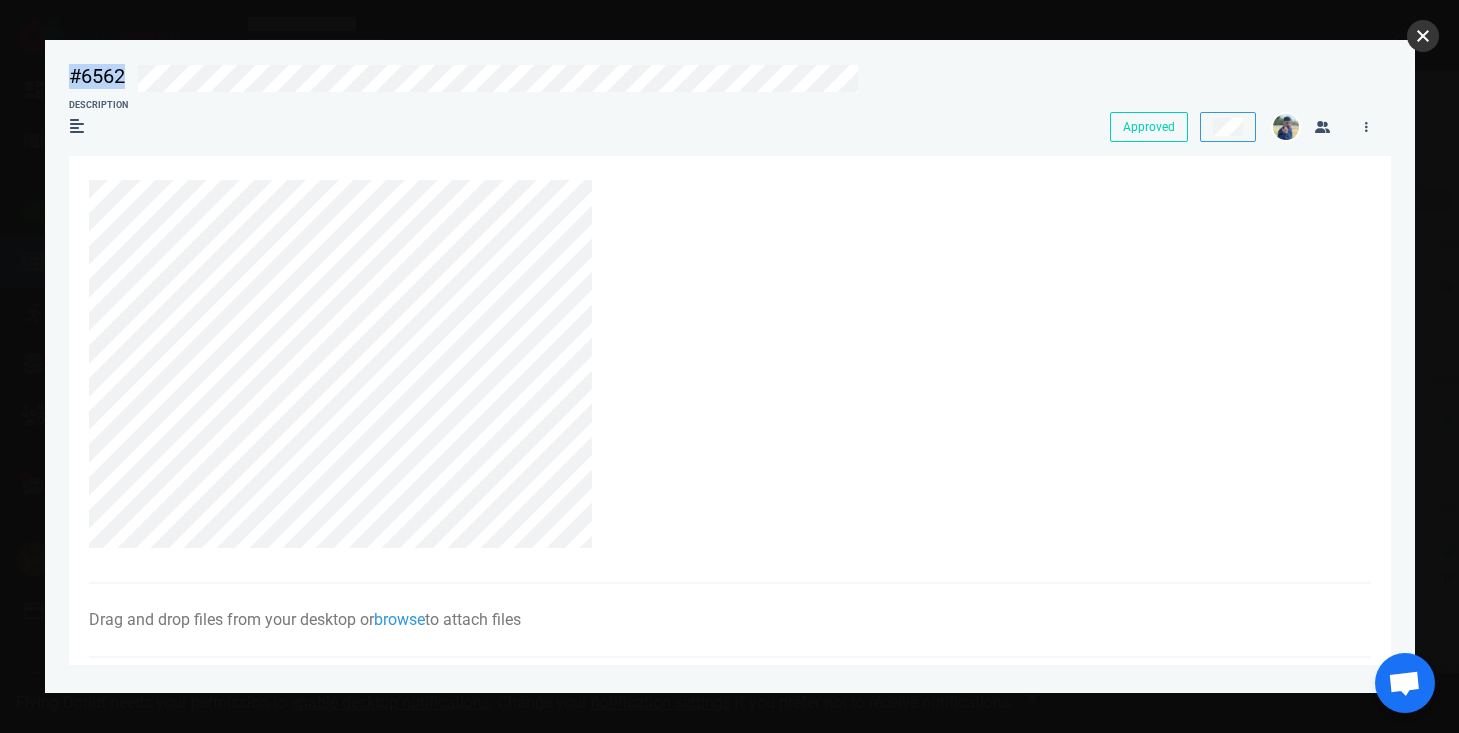 click at bounding box center [1423, 36] 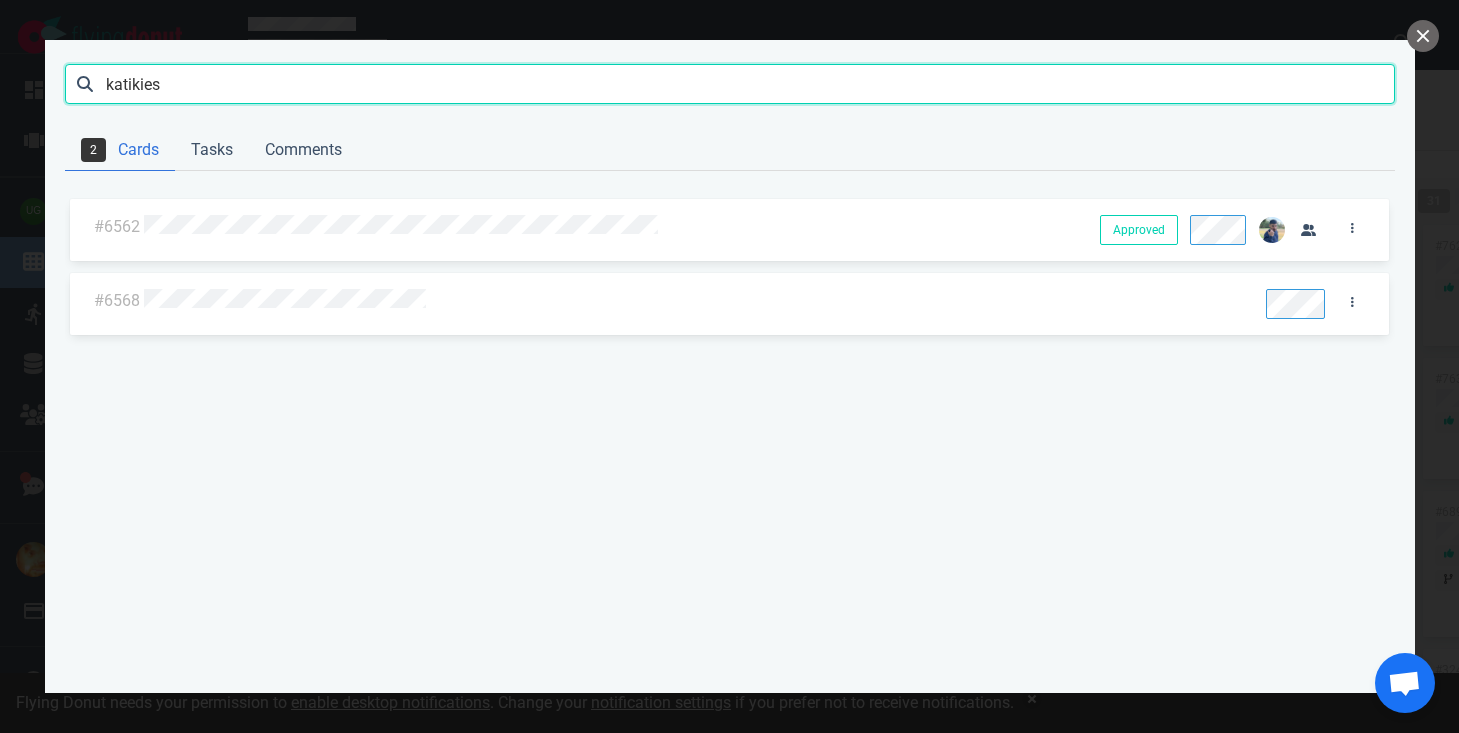 click on "katikies" at bounding box center [730, 84] 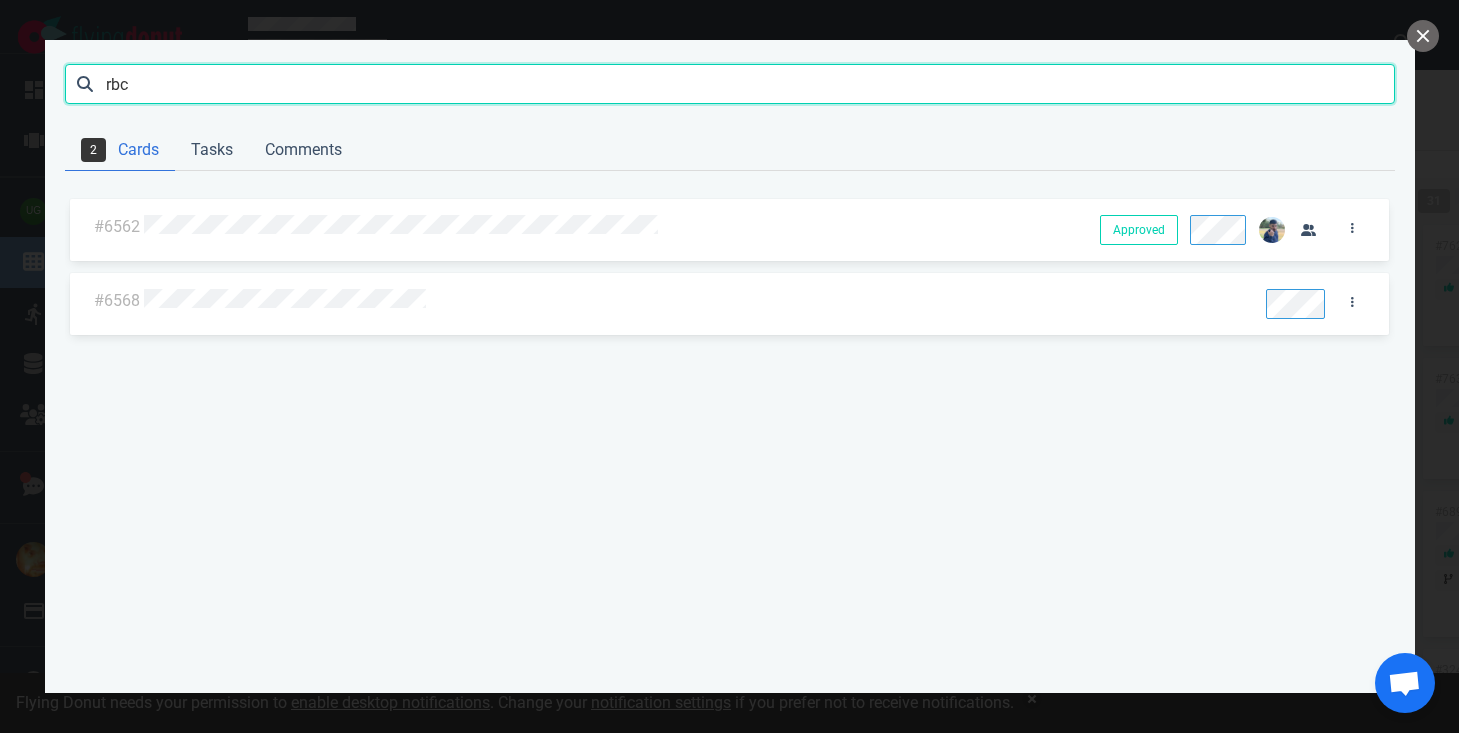 type on "rbc" 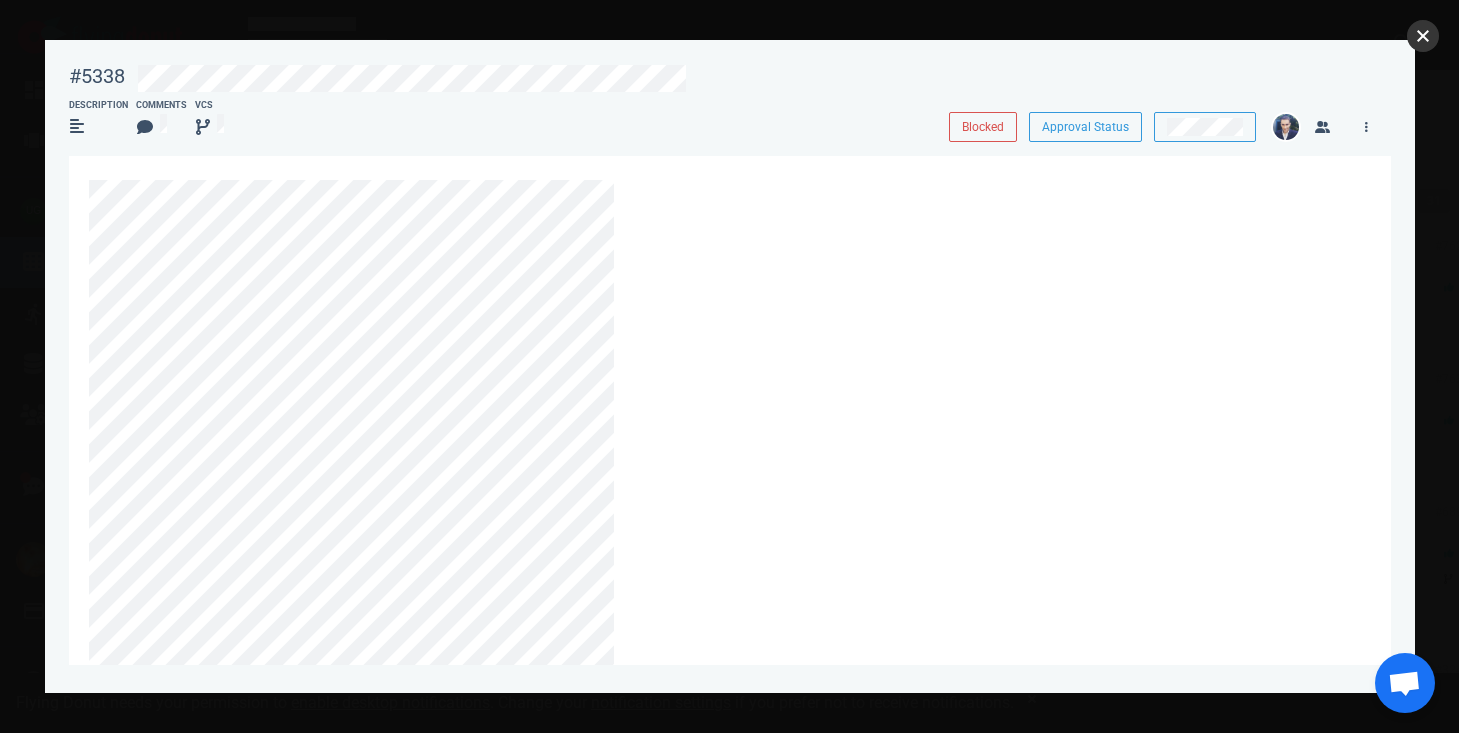 click at bounding box center [1423, 36] 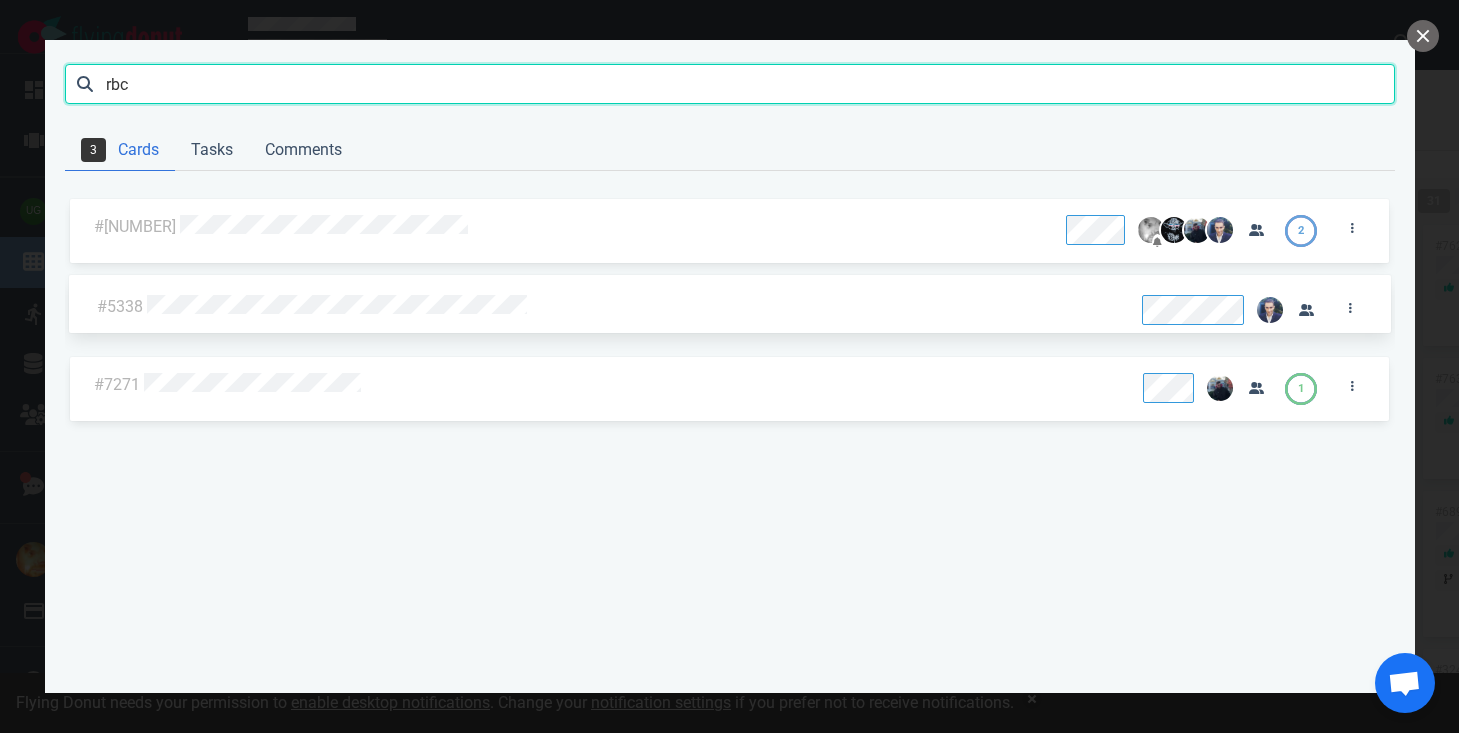 click on "rbc" at bounding box center [730, 84] 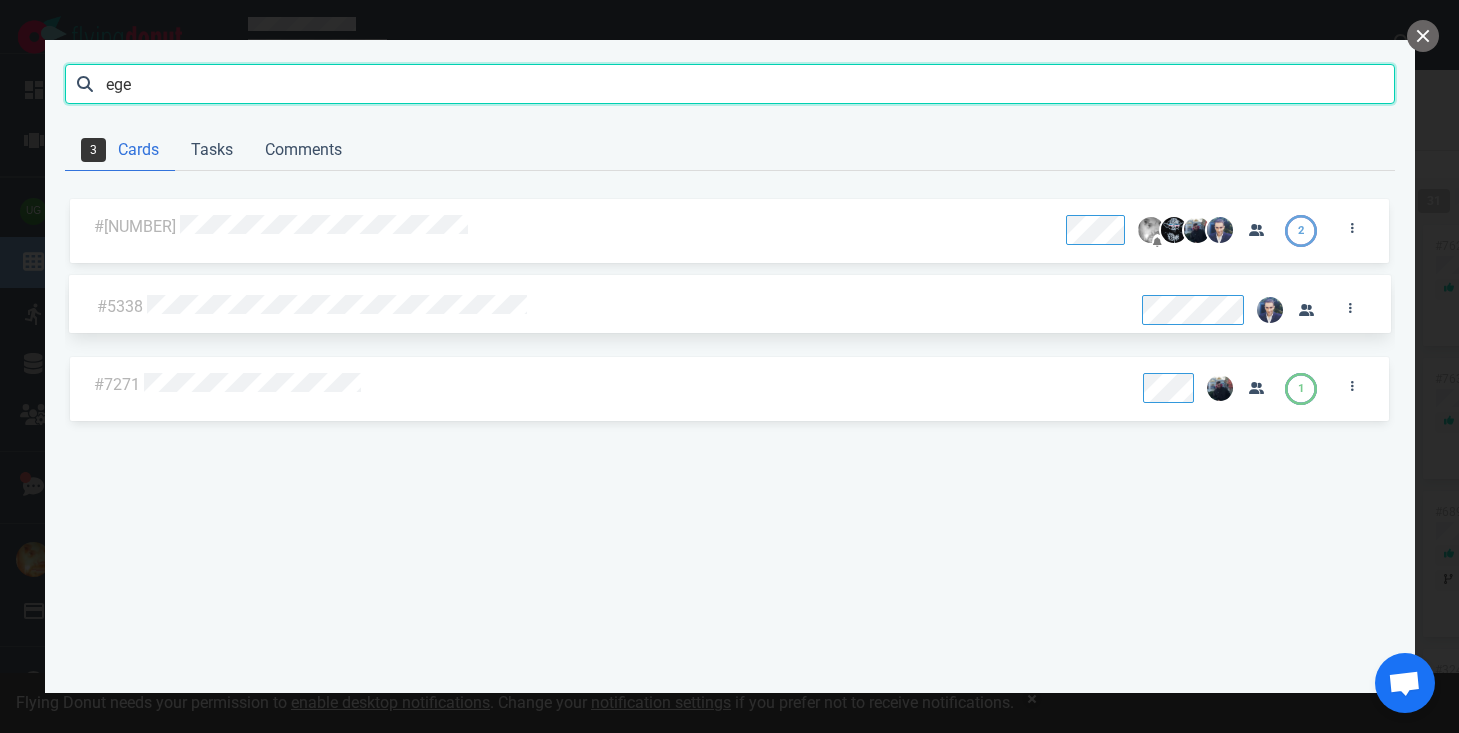 type on "ege" 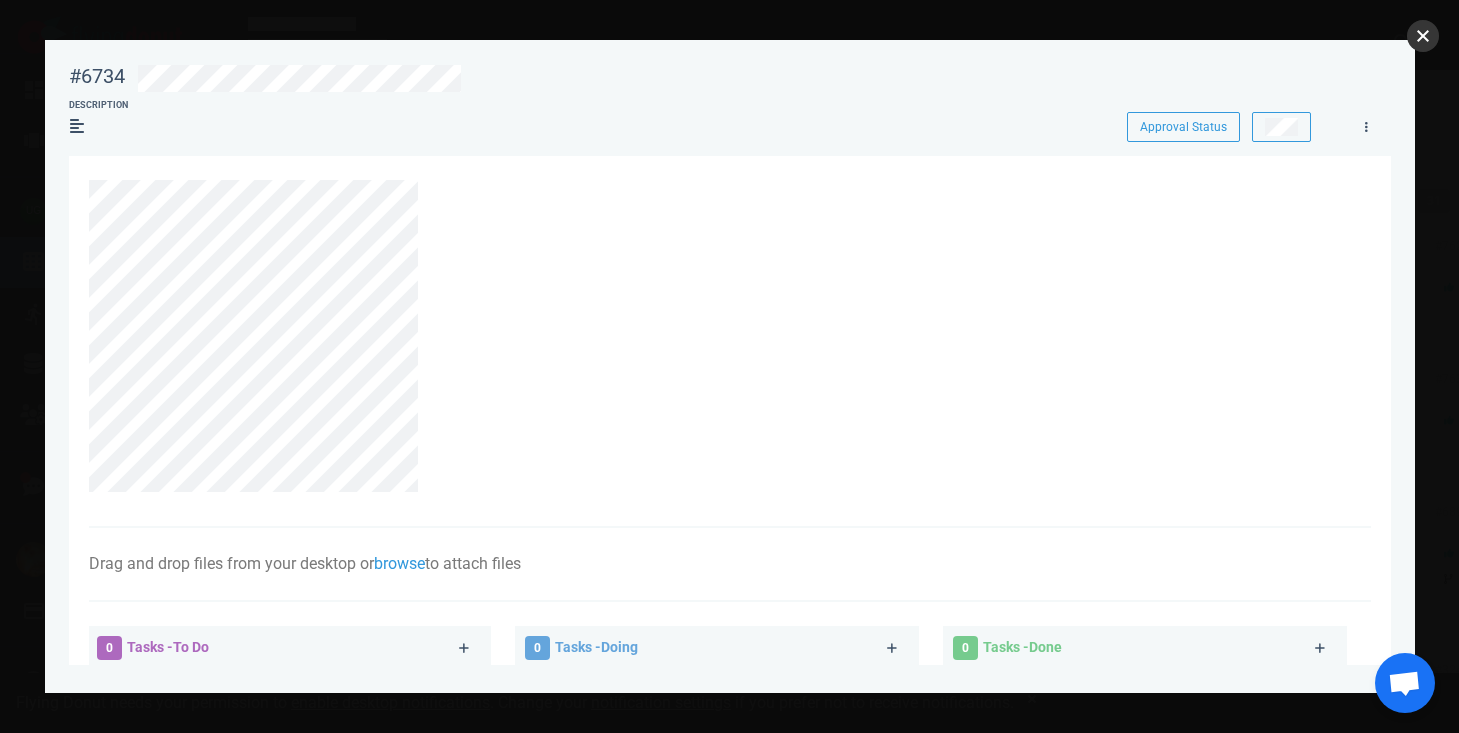 click at bounding box center (1423, 36) 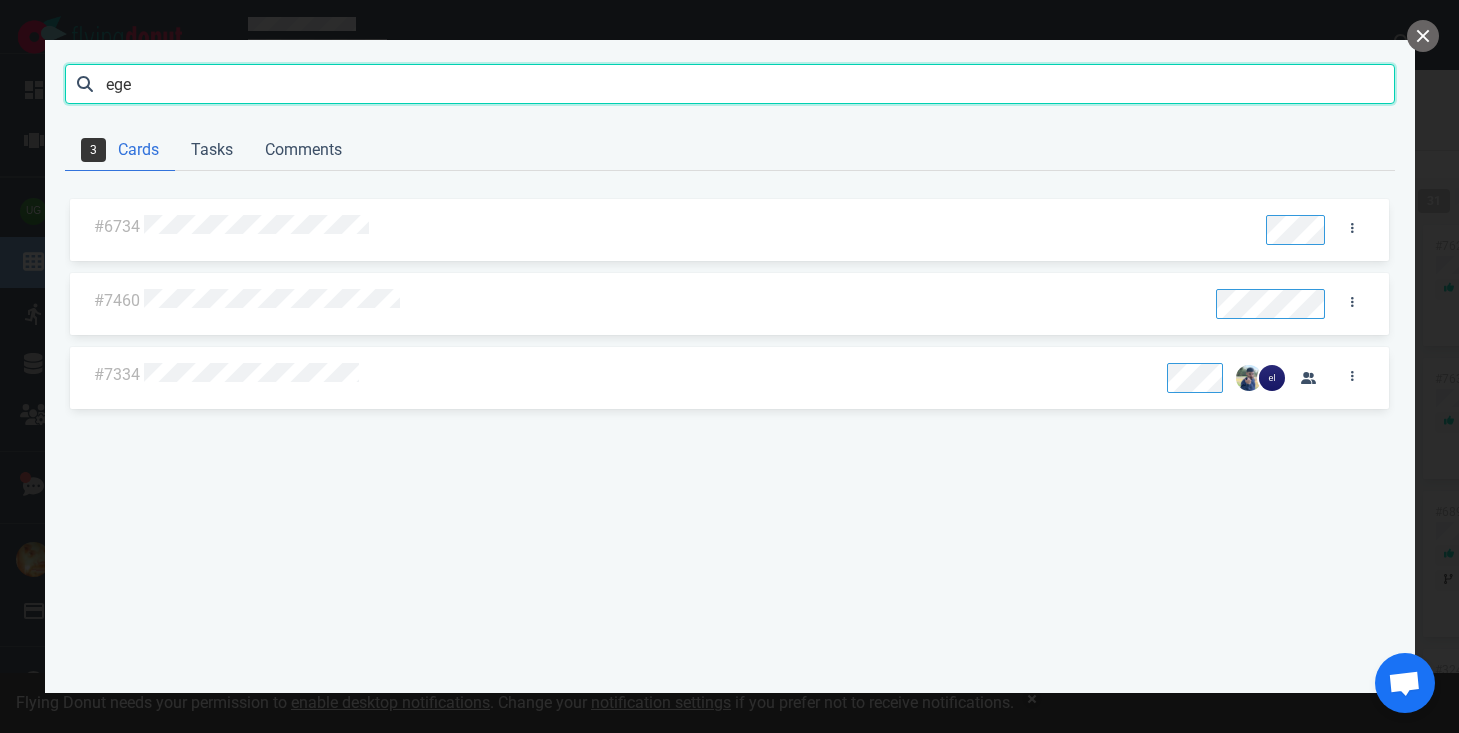click on "ege" at bounding box center [730, 84] 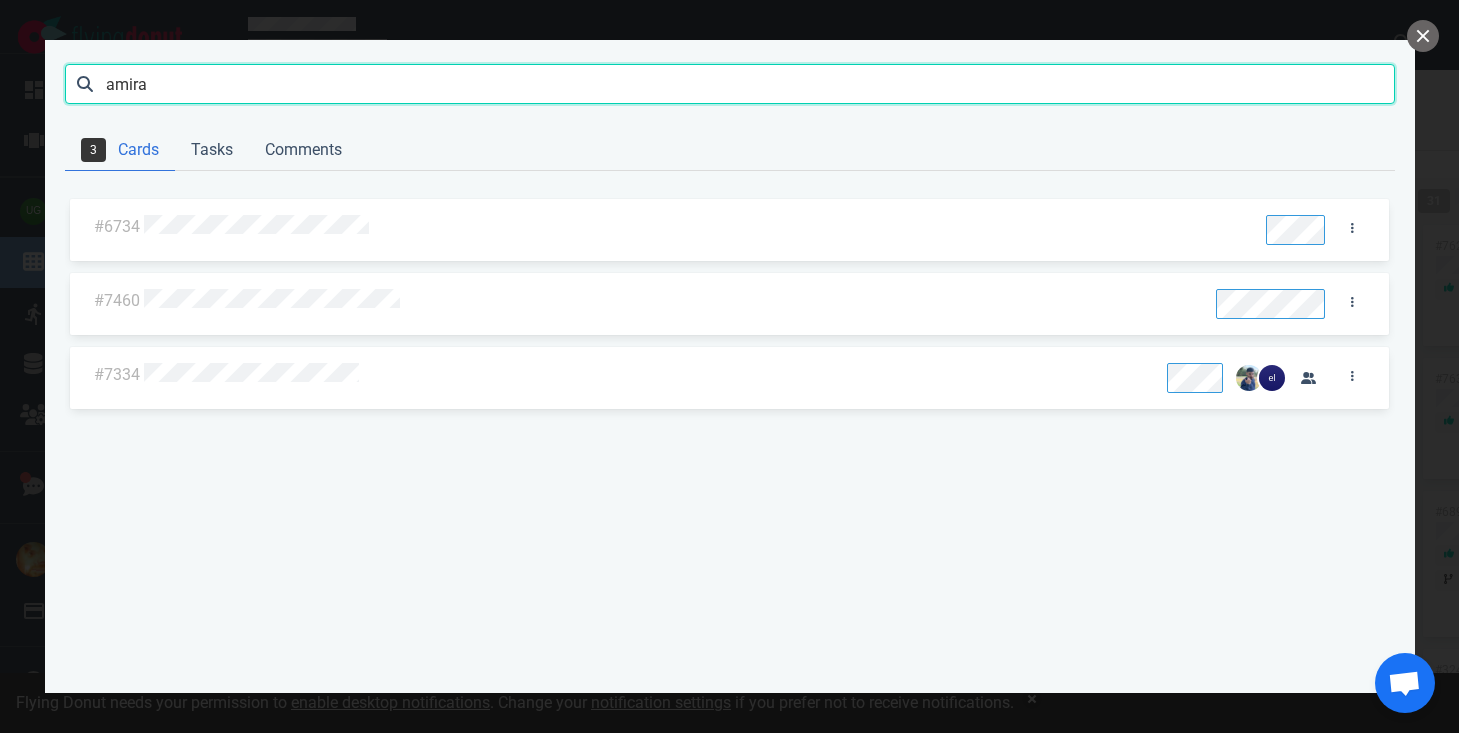 click on "Search" at bounding box center (0, 0) 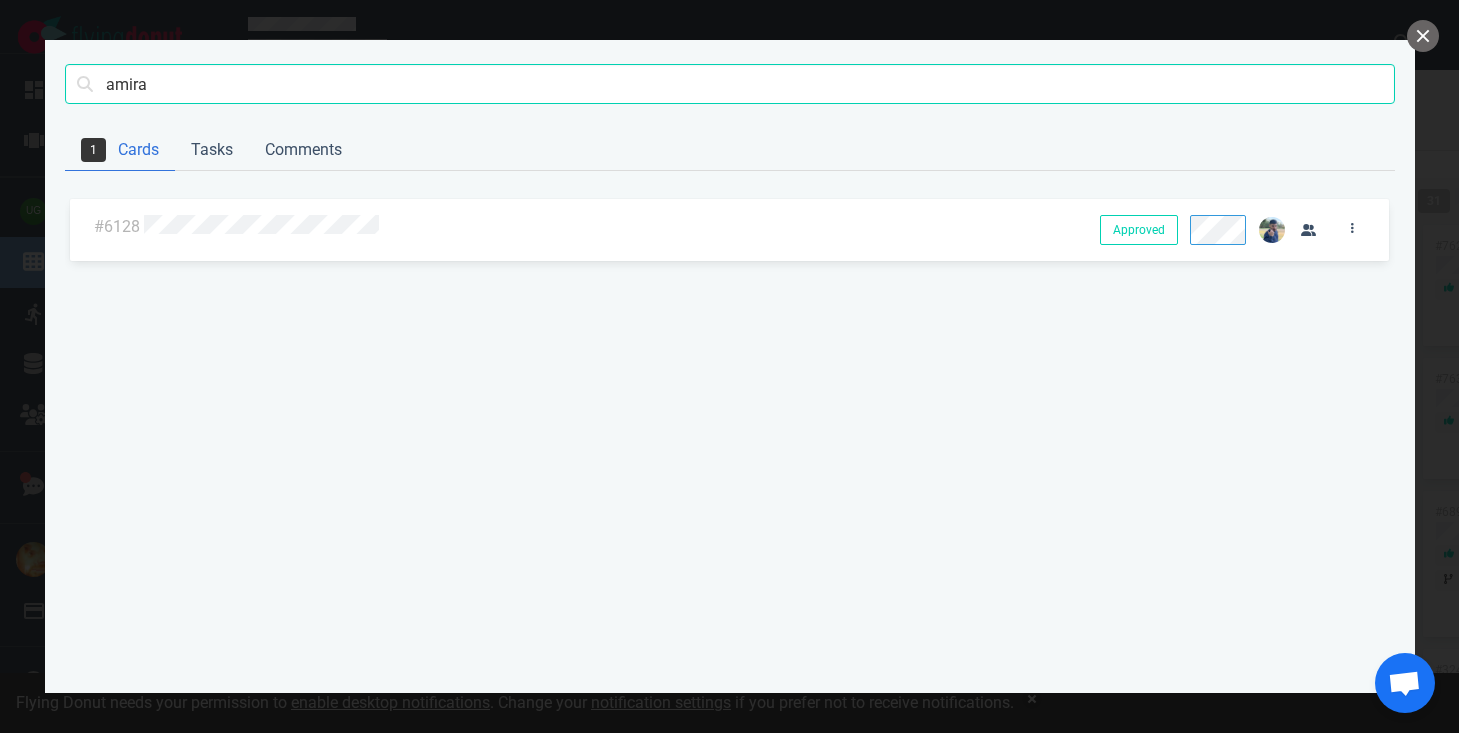 click on "#6128 Approved Approved" at bounding box center (729, 230) 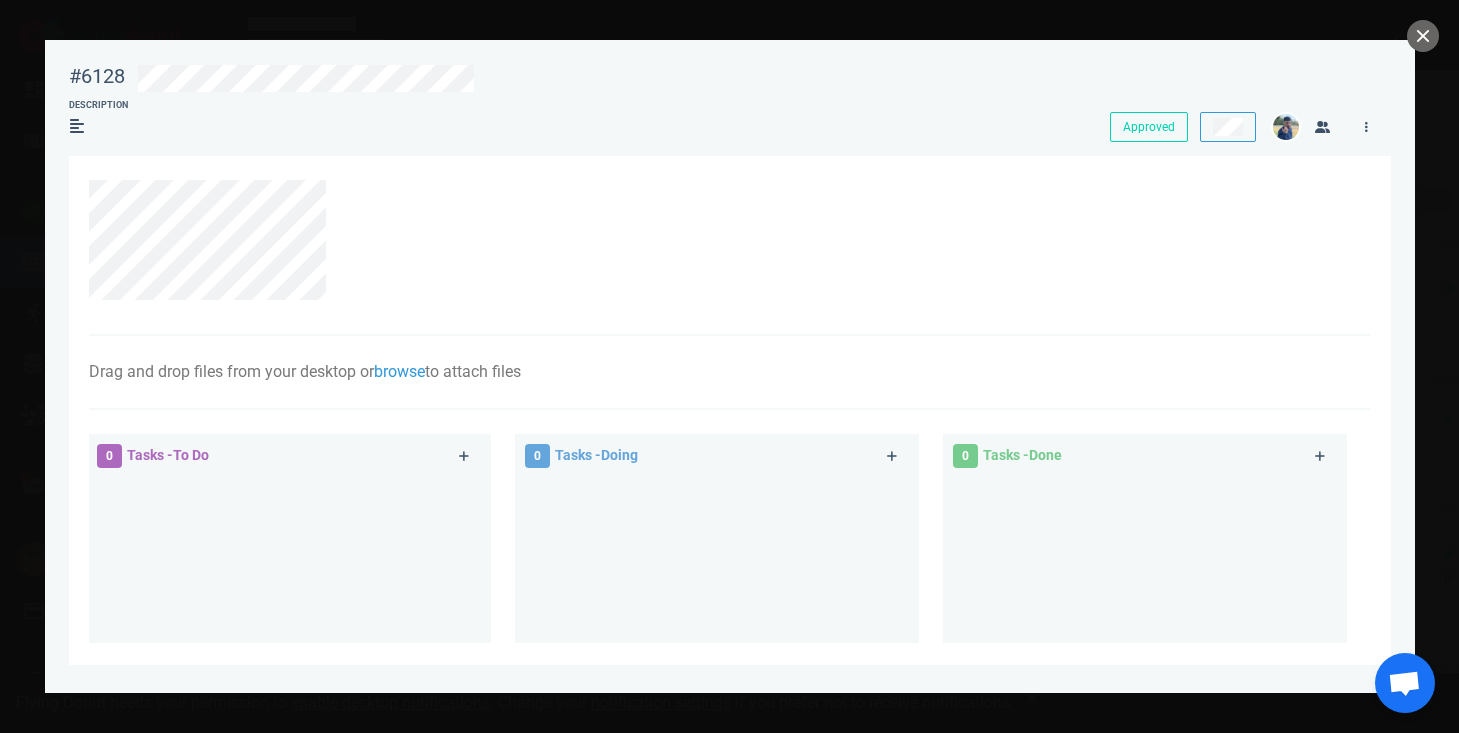 click at bounding box center [729, 366] 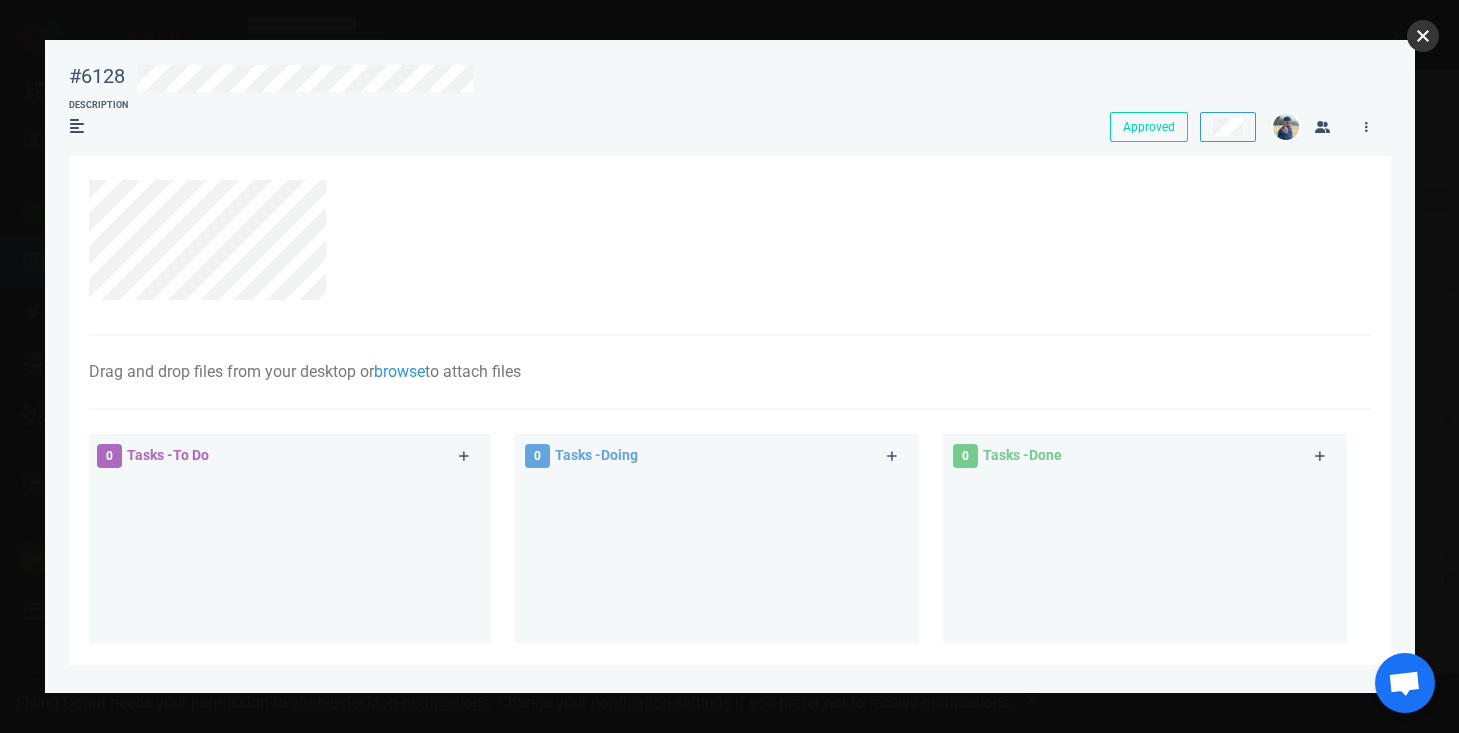 click at bounding box center (1423, 36) 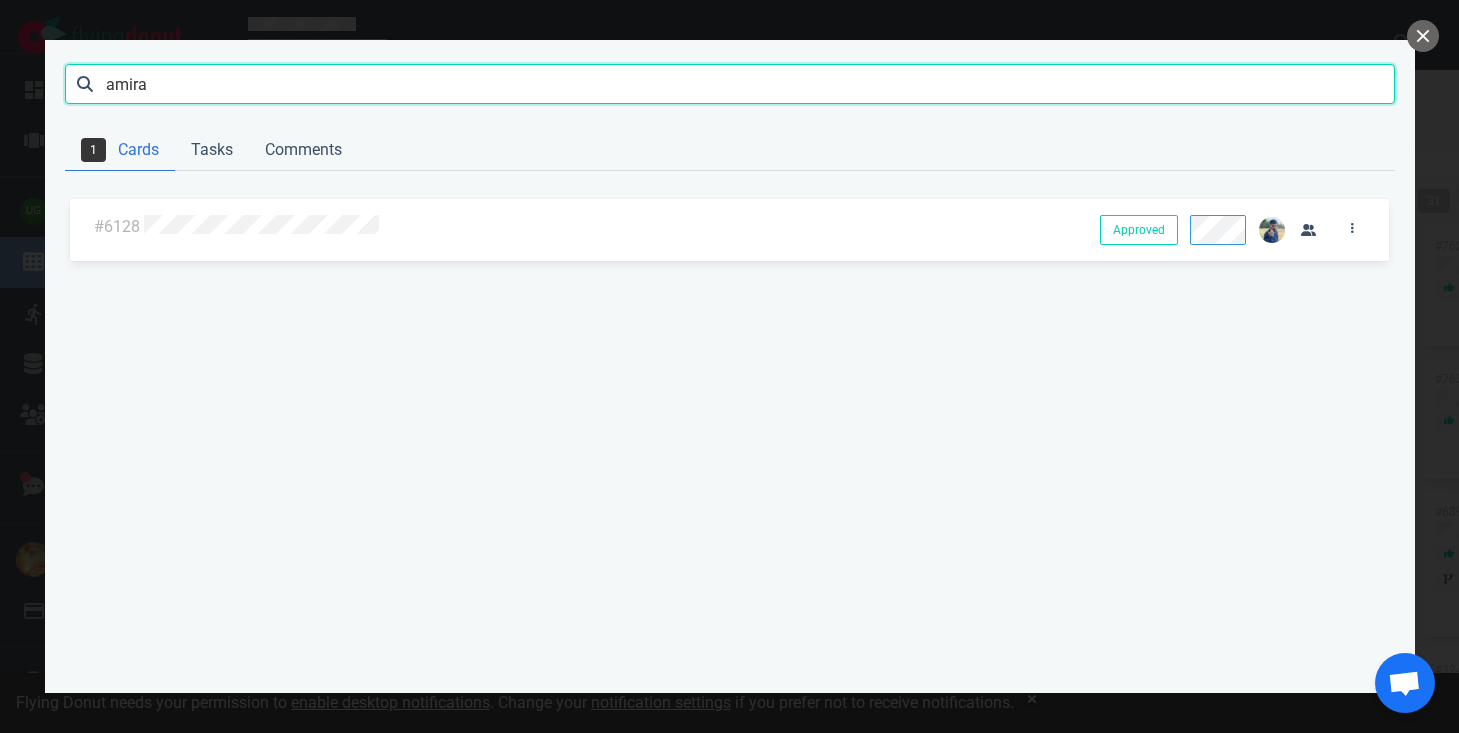 click on "amira" at bounding box center [730, 84] 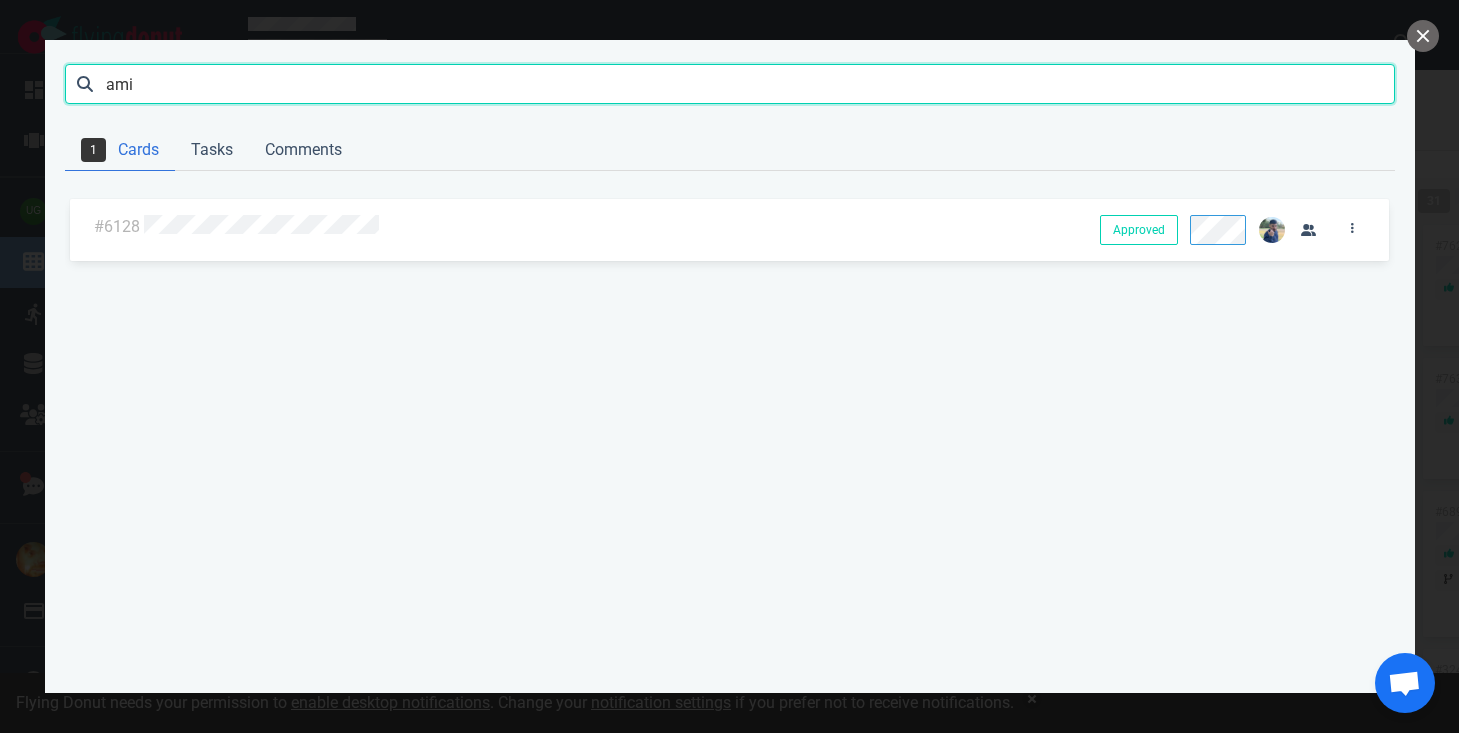 type on "ami" 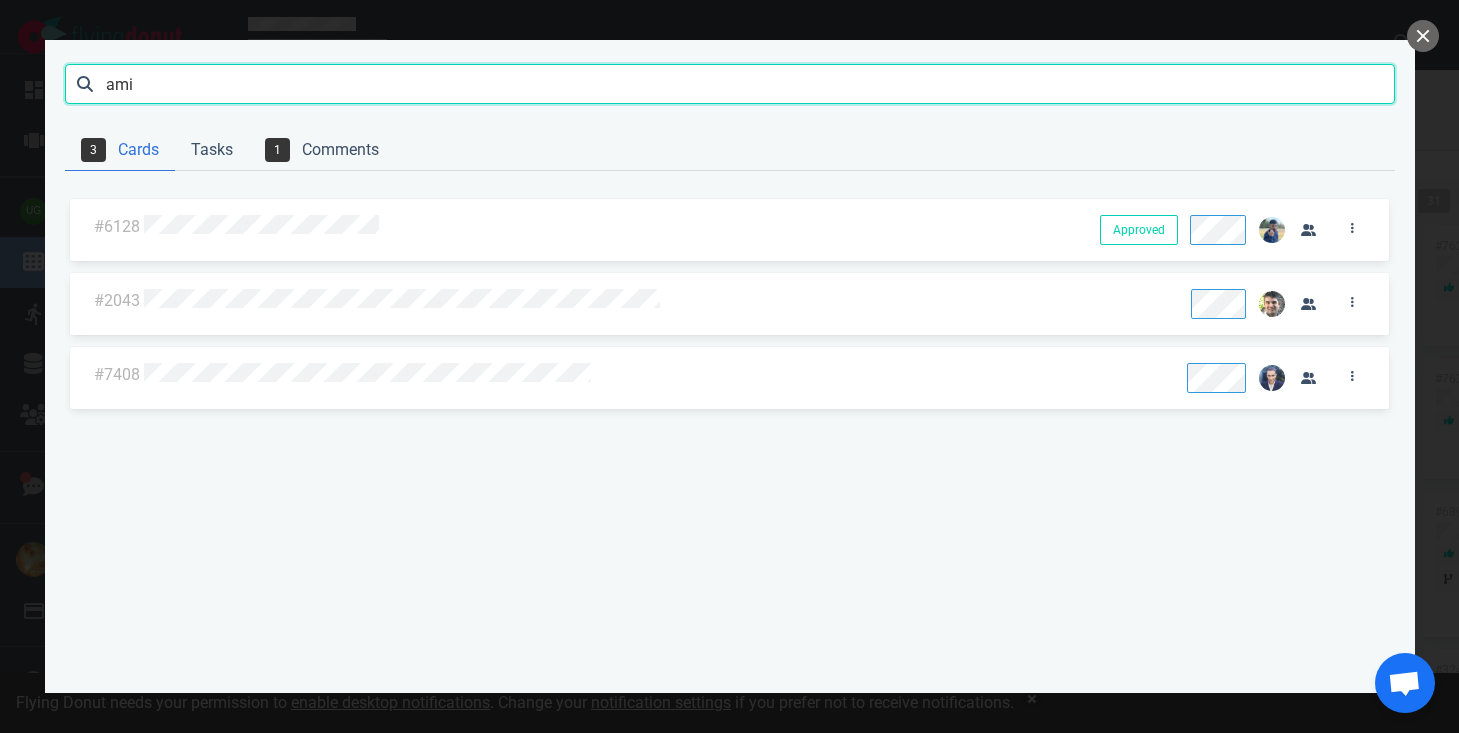 click on "ami" at bounding box center (730, 84) 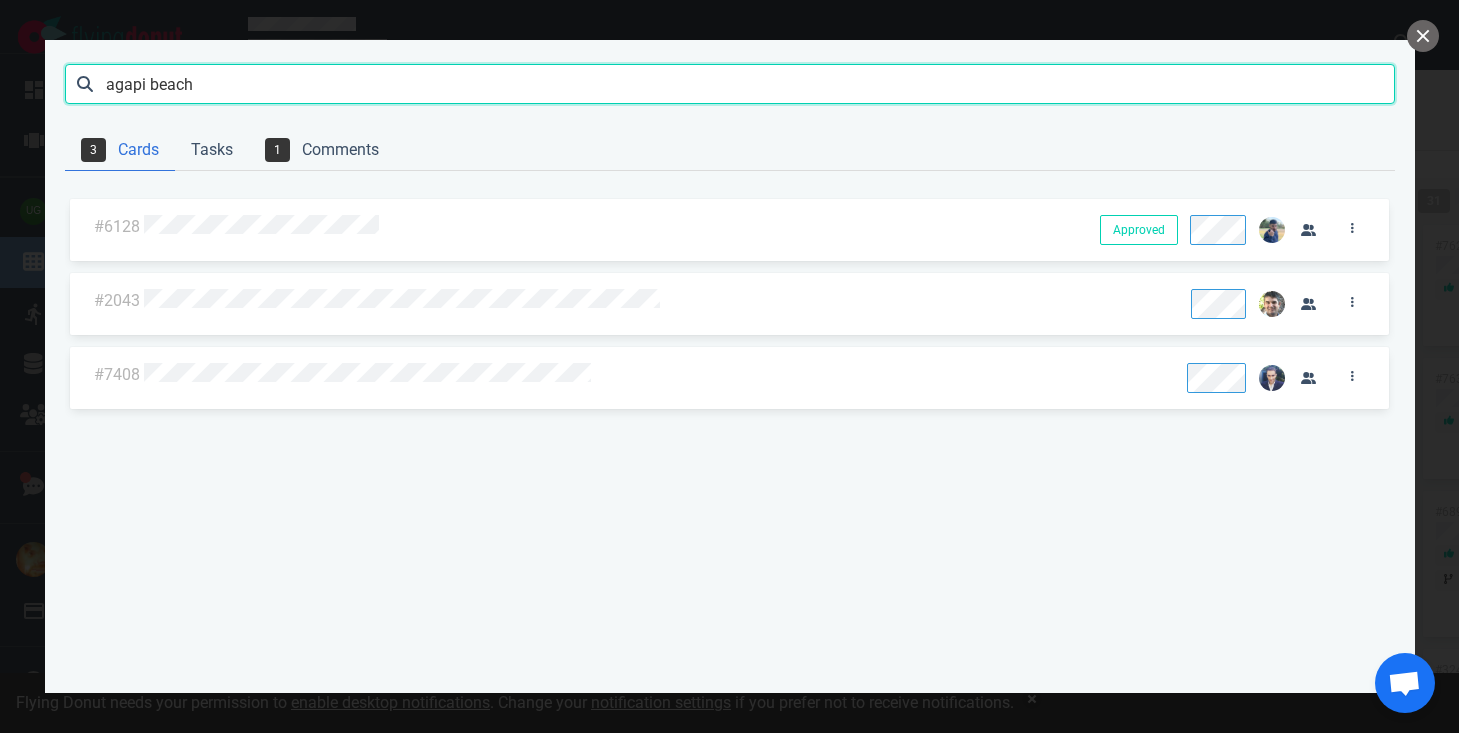 type on "agapi beach" 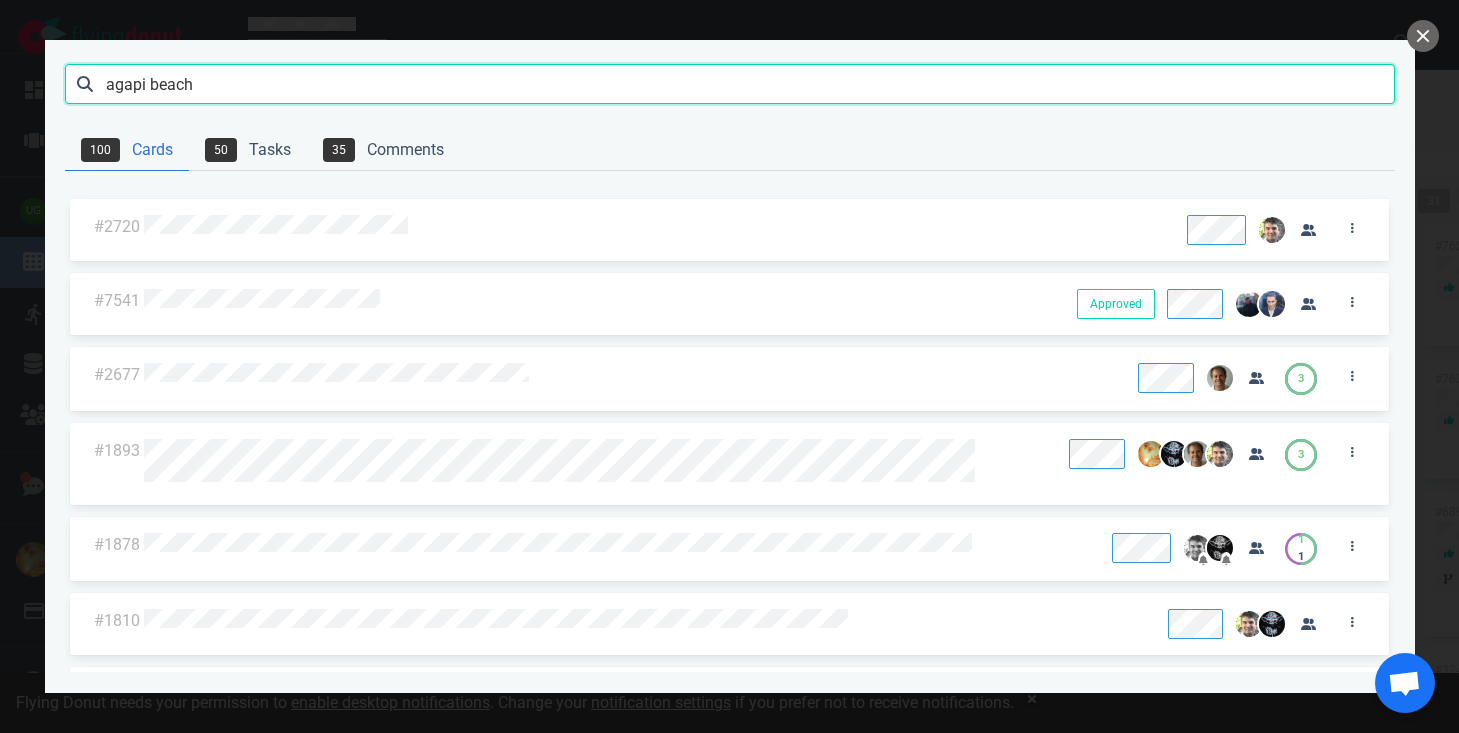 scroll, scrollTop: 0, scrollLeft: 0, axis: both 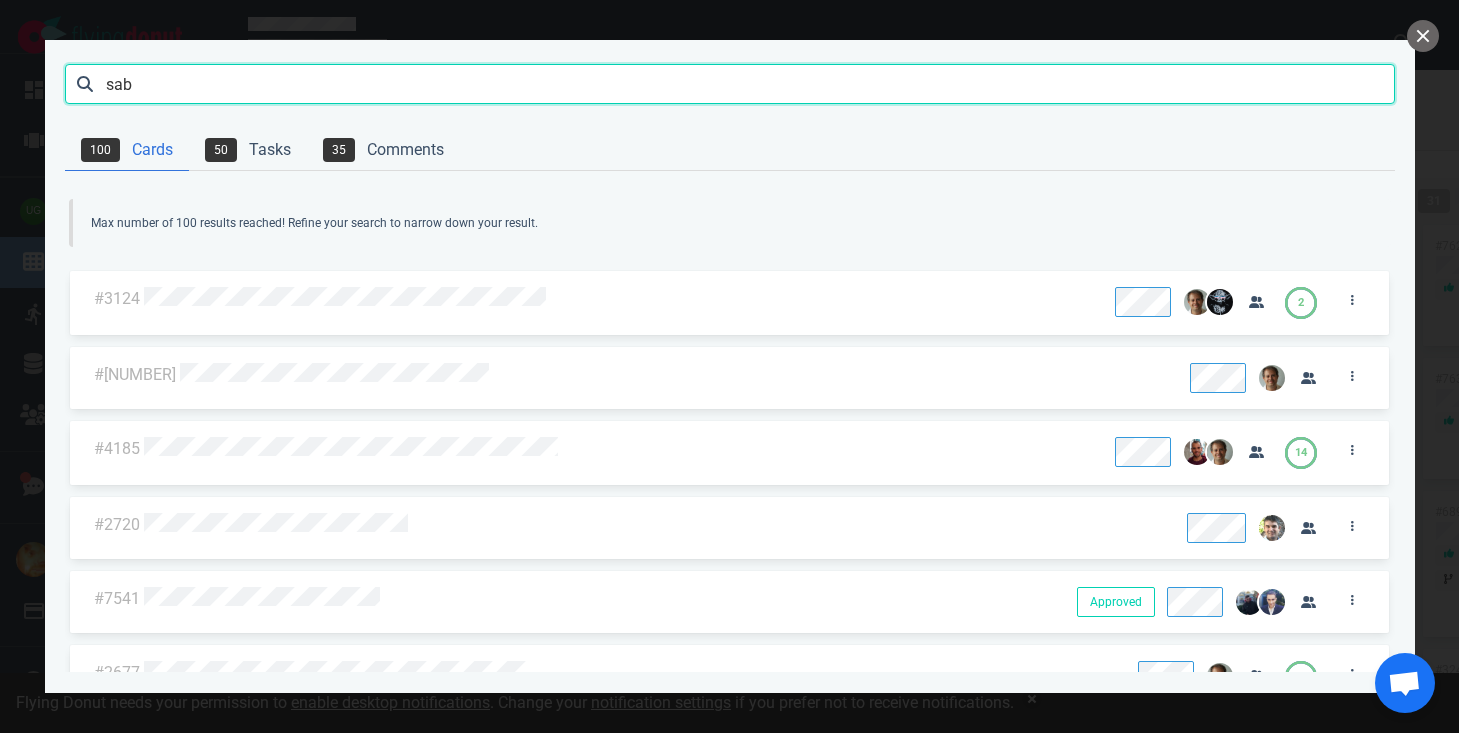 type on "sab" 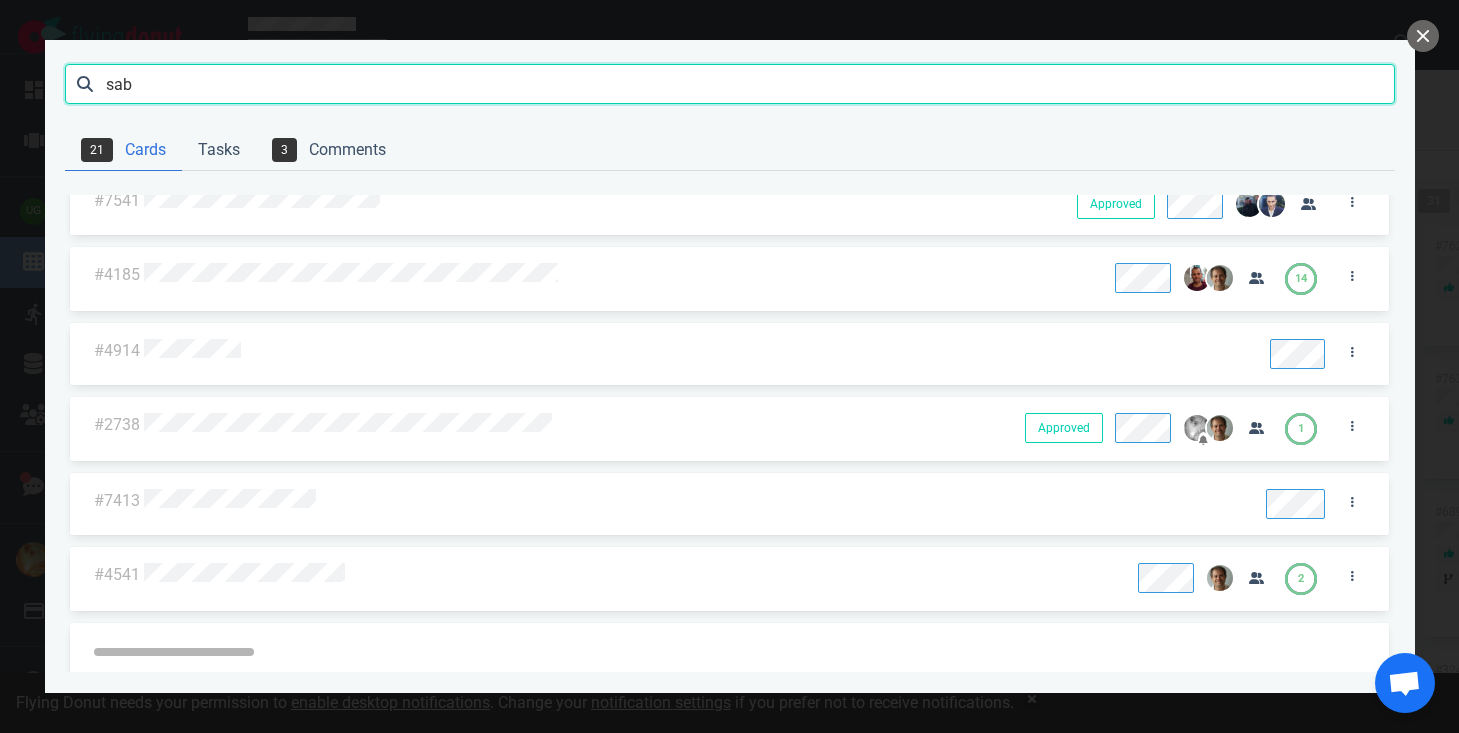 scroll, scrollTop: 224, scrollLeft: 0, axis: vertical 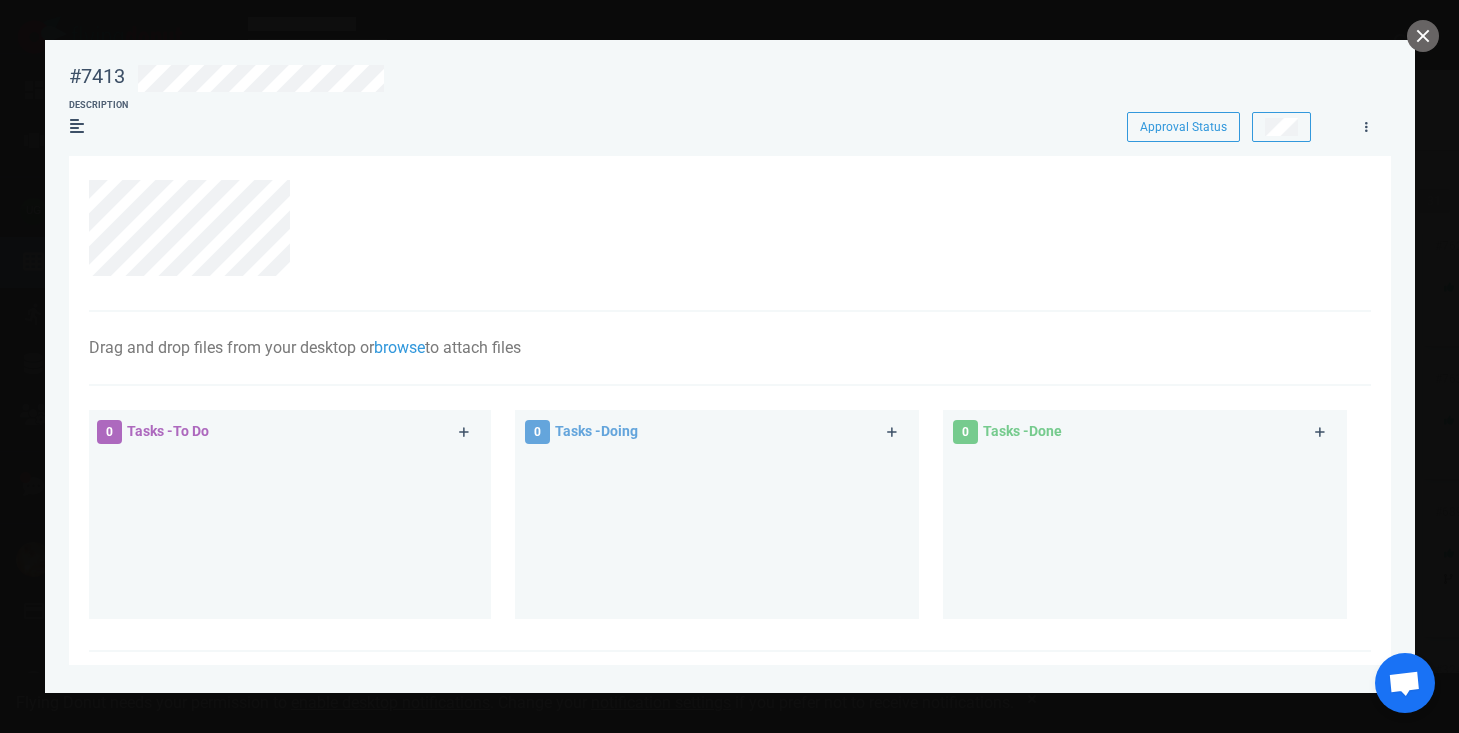 click at bounding box center [729, 366] 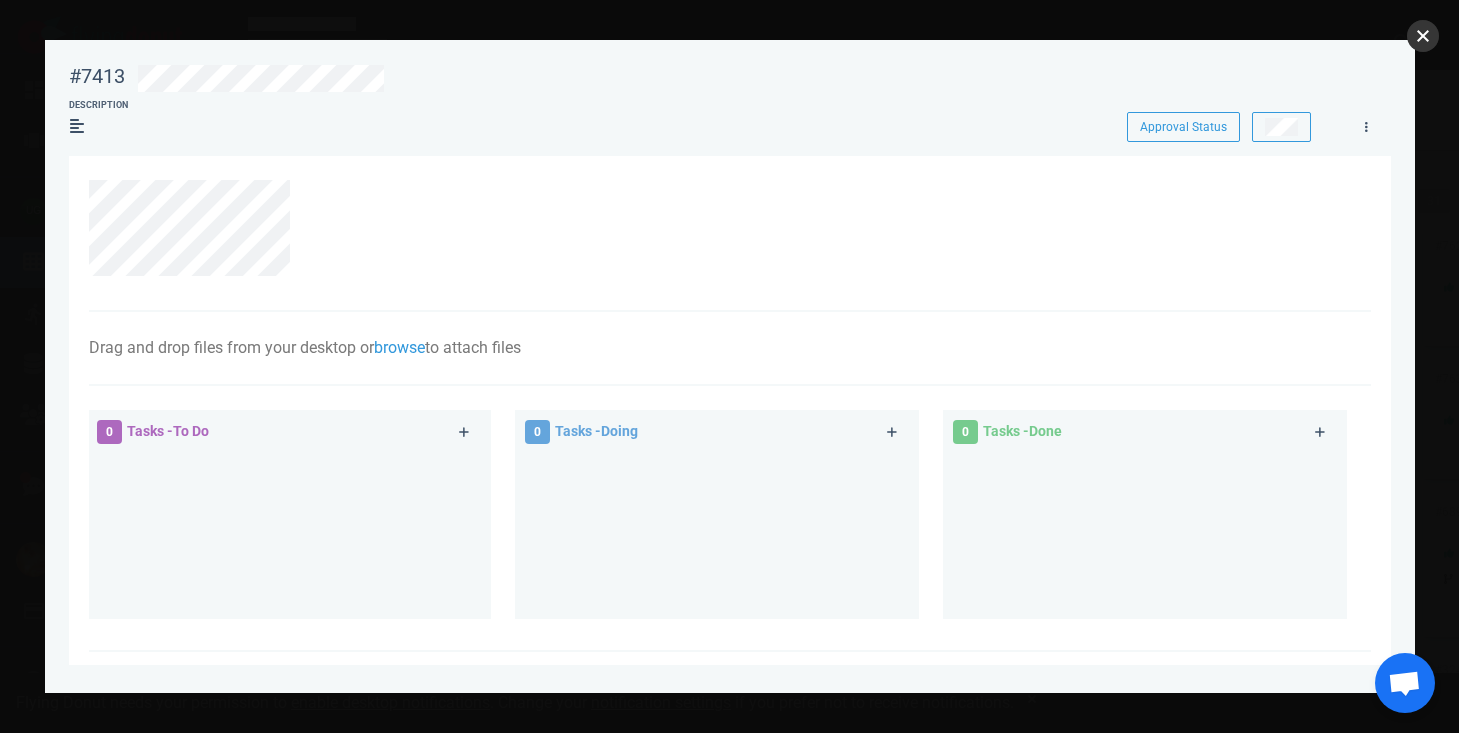 click at bounding box center (1423, 36) 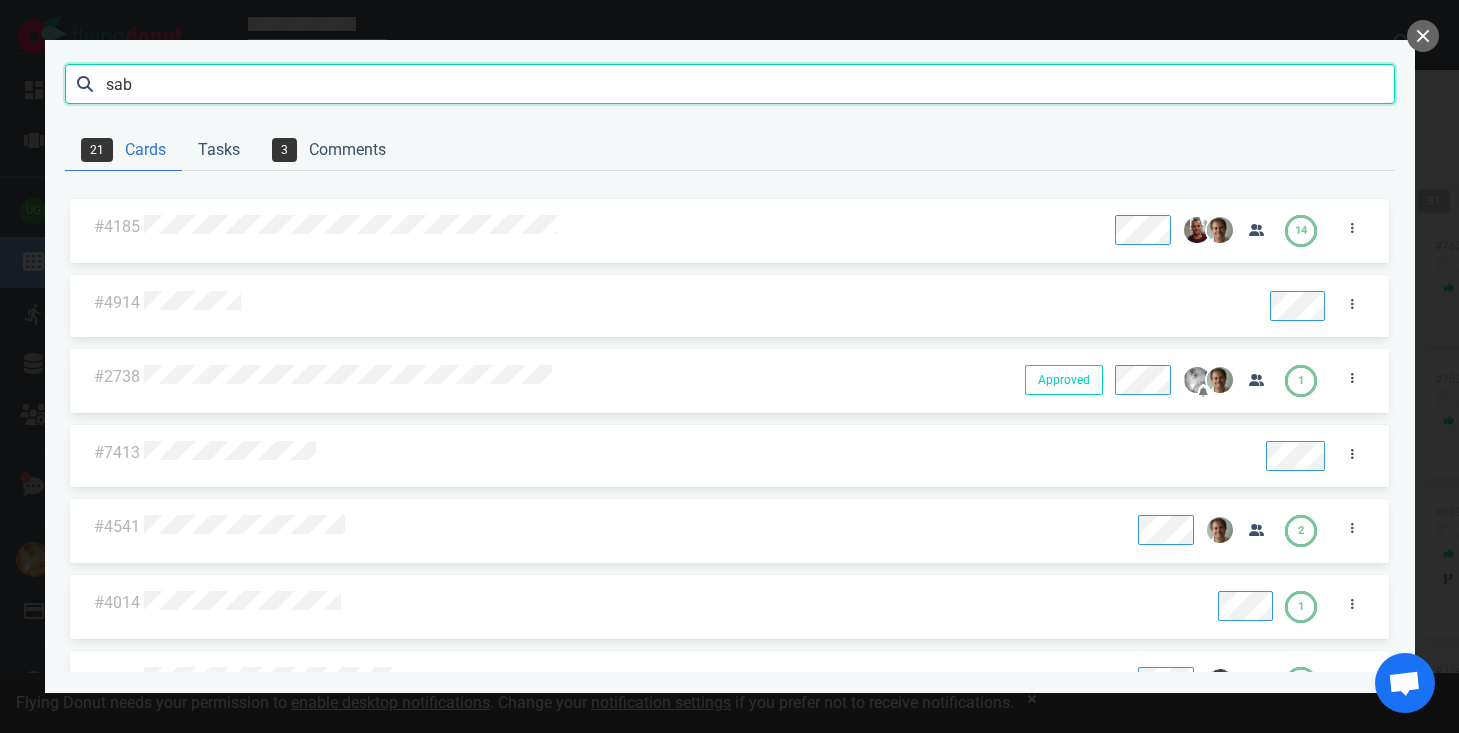click on "sab" at bounding box center [730, 84] 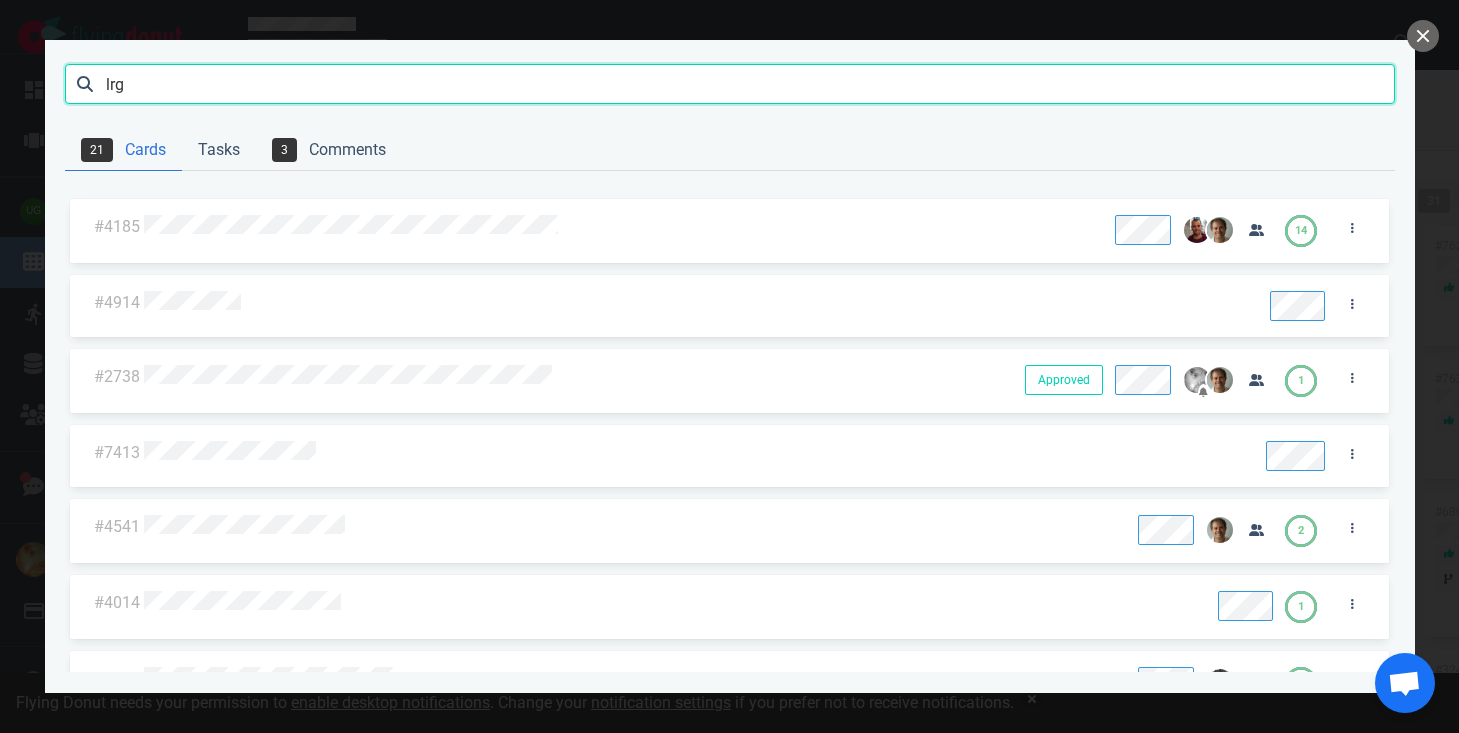 type on "lrg" 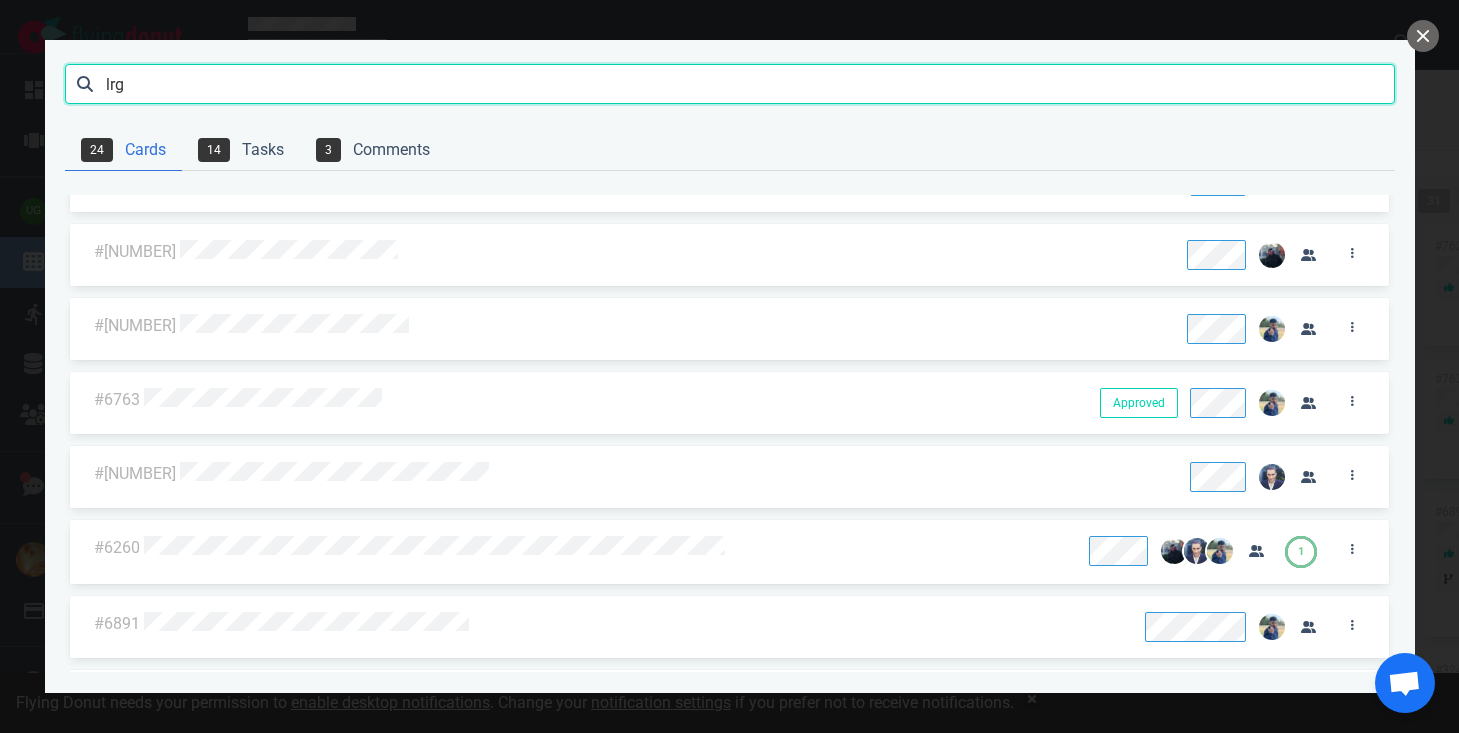 scroll, scrollTop: 660, scrollLeft: 0, axis: vertical 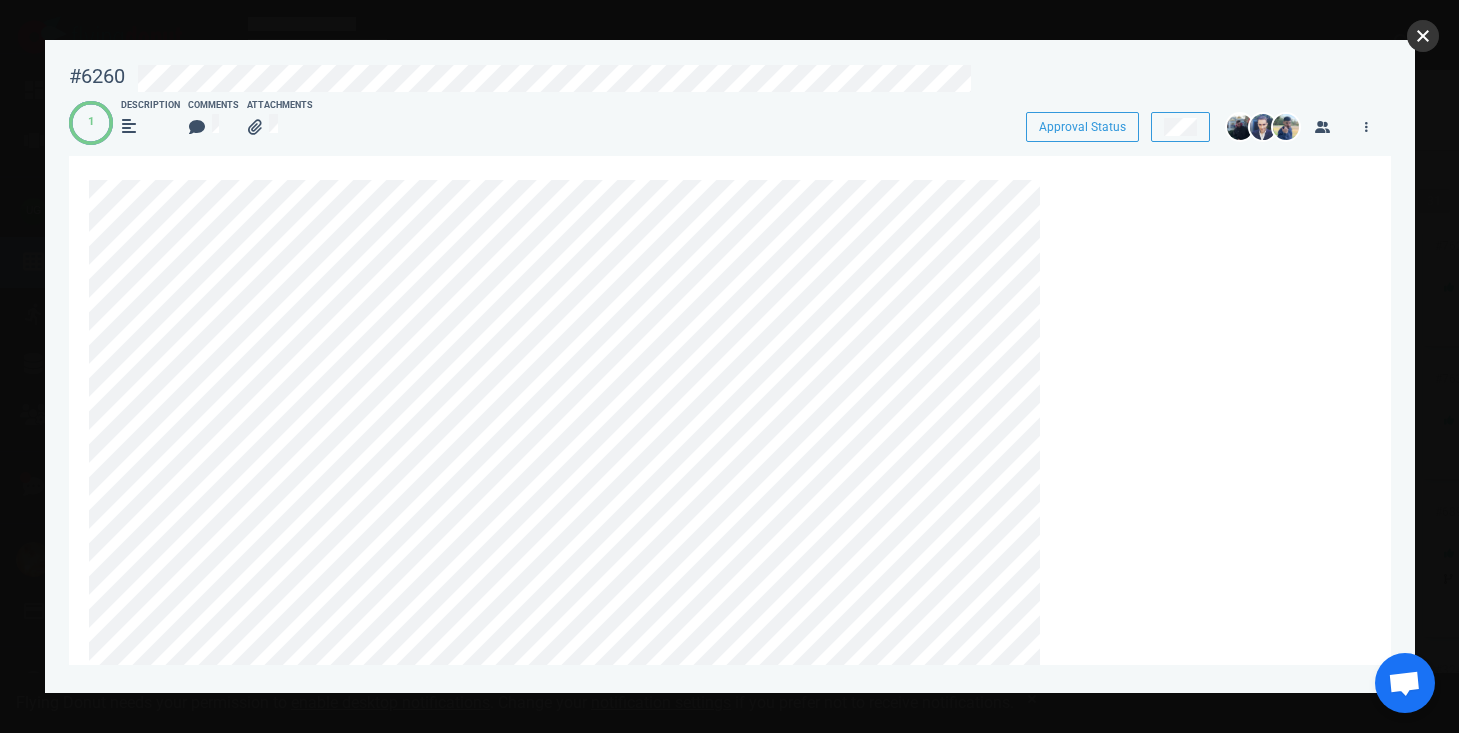 click at bounding box center [1423, 36] 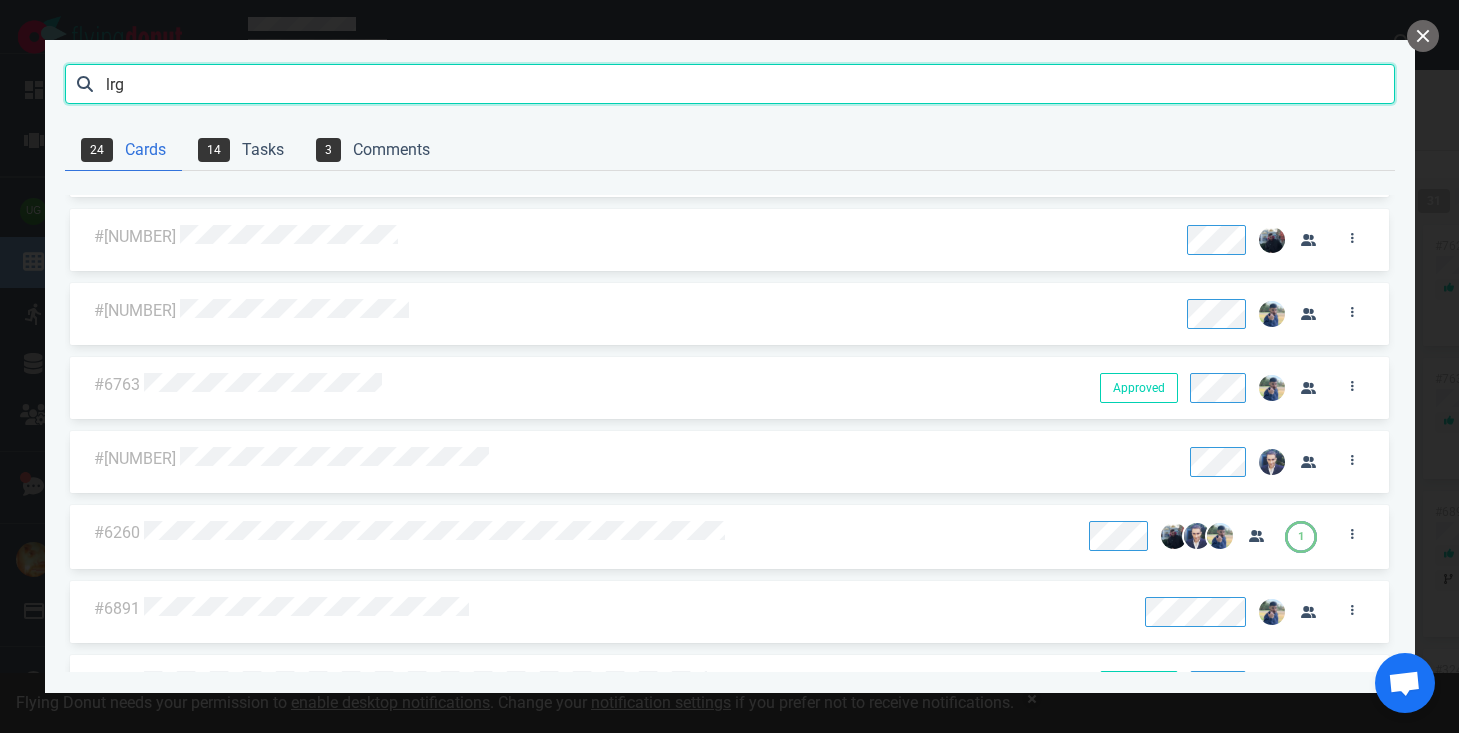 click on "lrg" at bounding box center [730, 84] 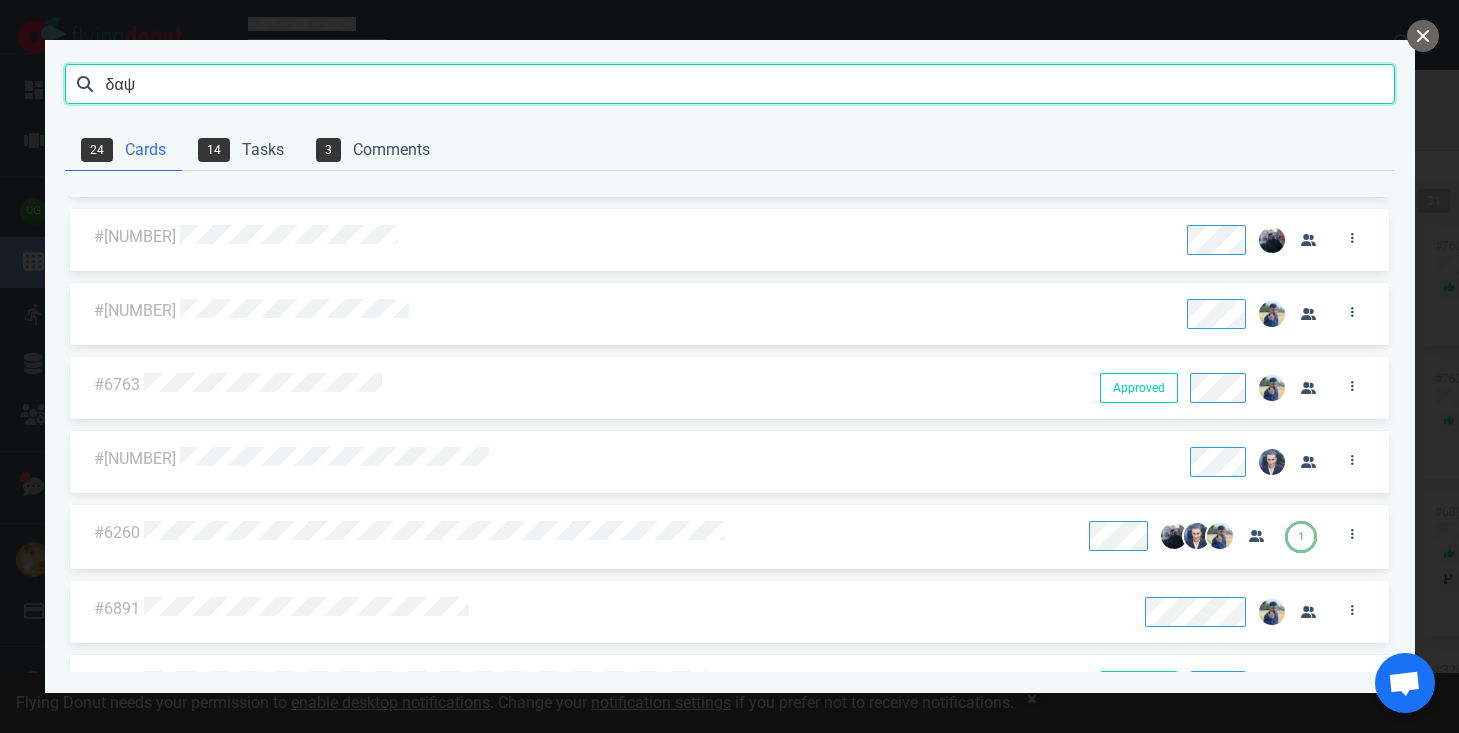 type on "δαψ" 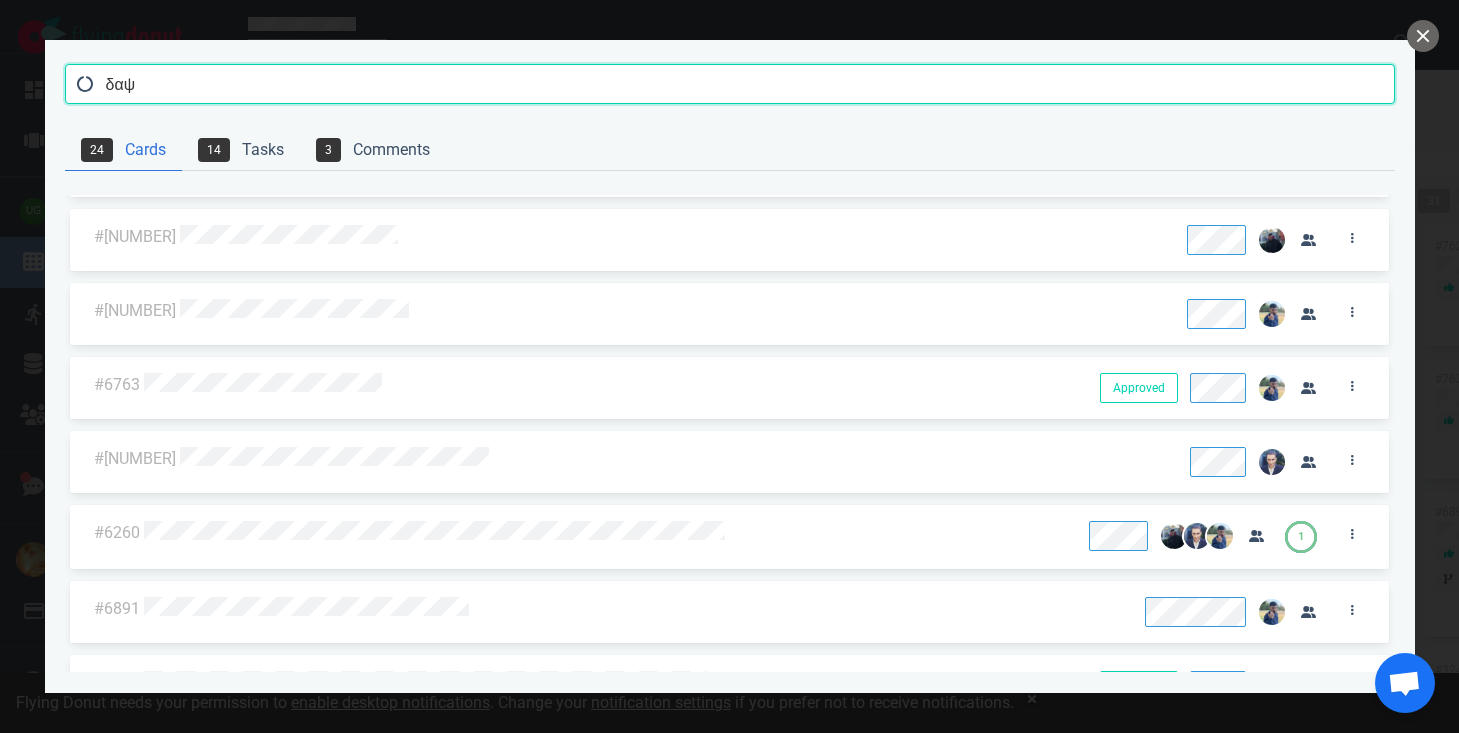 scroll, scrollTop: 172, scrollLeft: 0, axis: vertical 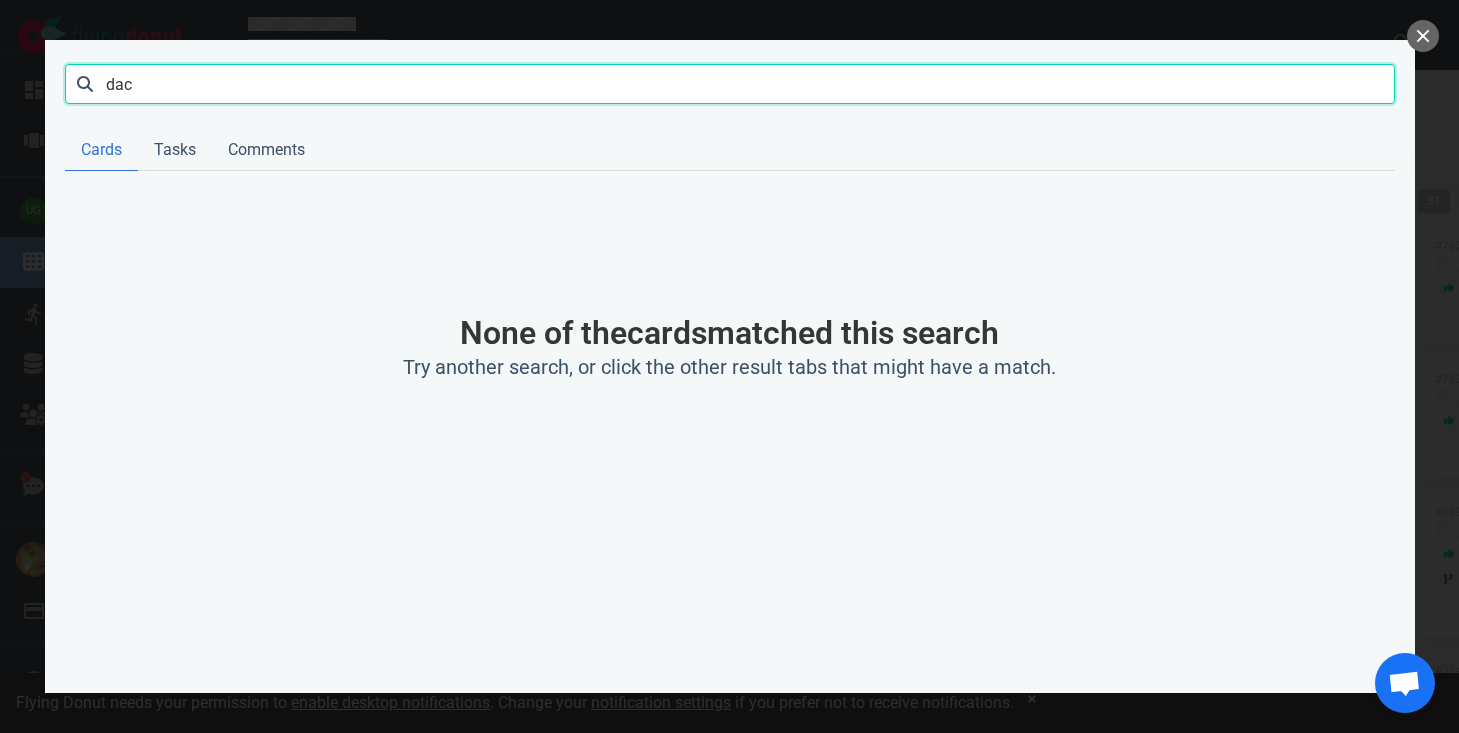 type on "dac" 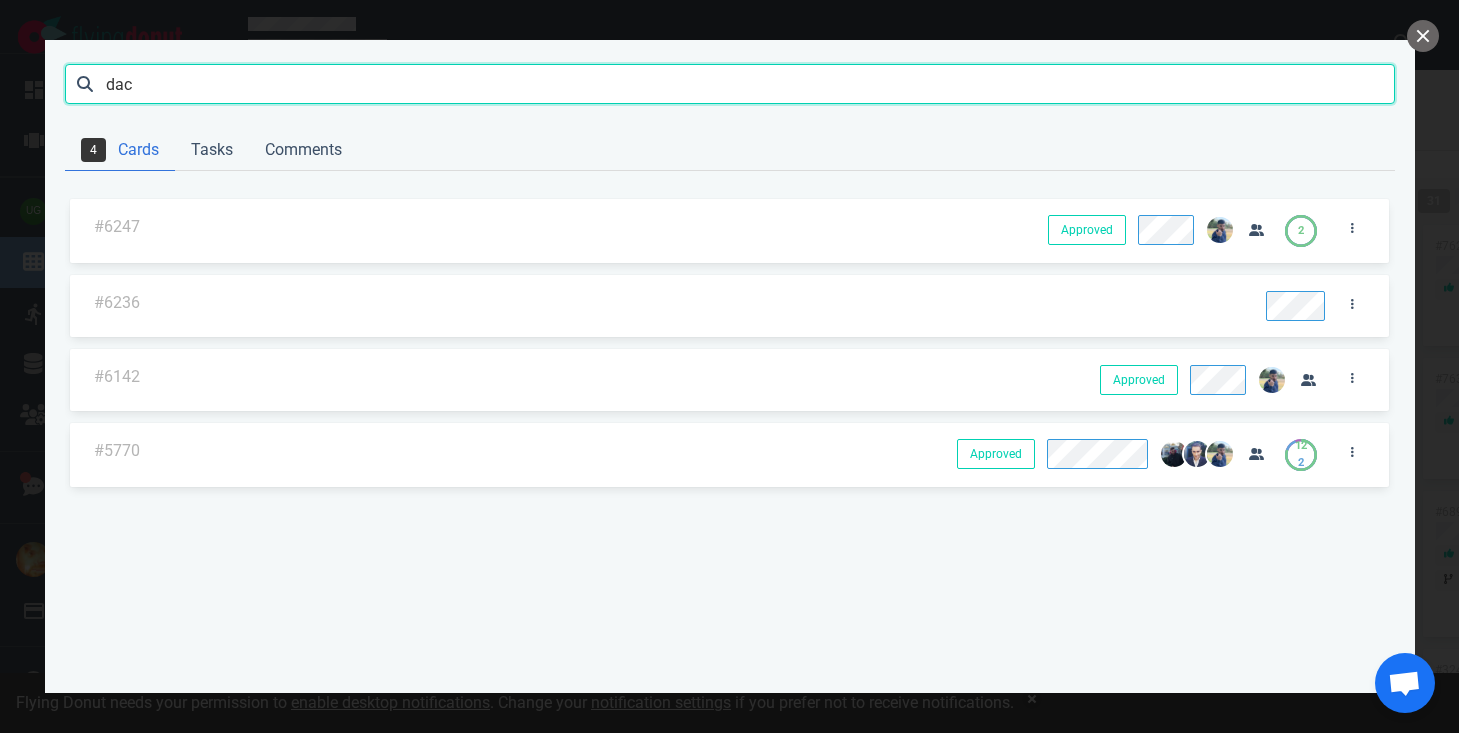 scroll, scrollTop: 0, scrollLeft: 0, axis: both 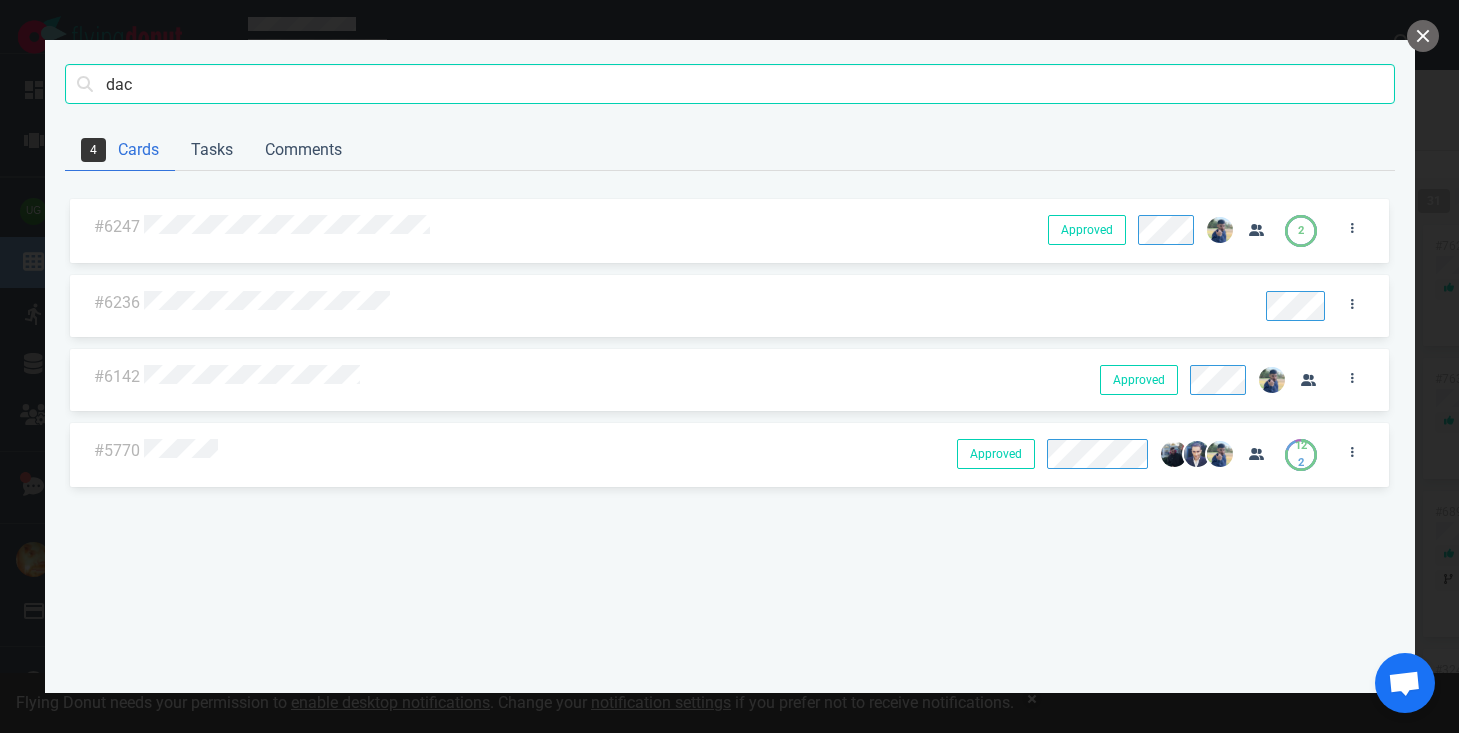 click at bounding box center [612, 376] 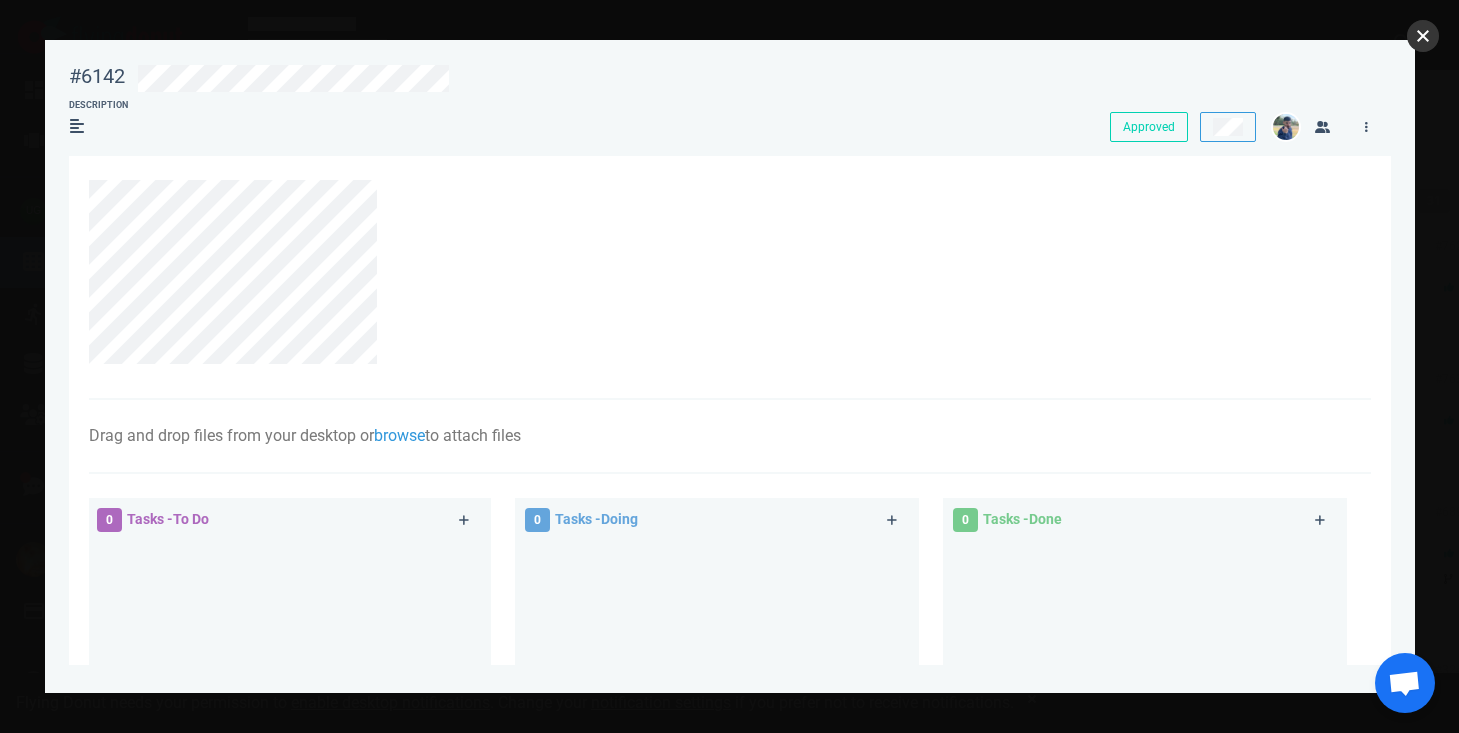 click at bounding box center [1423, 36] 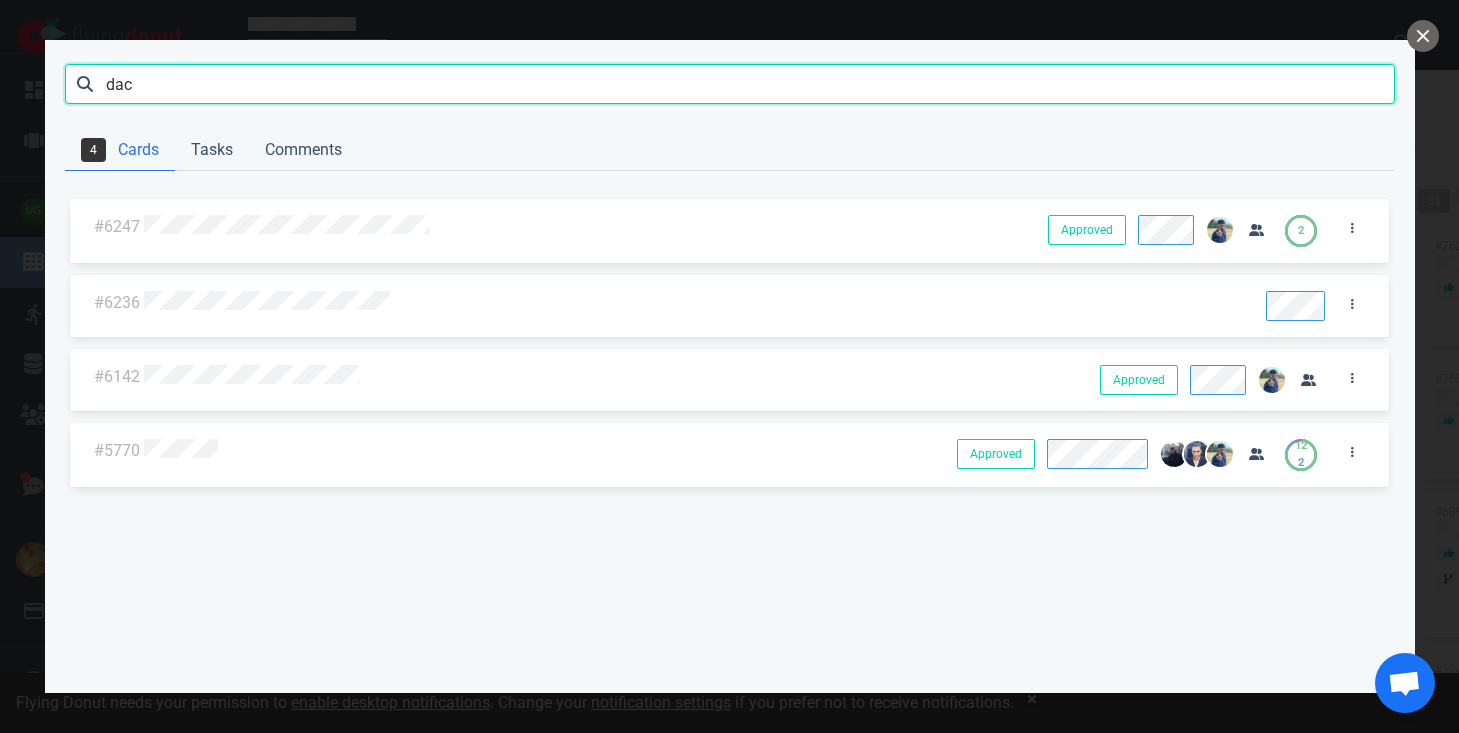 click on "dac" at bounding box center (730, 84) 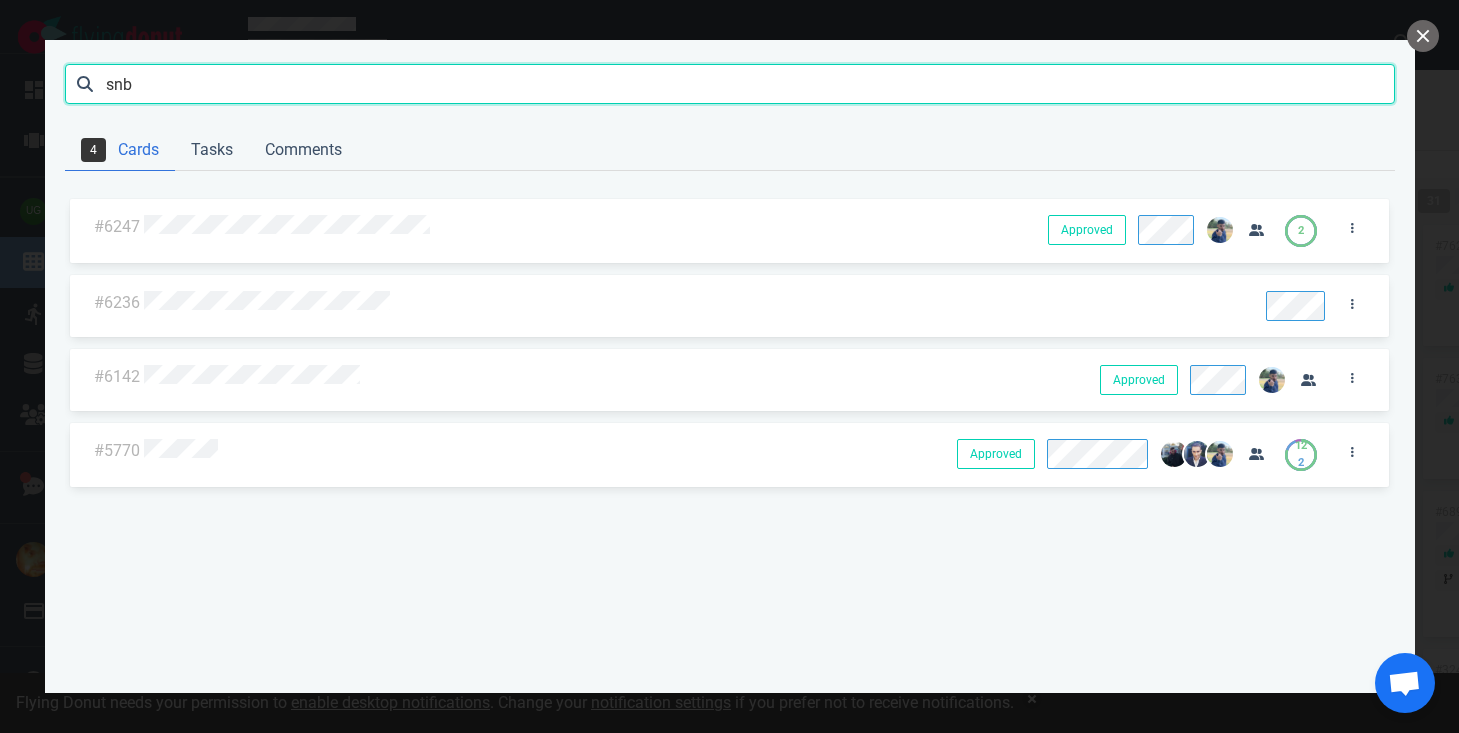 type on "snb" 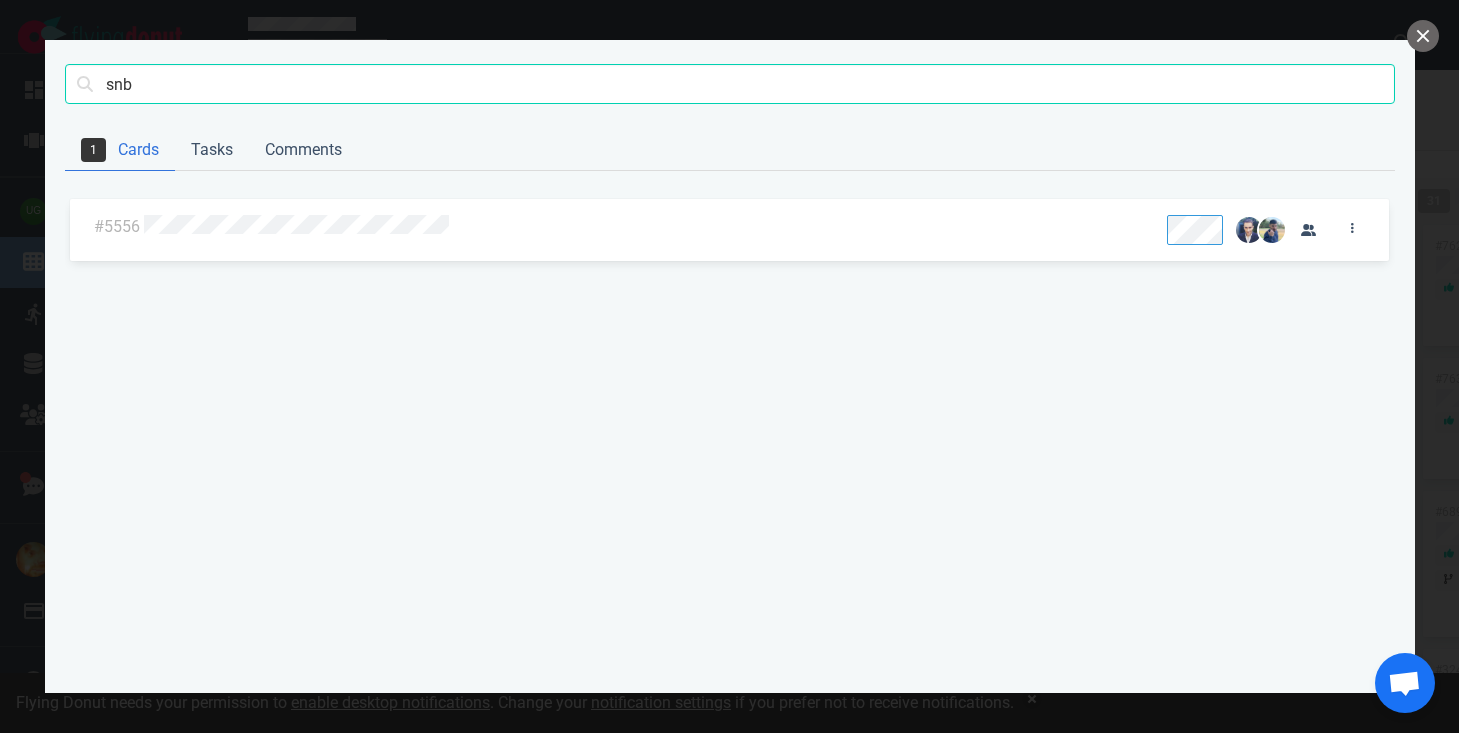 click at bounding box center [645, 226] 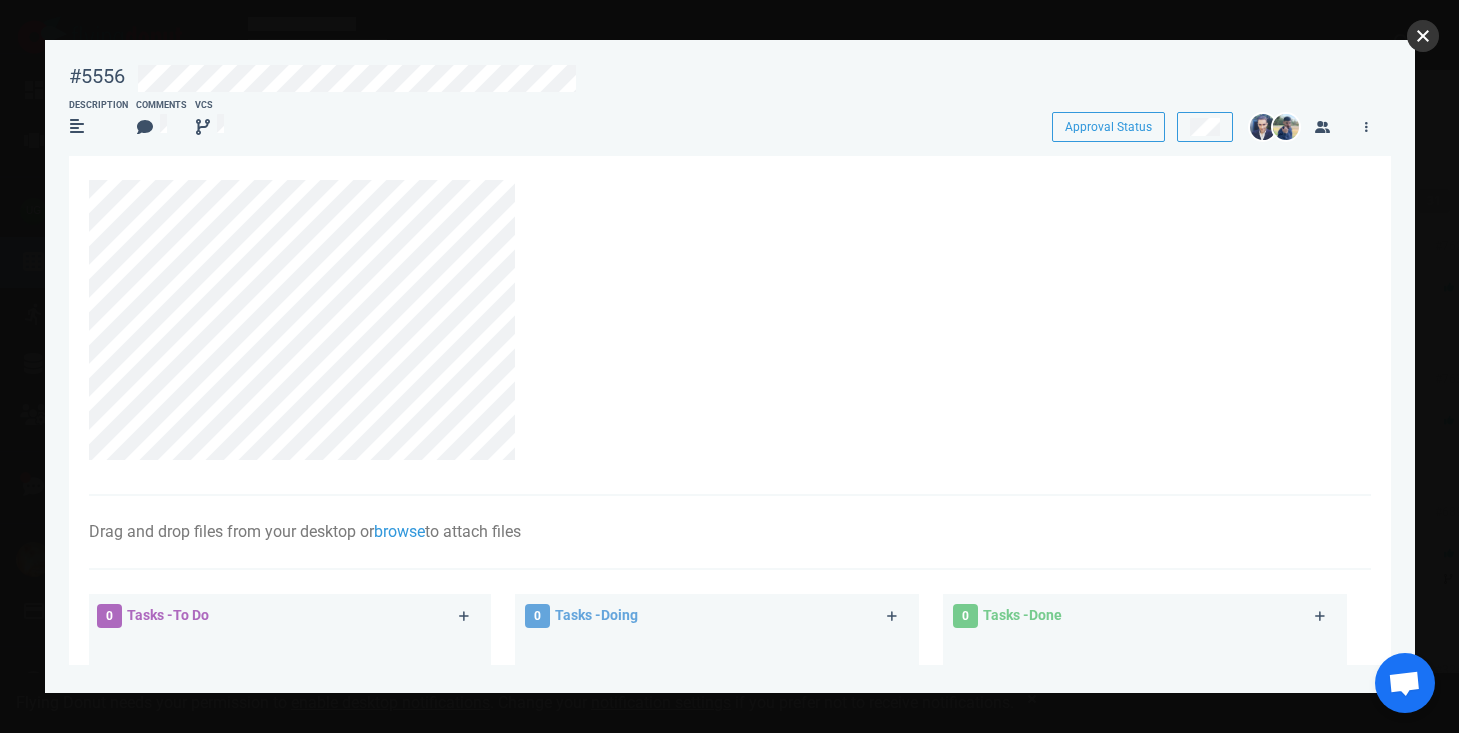 click at bounding box center (1423, 36) 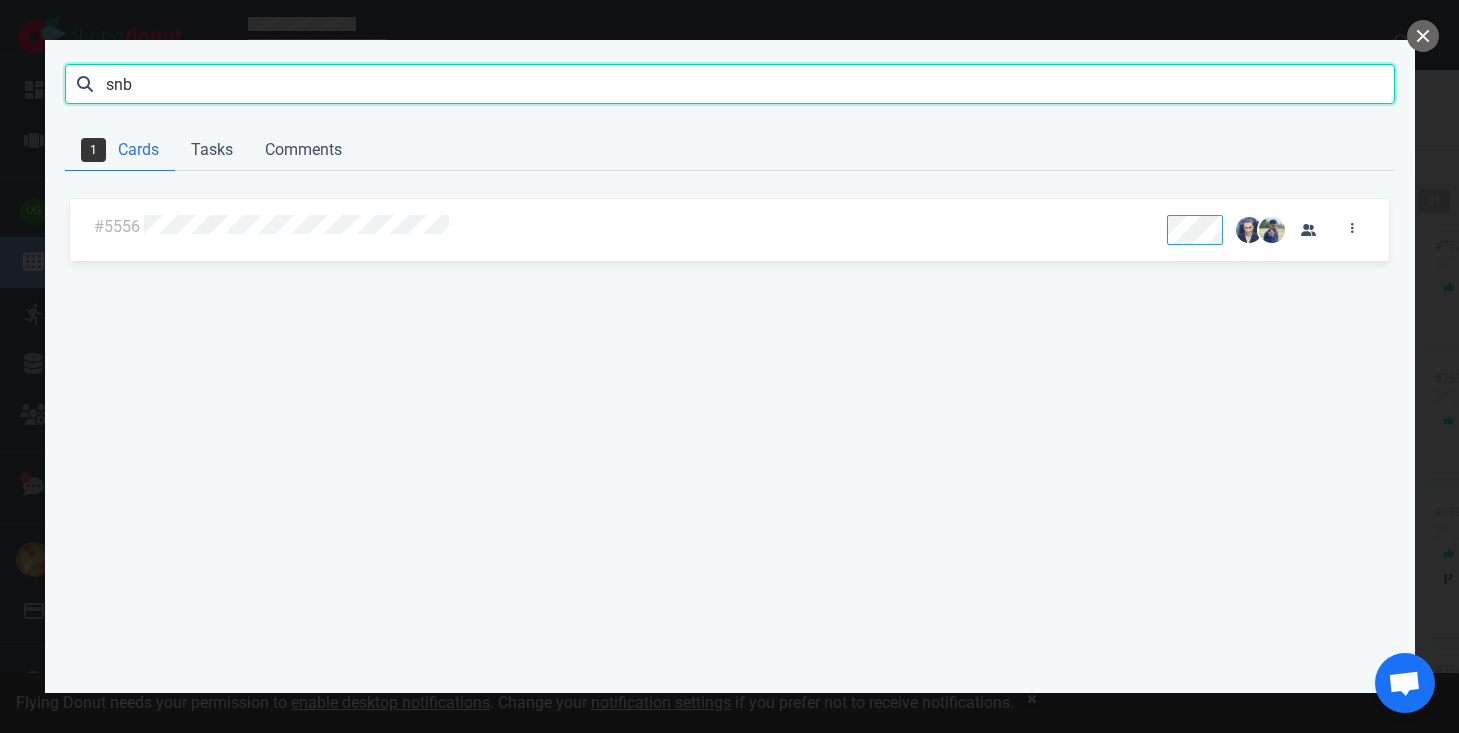 click on "snb" at bounding box center (730, 84) 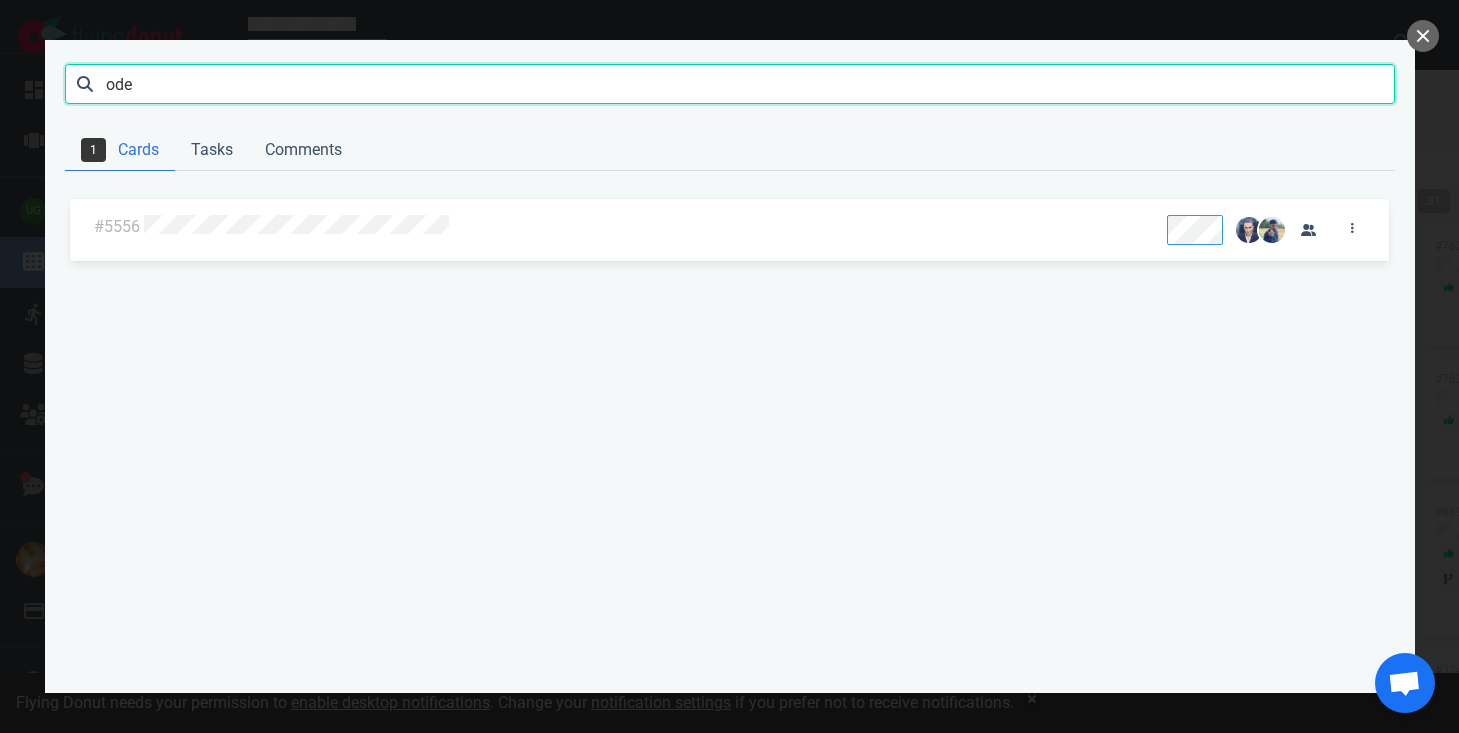 type on "ode" 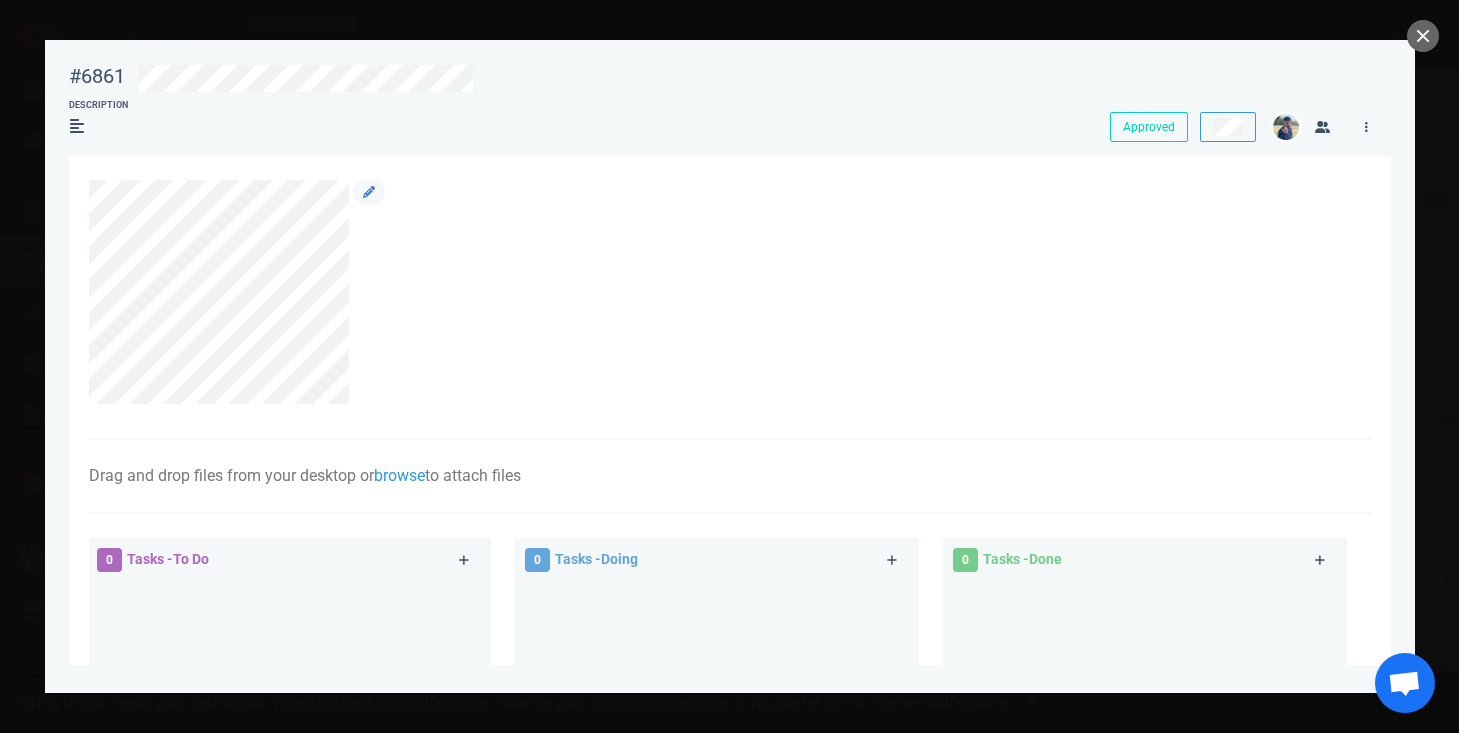 click at bounding box center (719, 292) 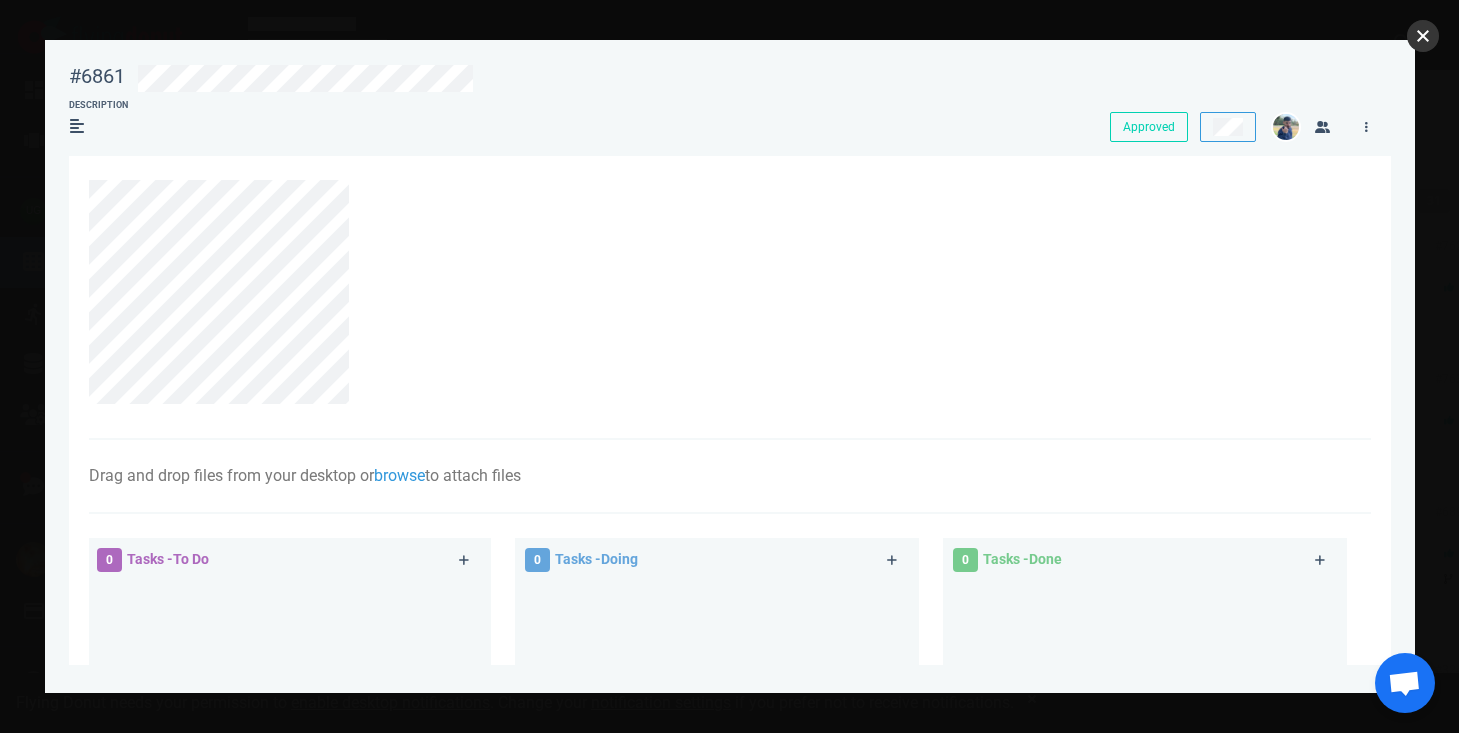 click at bounding box center [1423, 36] 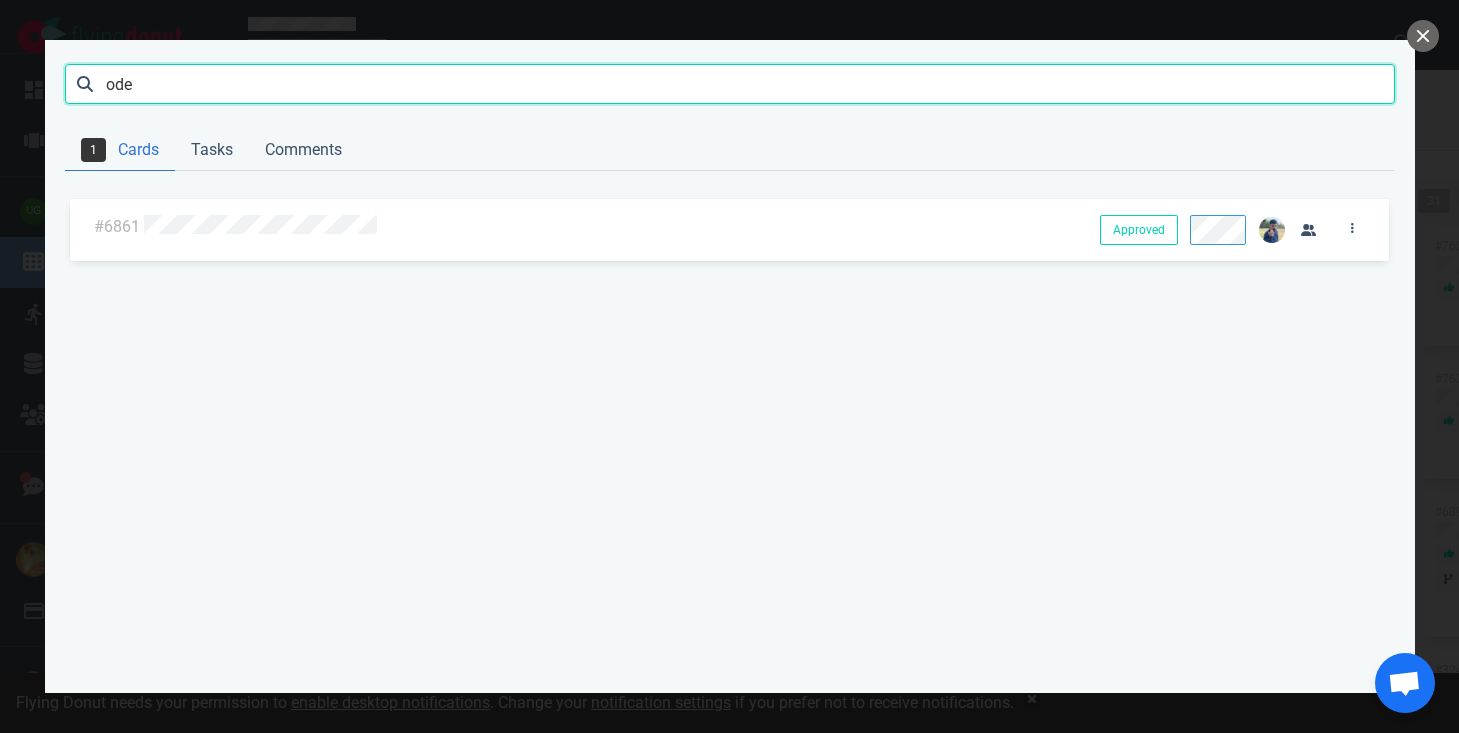 click on "ode" at bounding box center [730, 84] 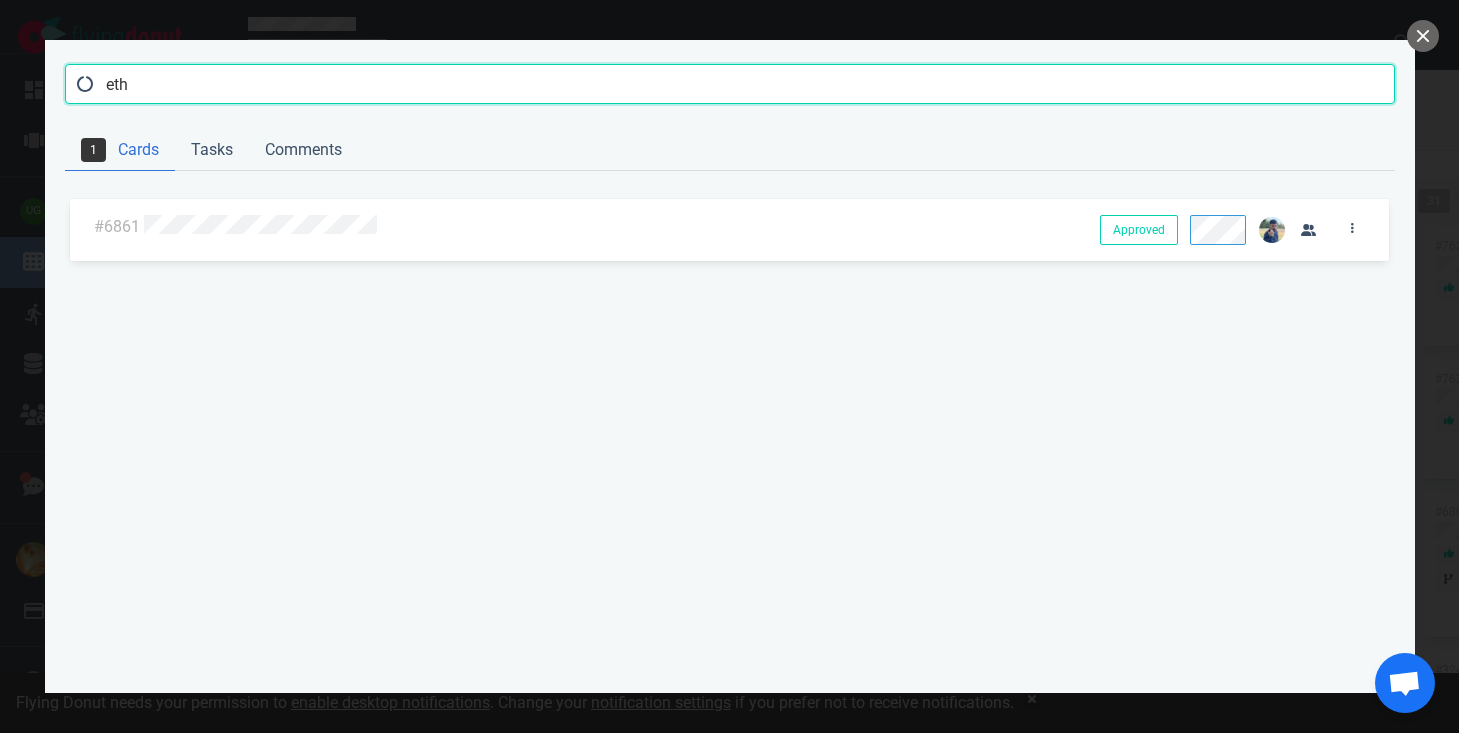 type on "eth" 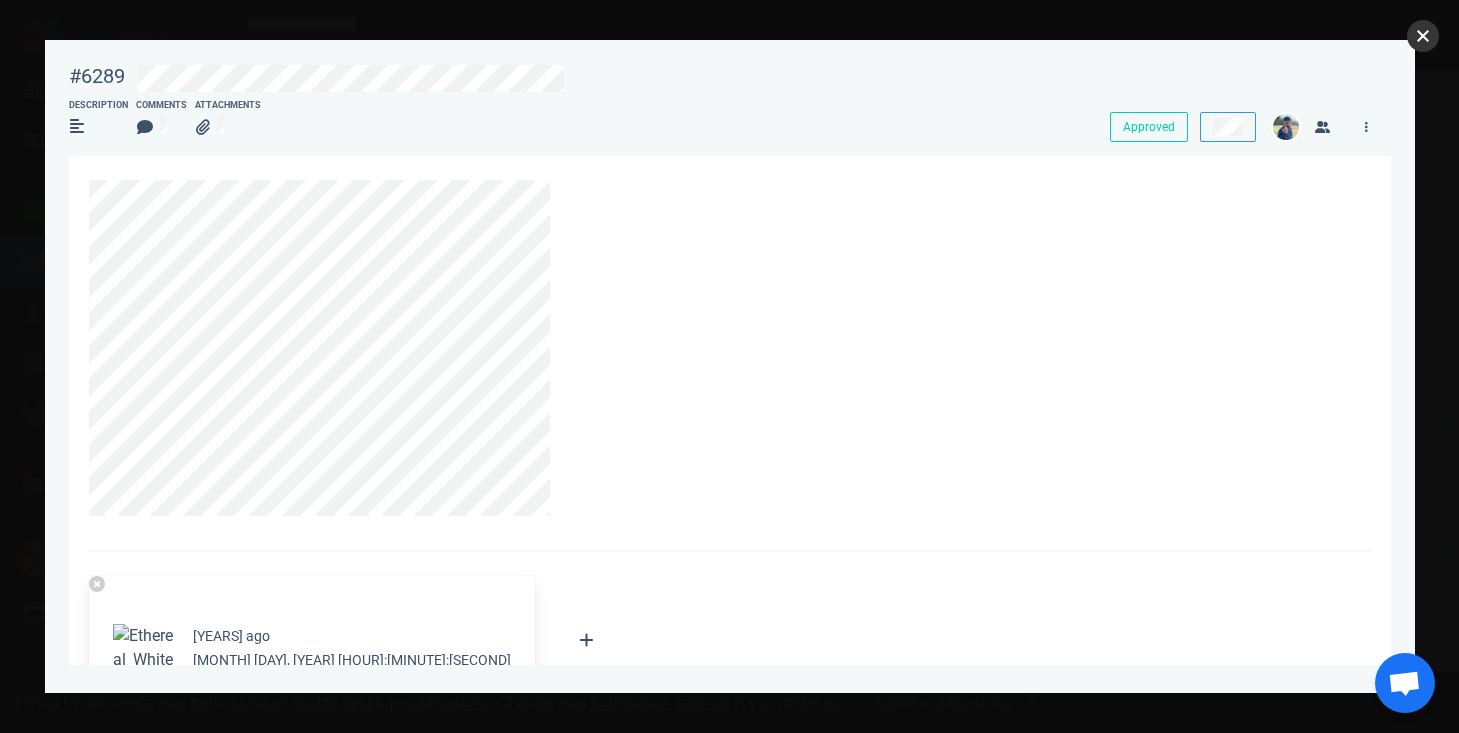 click at bounding box center [1423, 36] 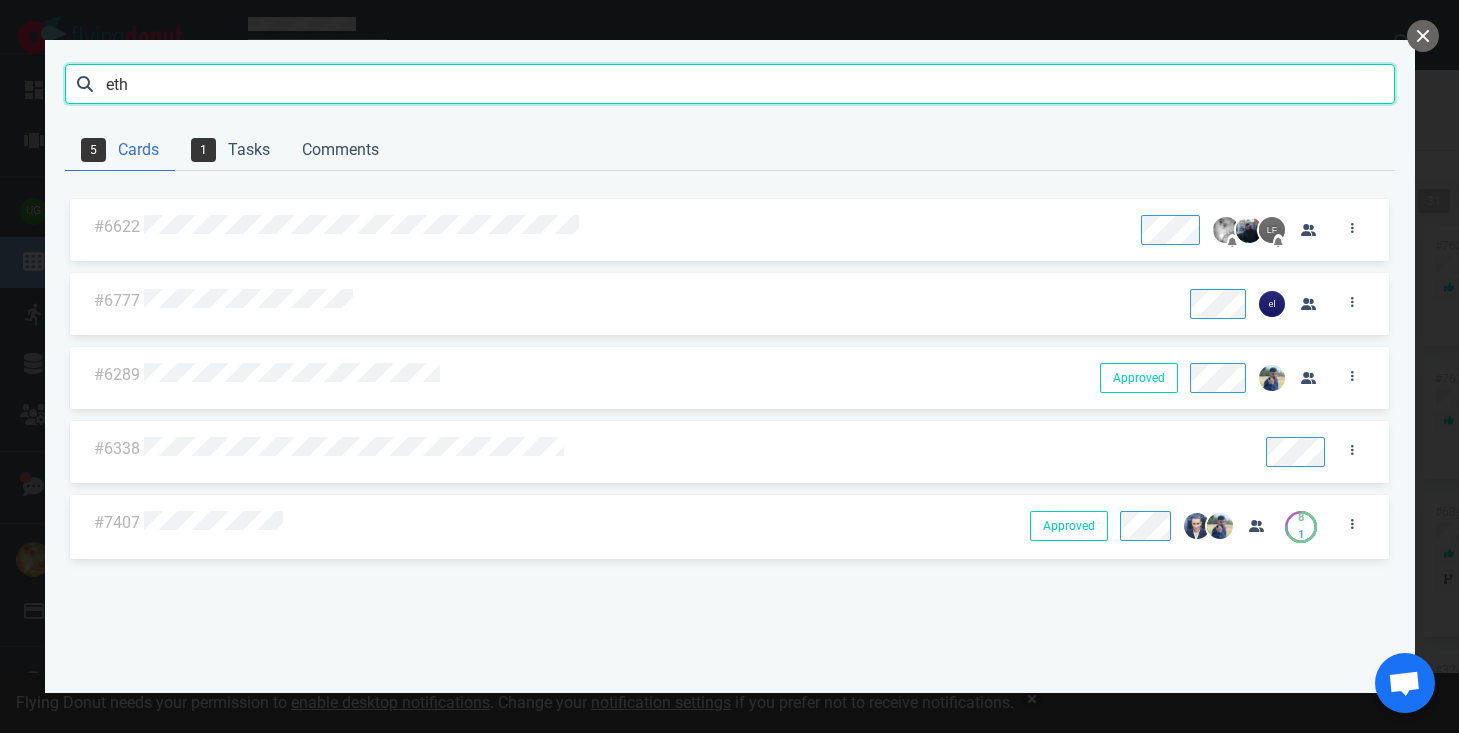 drag, startPoint x: 1183, startPoint y: 93, endPoint x: 1188, endPoint y: 65, distance: 28.442924 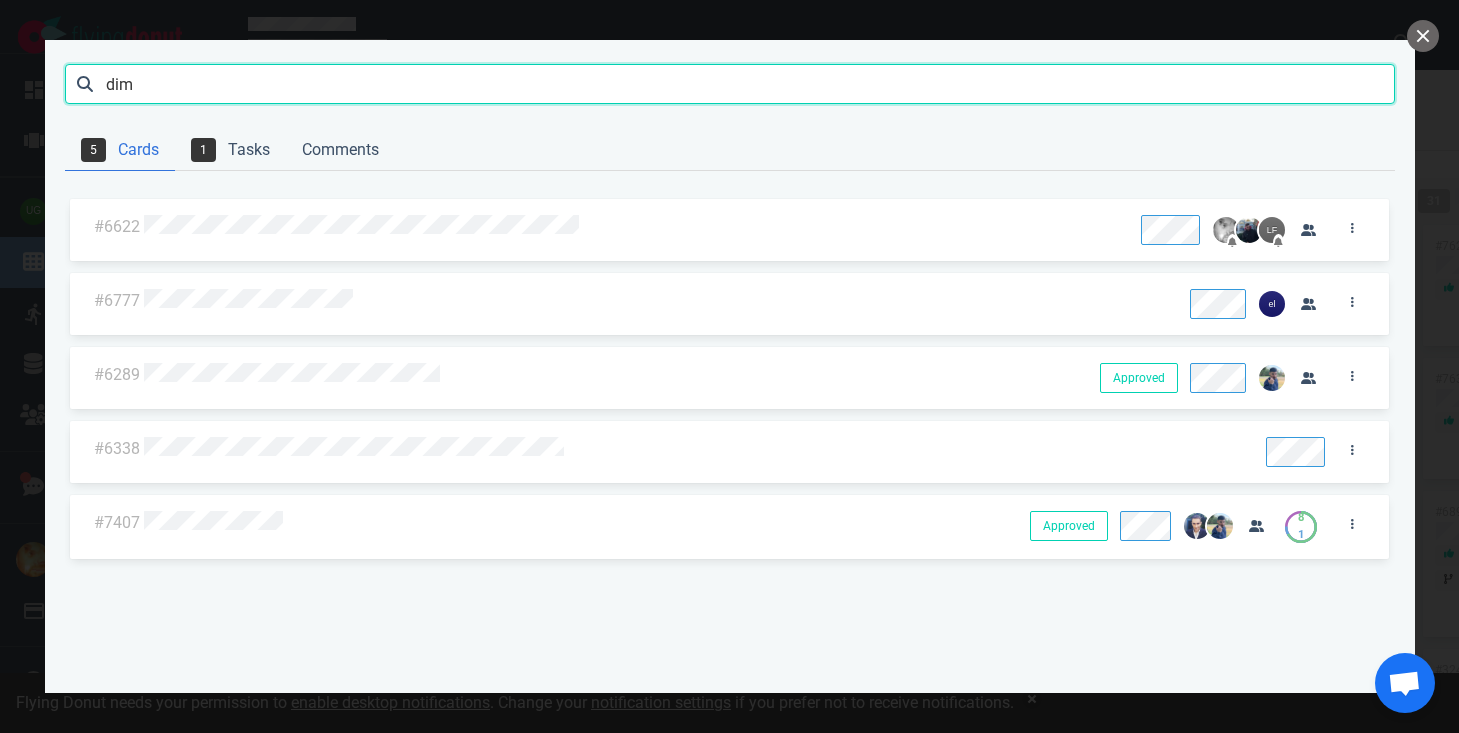 type on "dim" 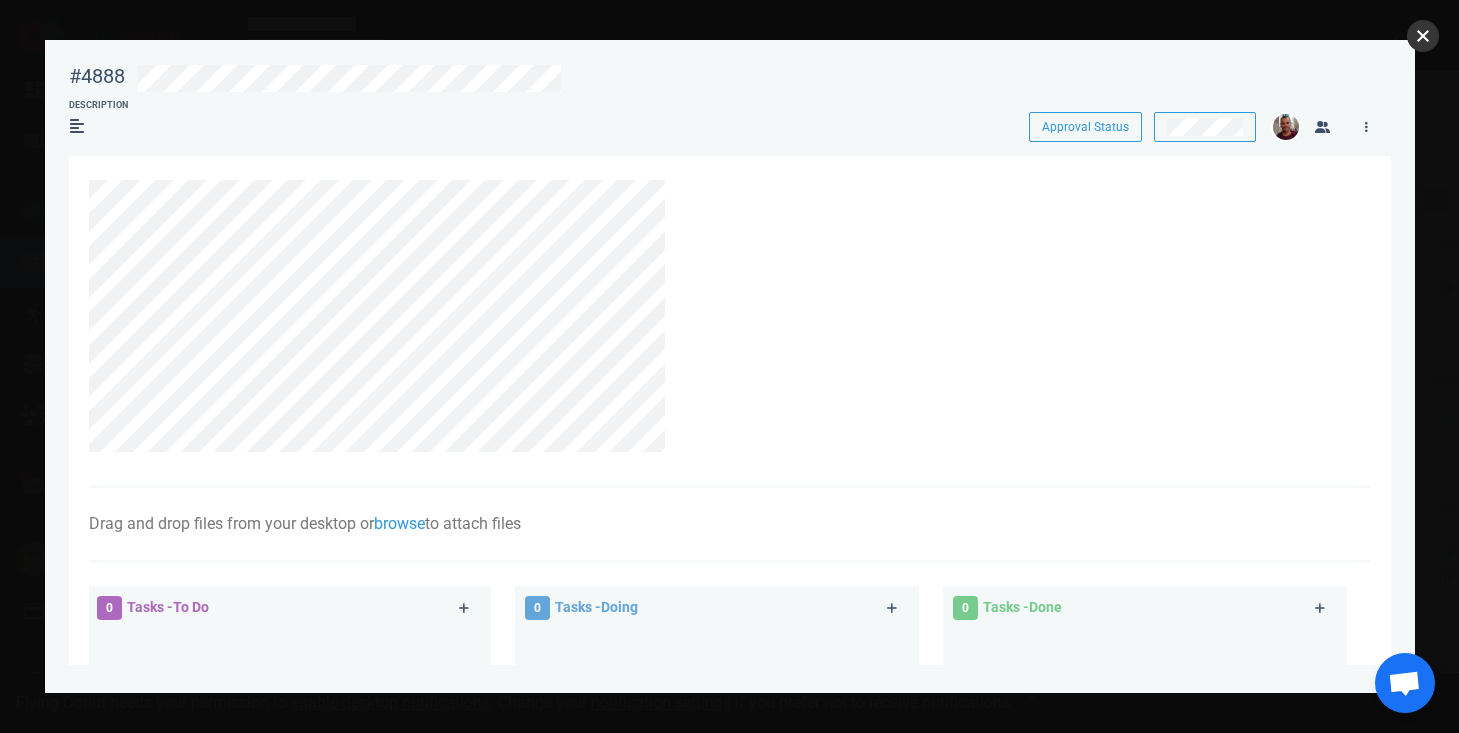 click at bounding box center (1423, 36) 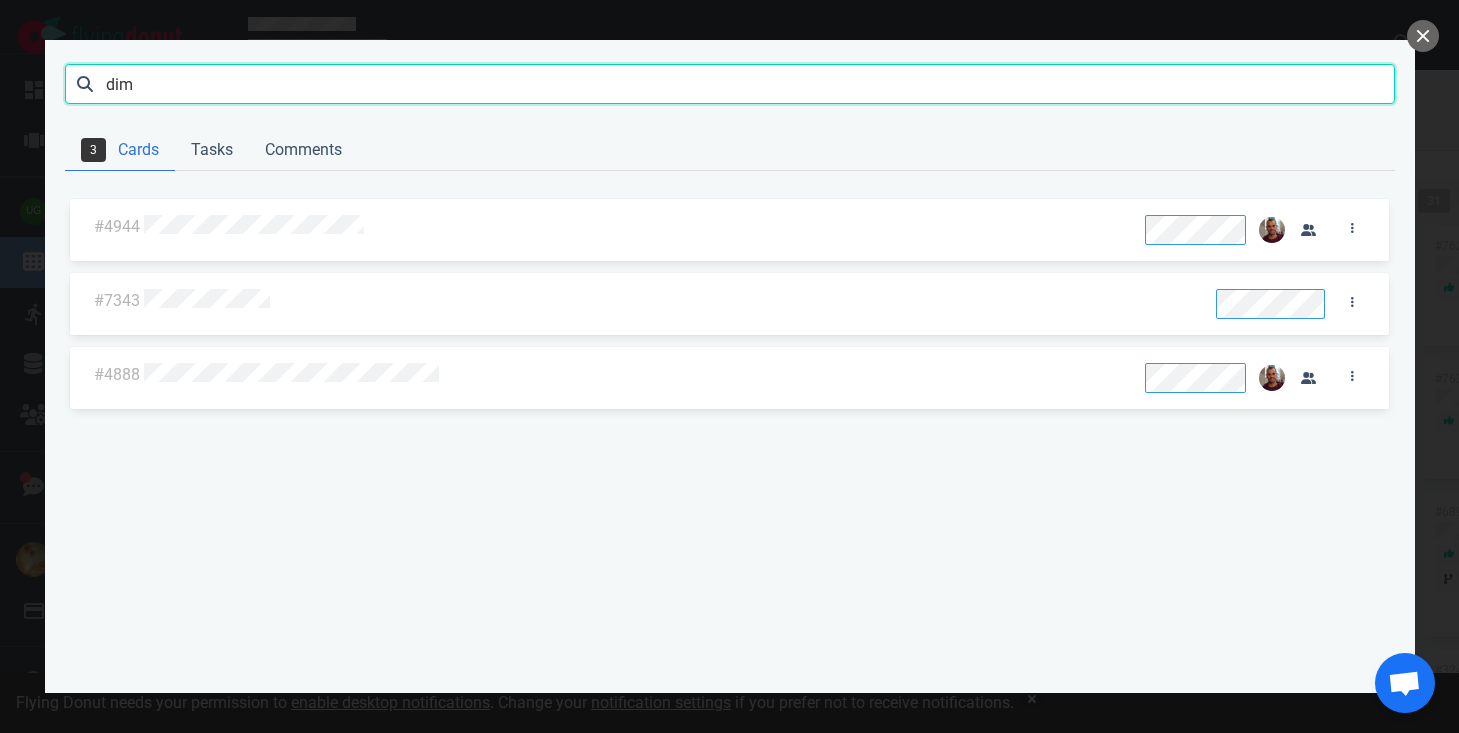 click on "dim" at bounding box center (730, 84) 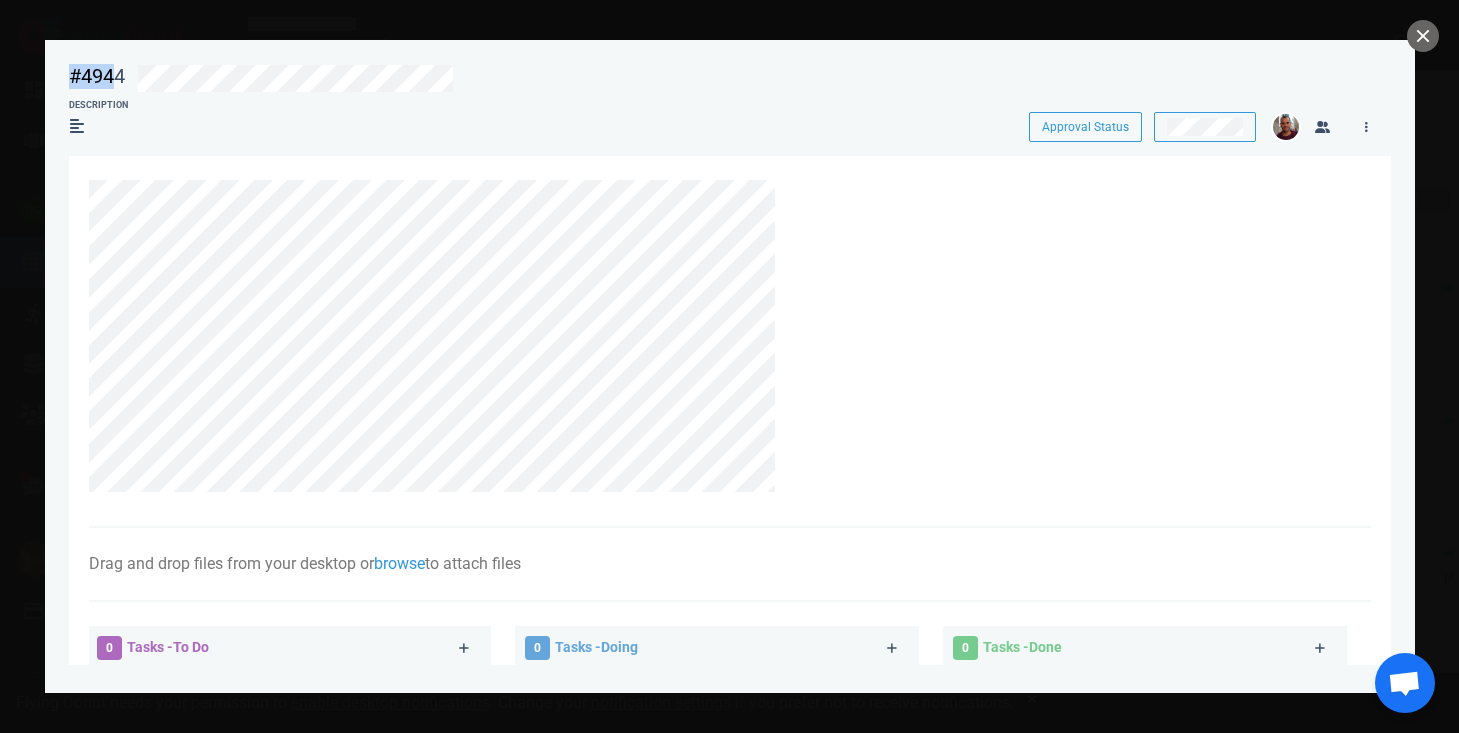 drag, startPoint x: 123, startPoint y: 67, endPoint x: 48, endPoint y: 68, distance: 75.00667 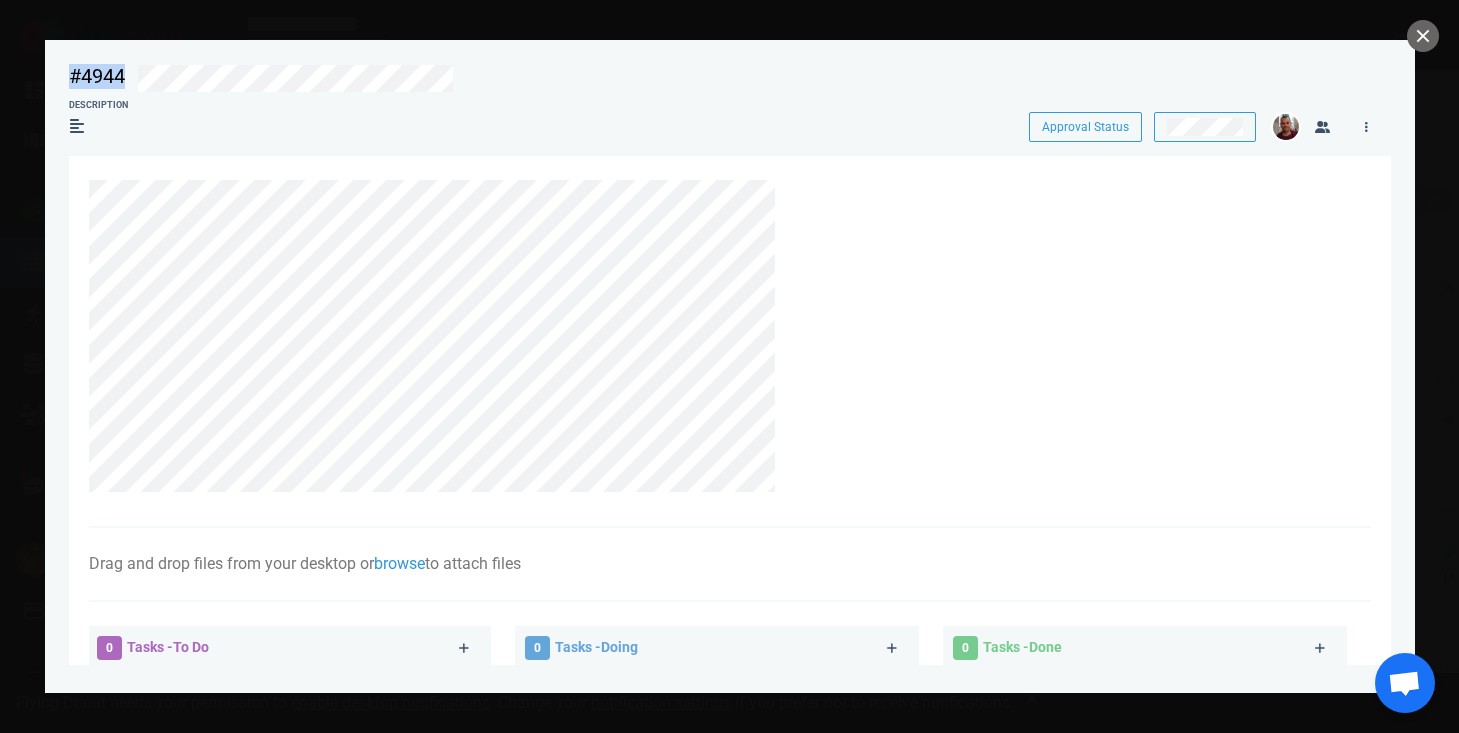 drag, startPoint x: 131, startPoint y: 77, endPoint x: 40, endPoint y: 88, distance: 91.66242 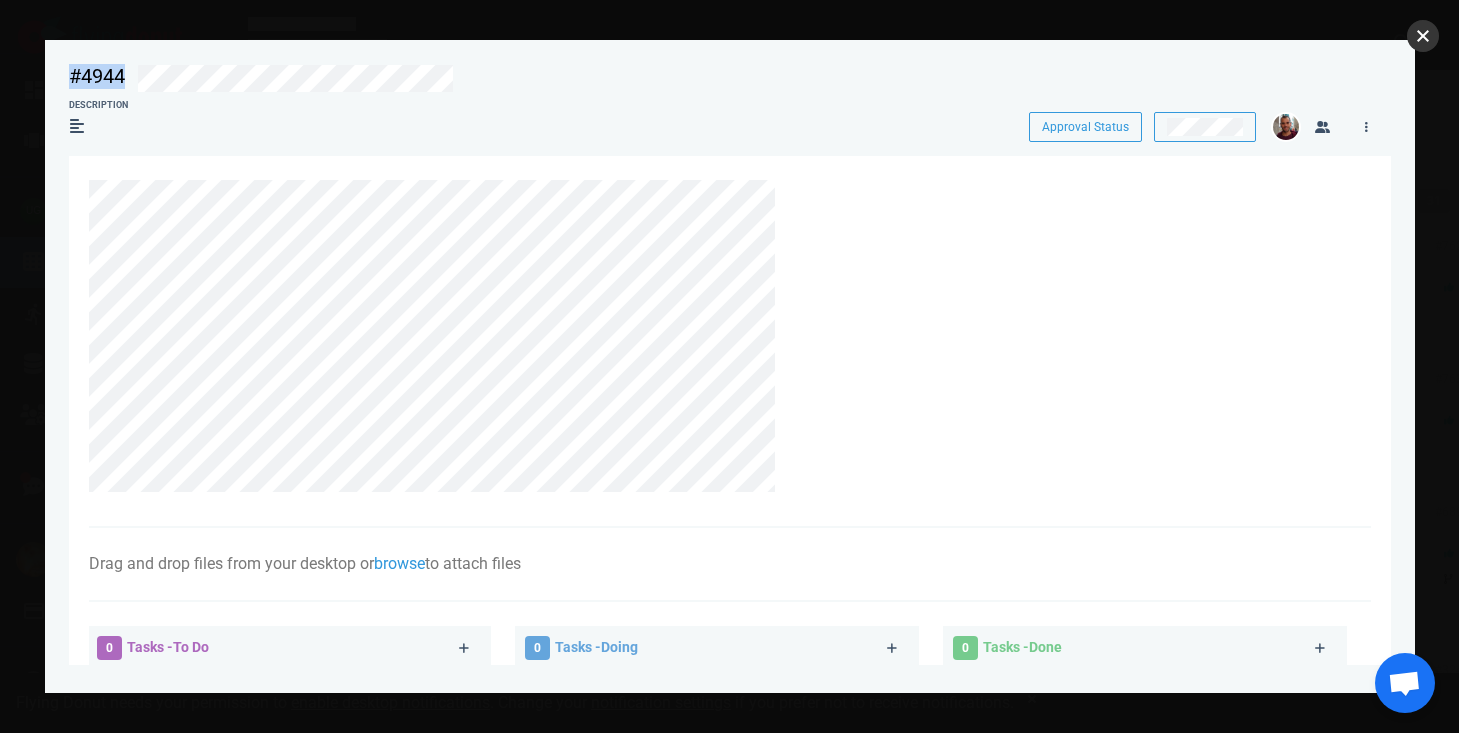 click at bounding box center [1423, 36] 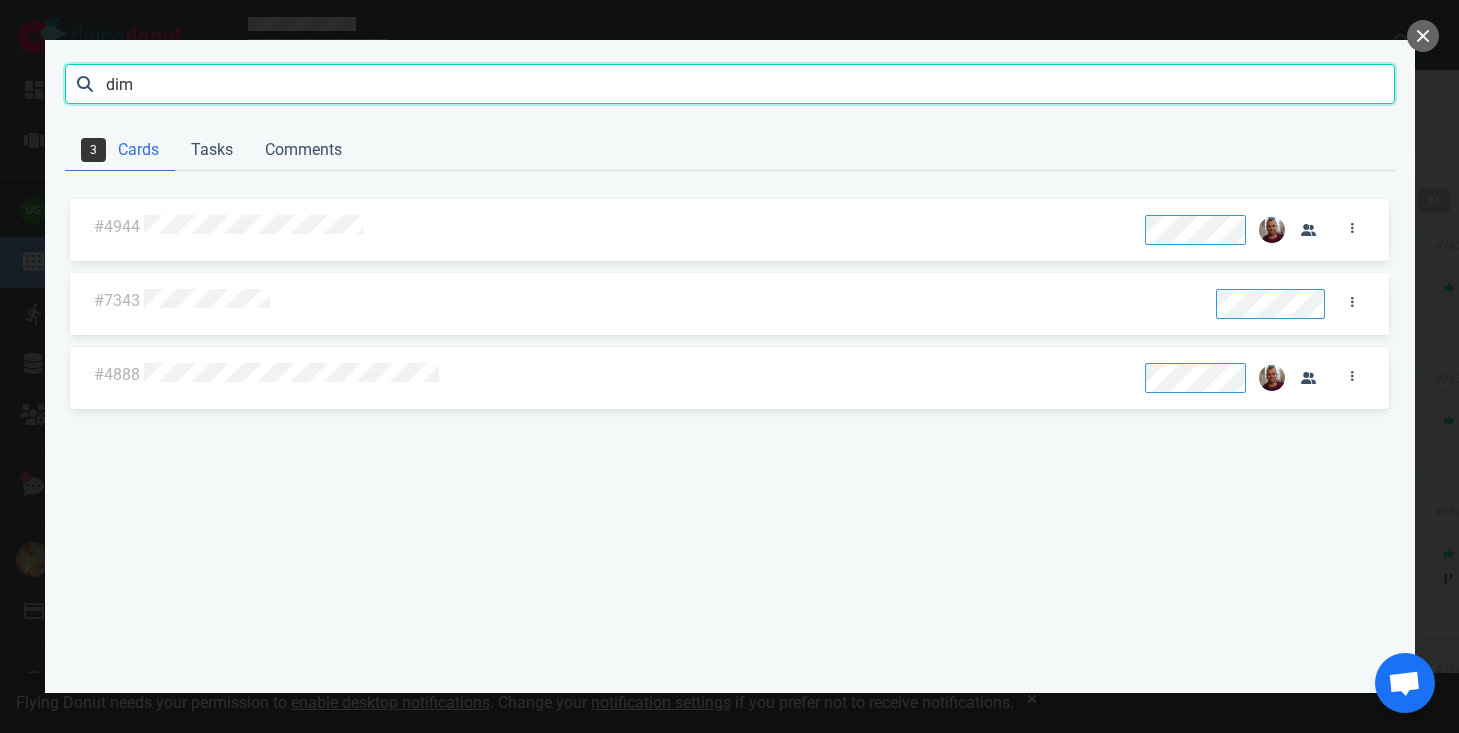 click on "dim" at bounding box center (730, 84) 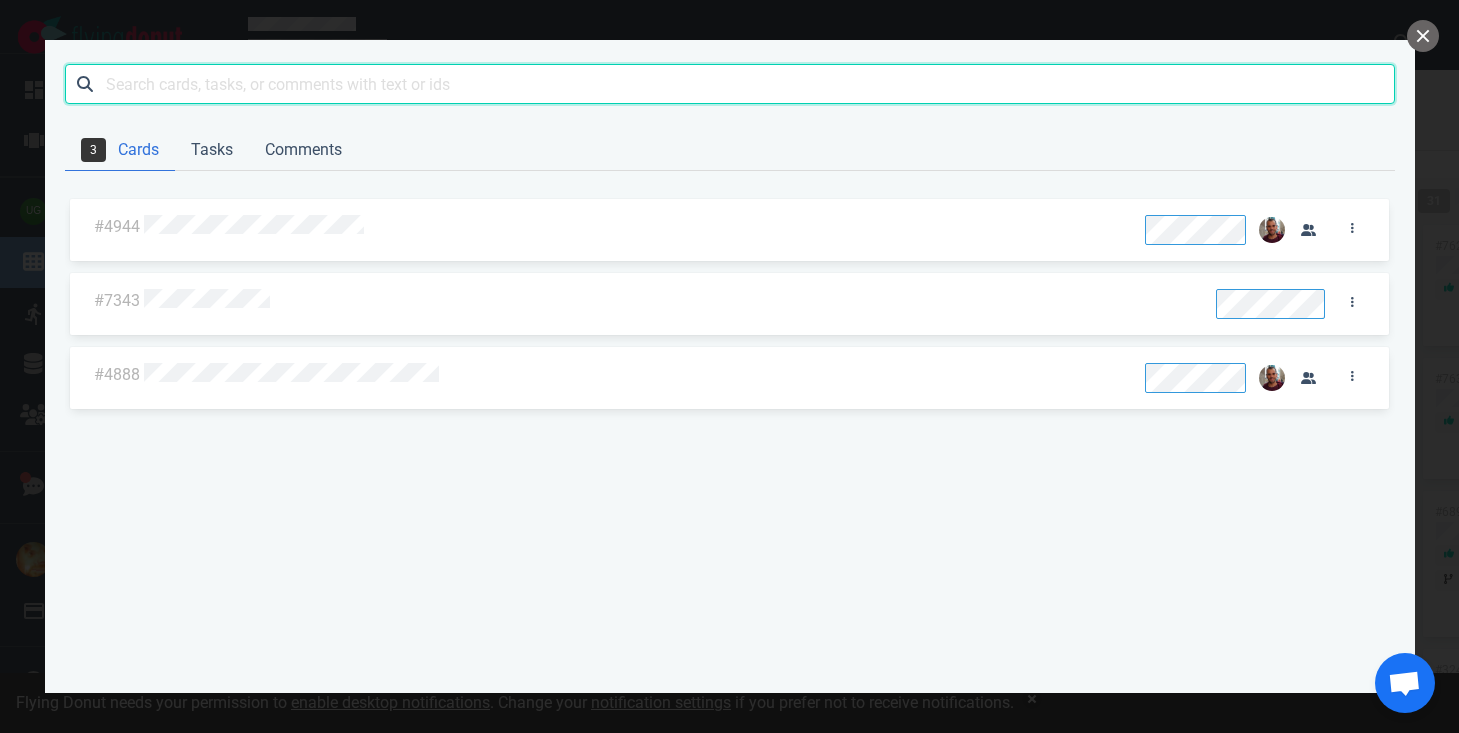 paste on "High Beach Hotel" 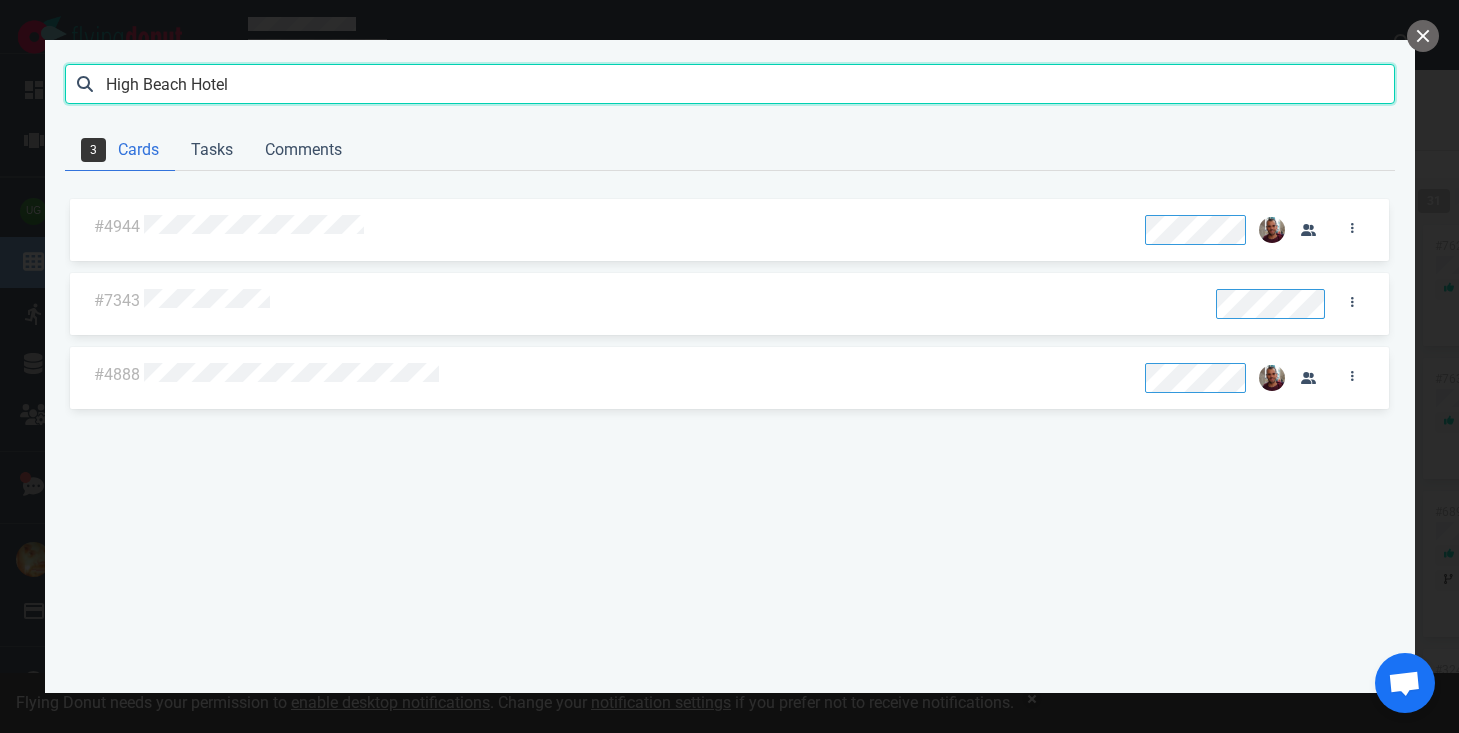 click on "Search" at bounding box center [0, 0] 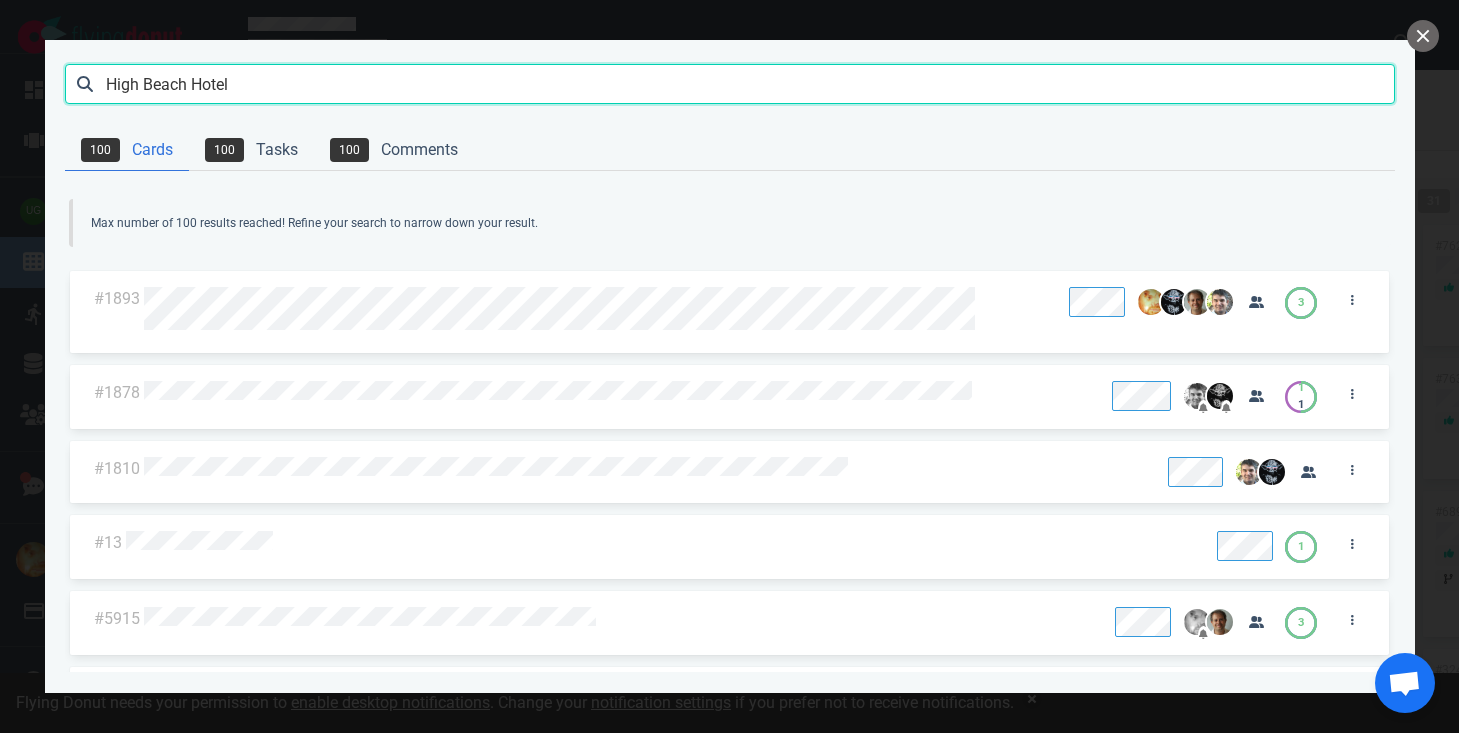 drag, startPoint x: 130, startPoint y: 89, endPoint x: 411, endPoint y: 86, distance: 281.01602 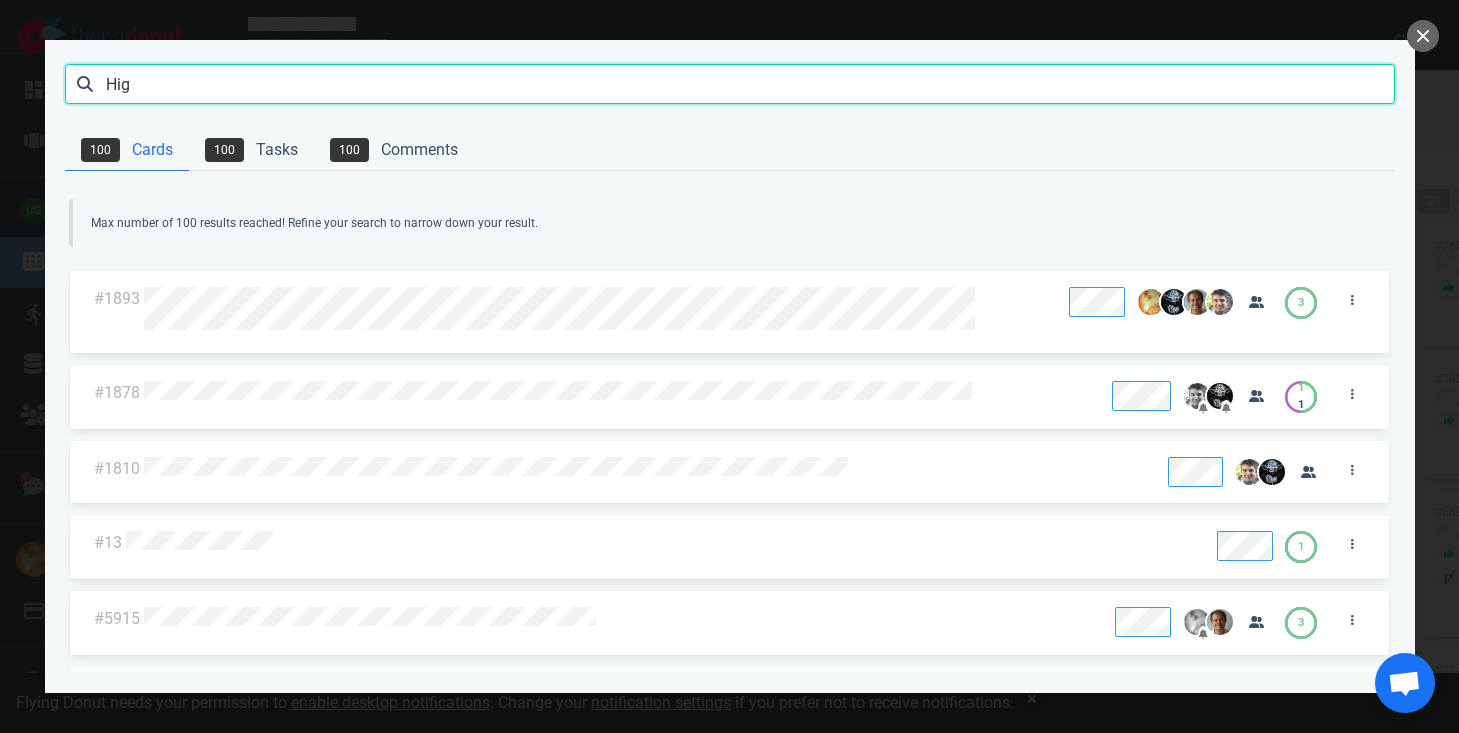 type on "Hig" 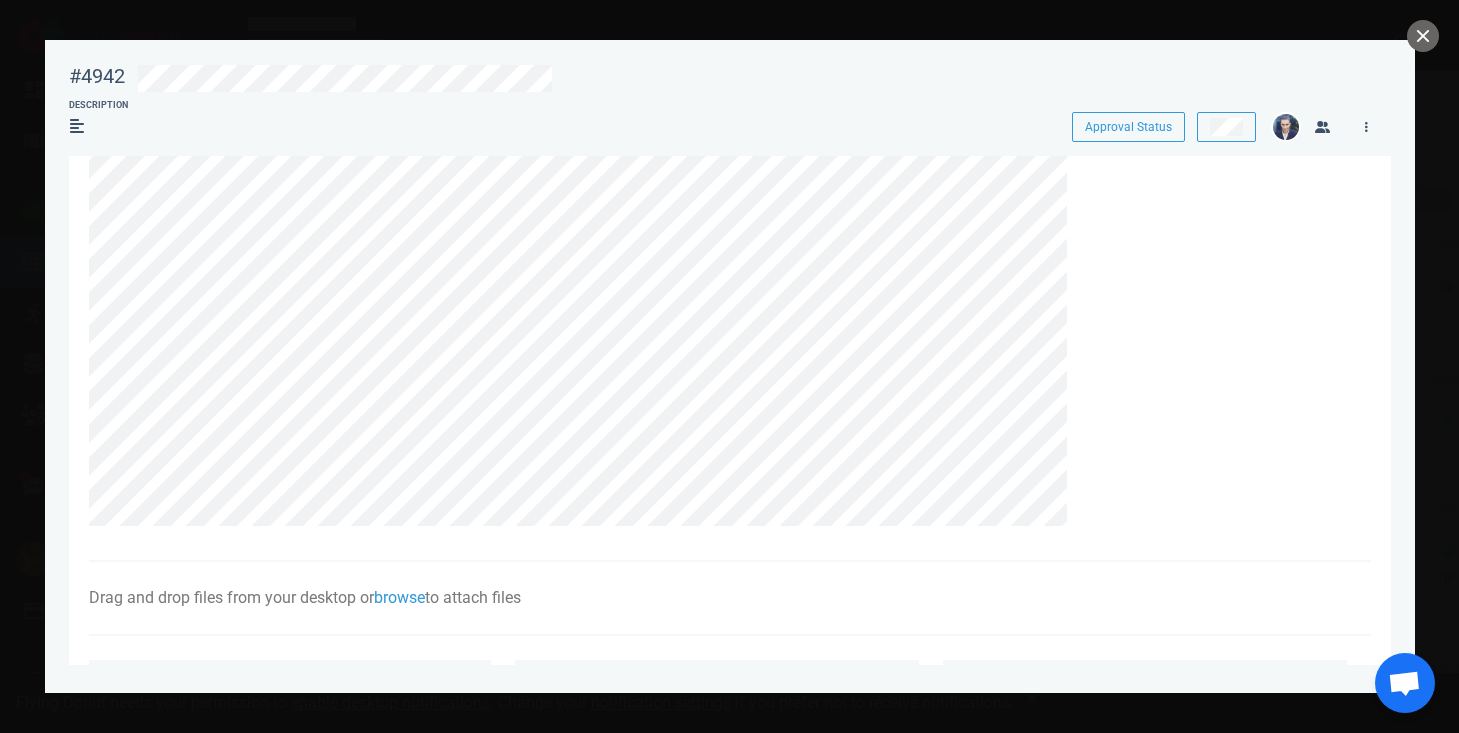 scroll, scrollTop: 0, scrollLeft: 0, axis: both 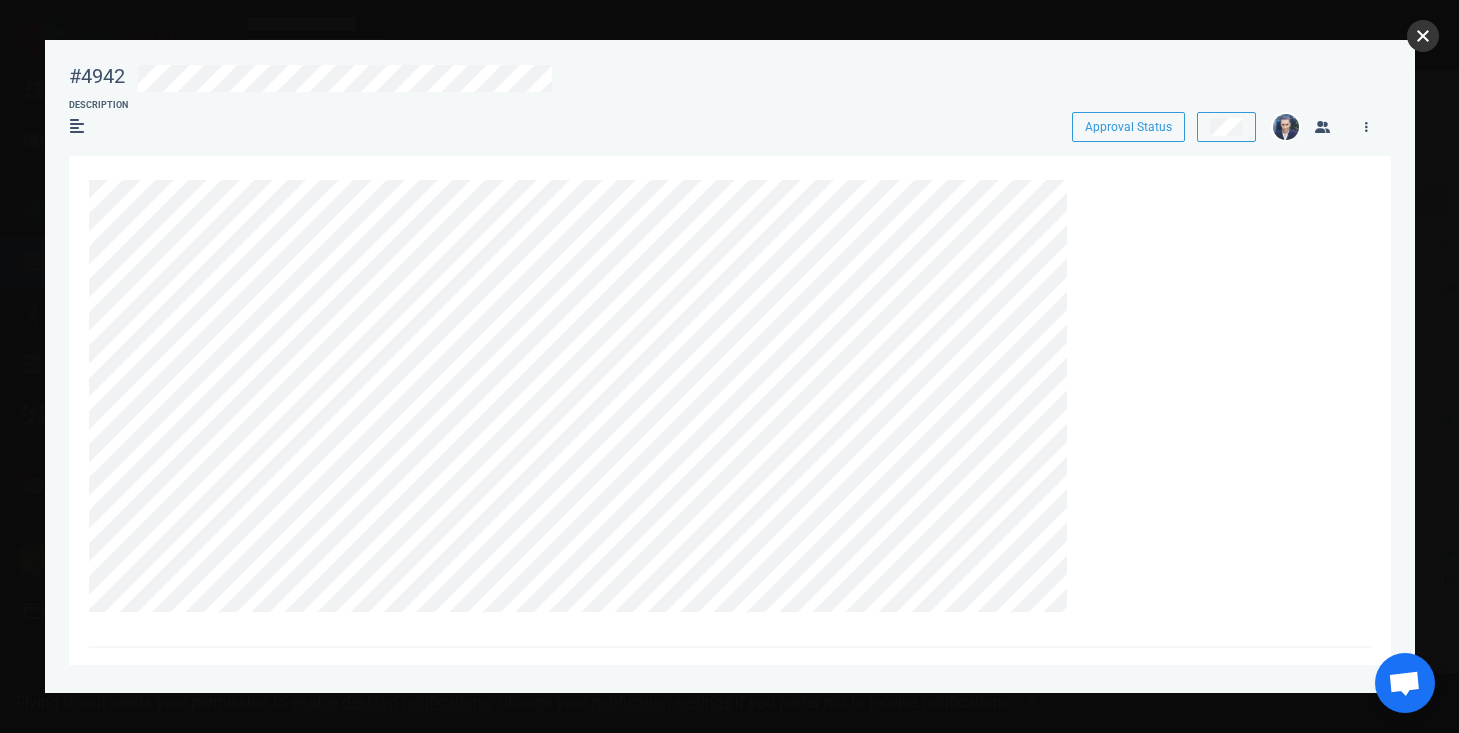 click at bounding box center [1423, 36] 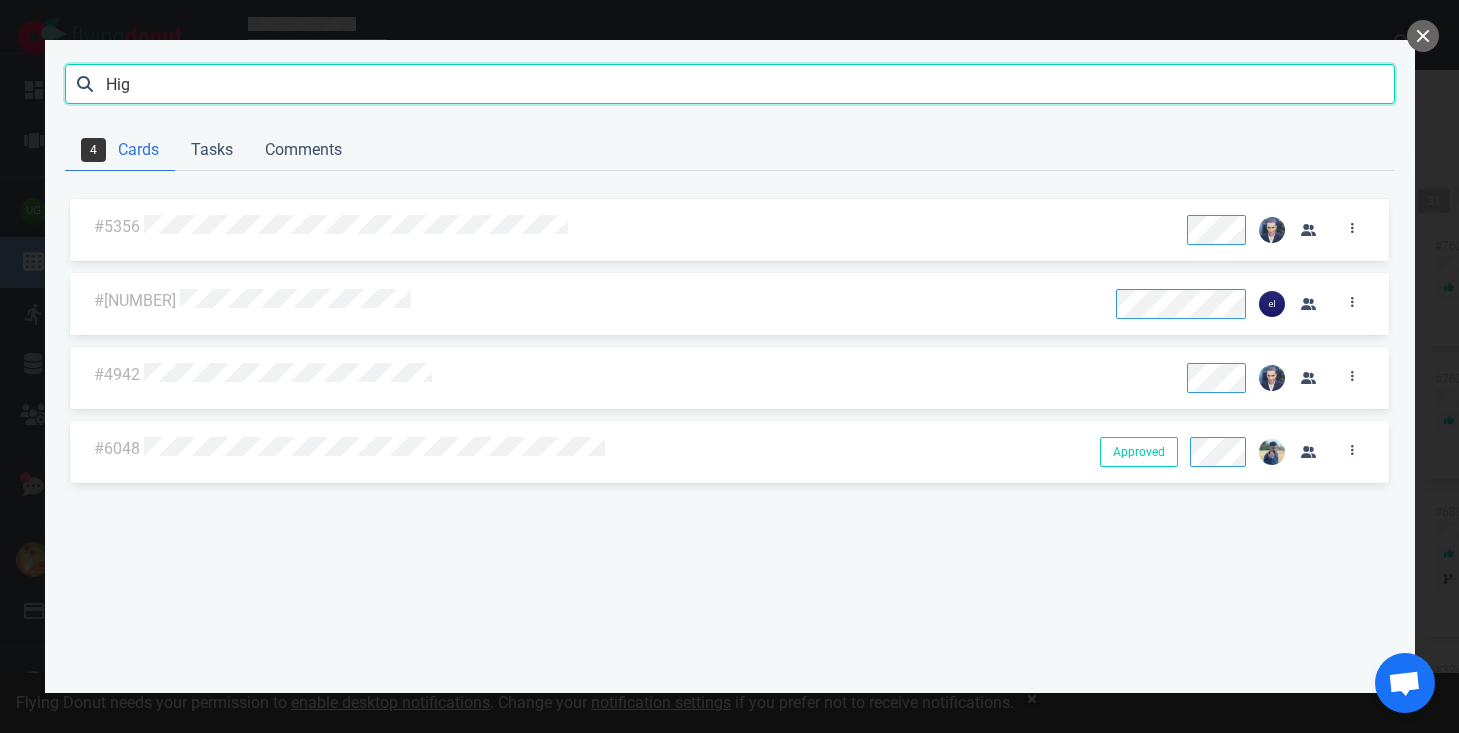 click on "Hig" at bounding box center (730, 84) 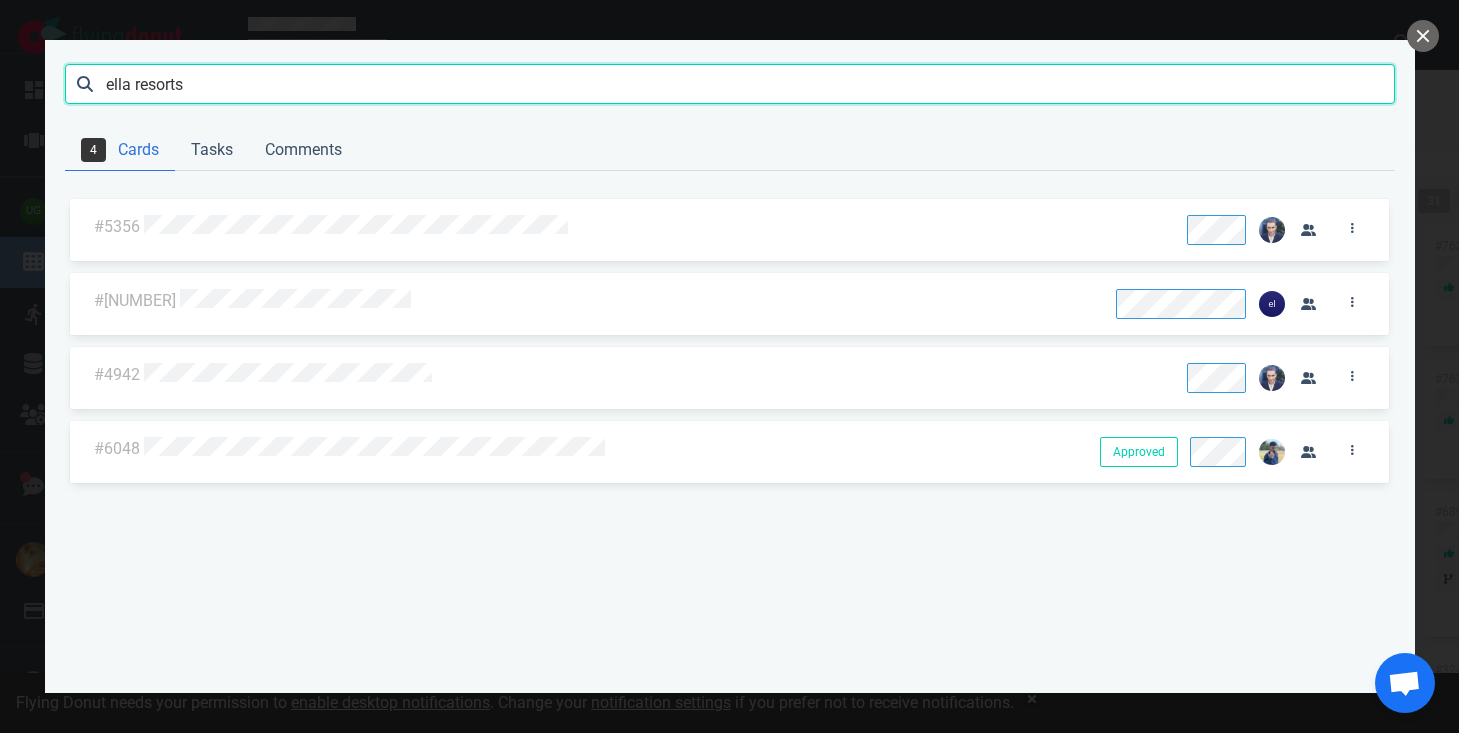 type on "ella resorts" 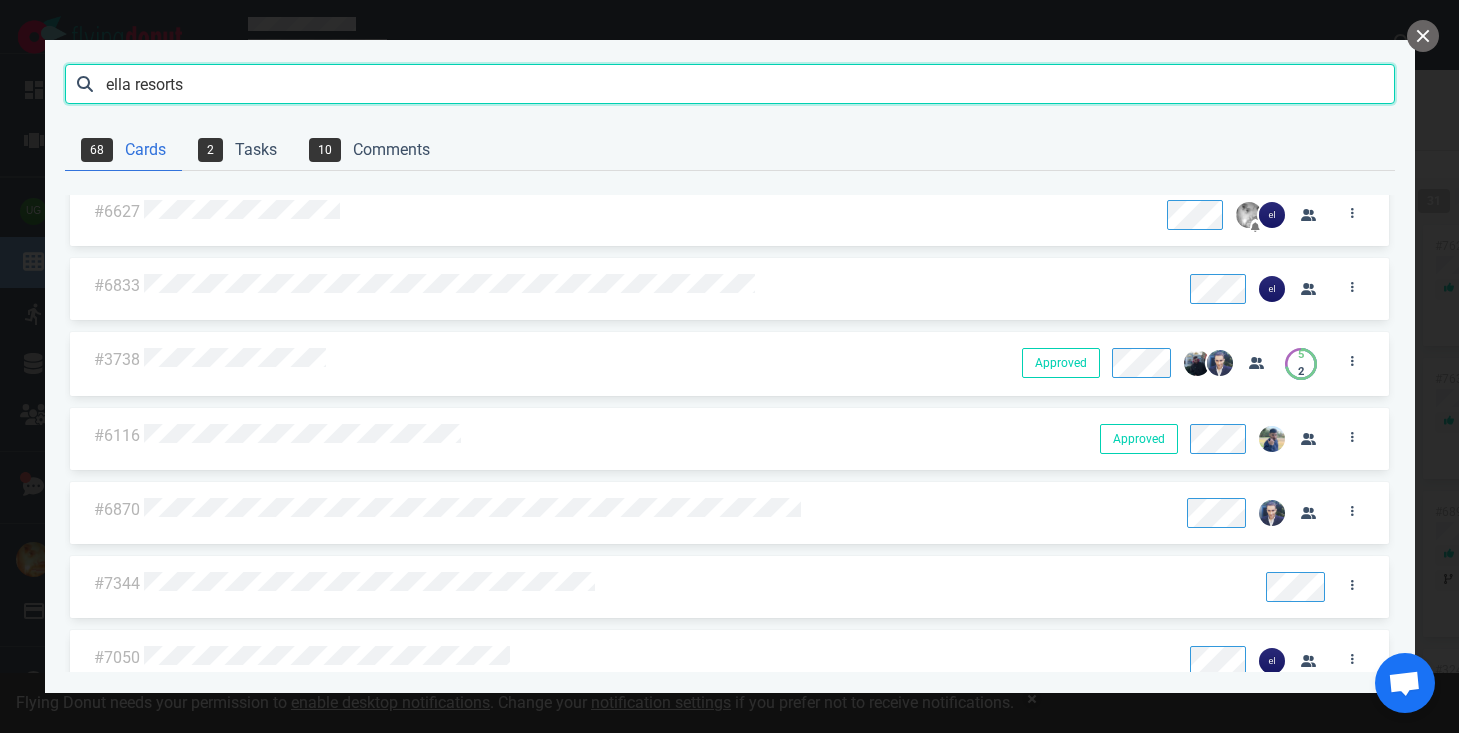 scroll, scrollTop: 98, scrollLeft: 0, axis: vertical 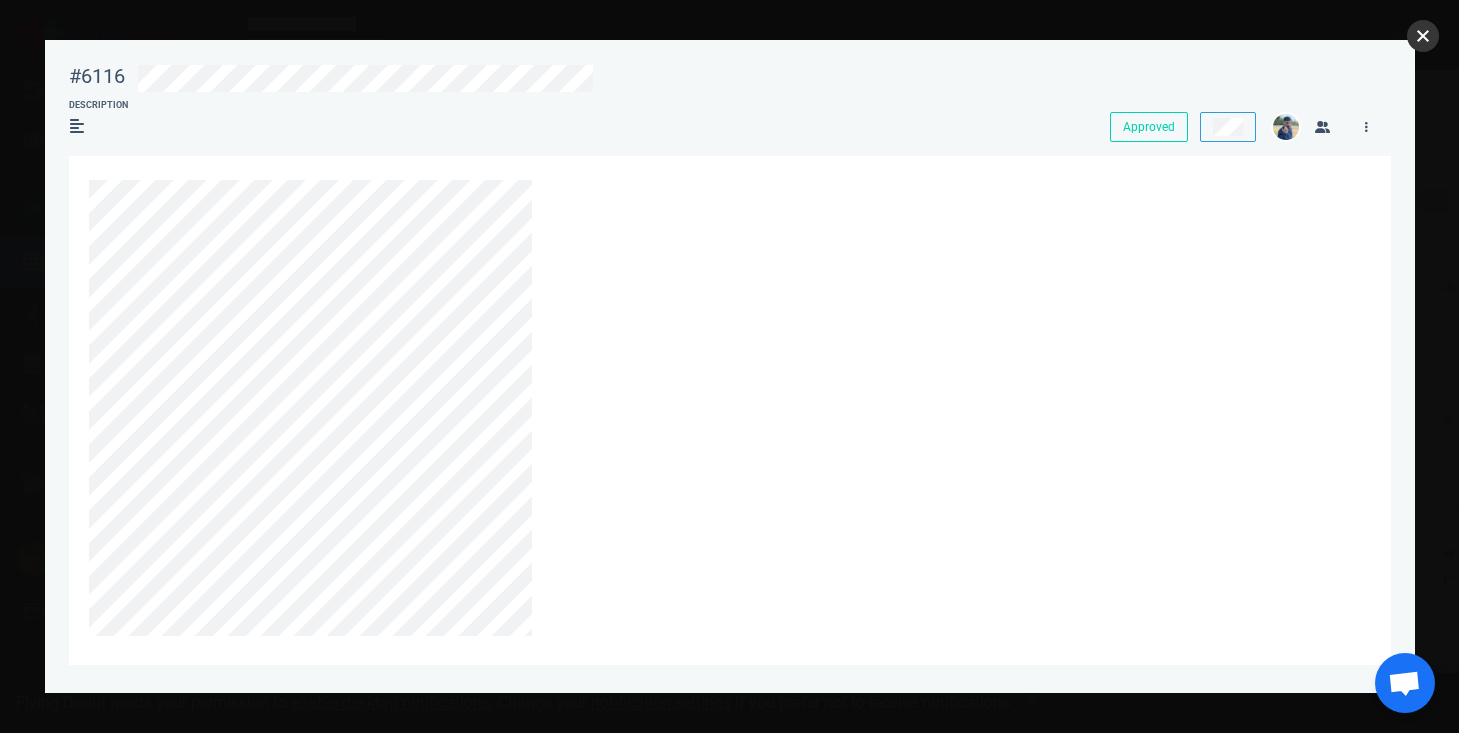 click at bounding box center [1423, 36] 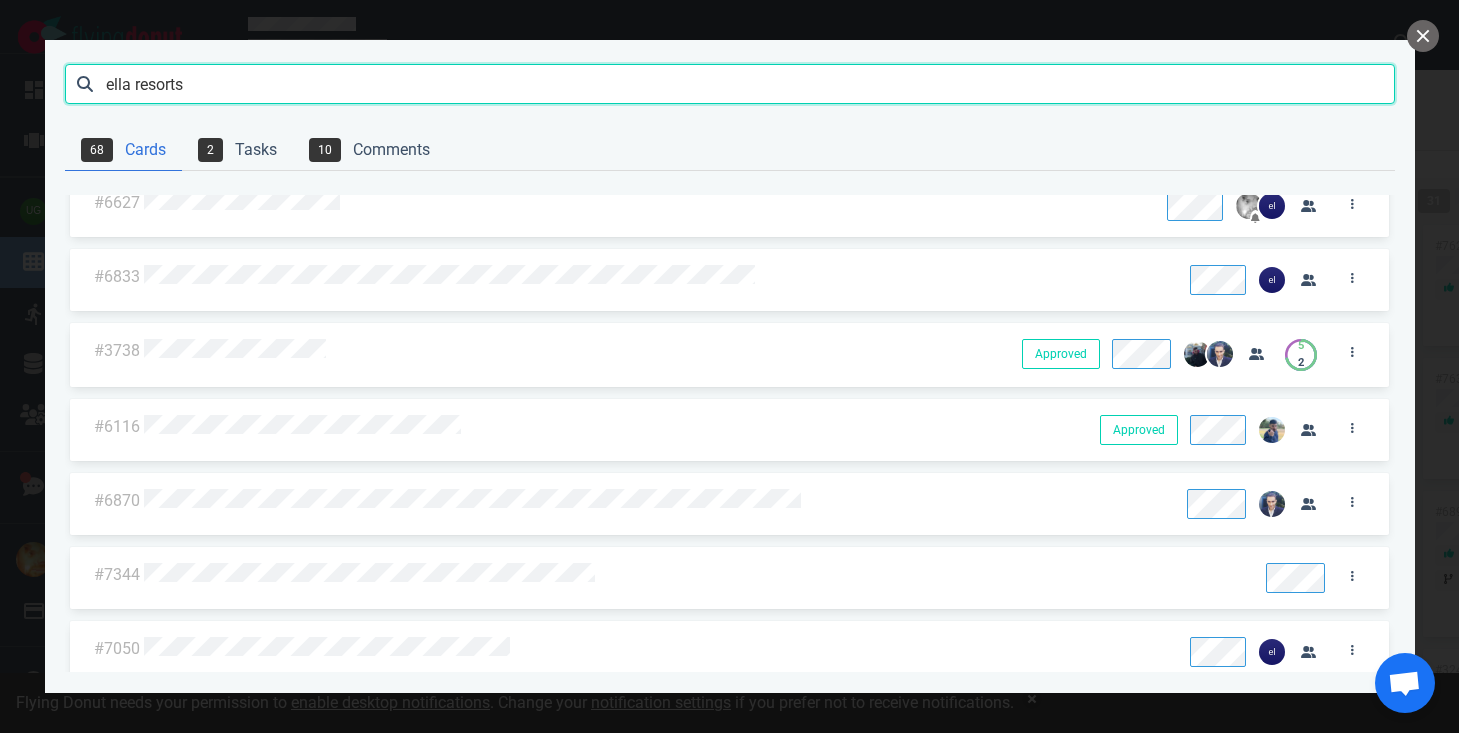 click on "ella resorts" at bounding box center (730, 84) 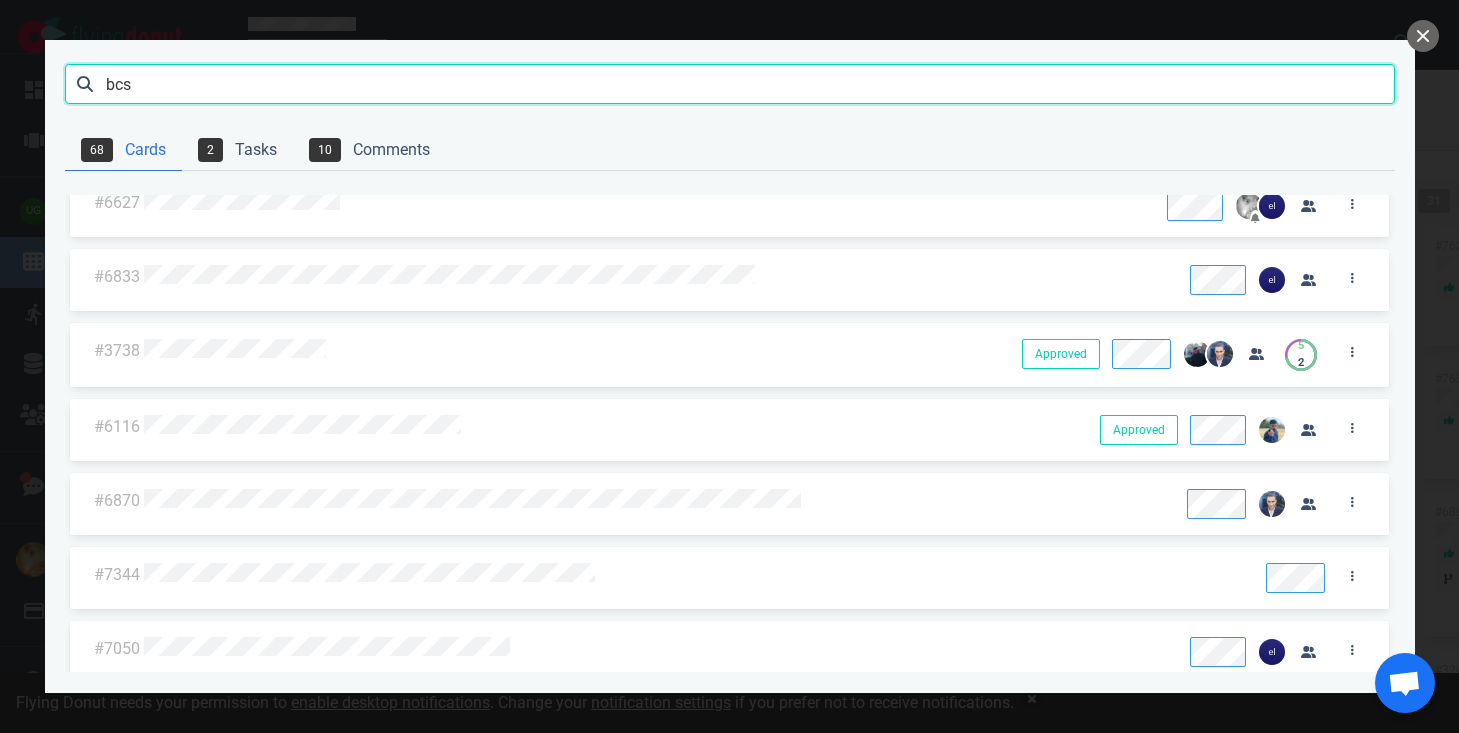 type on "bcs" 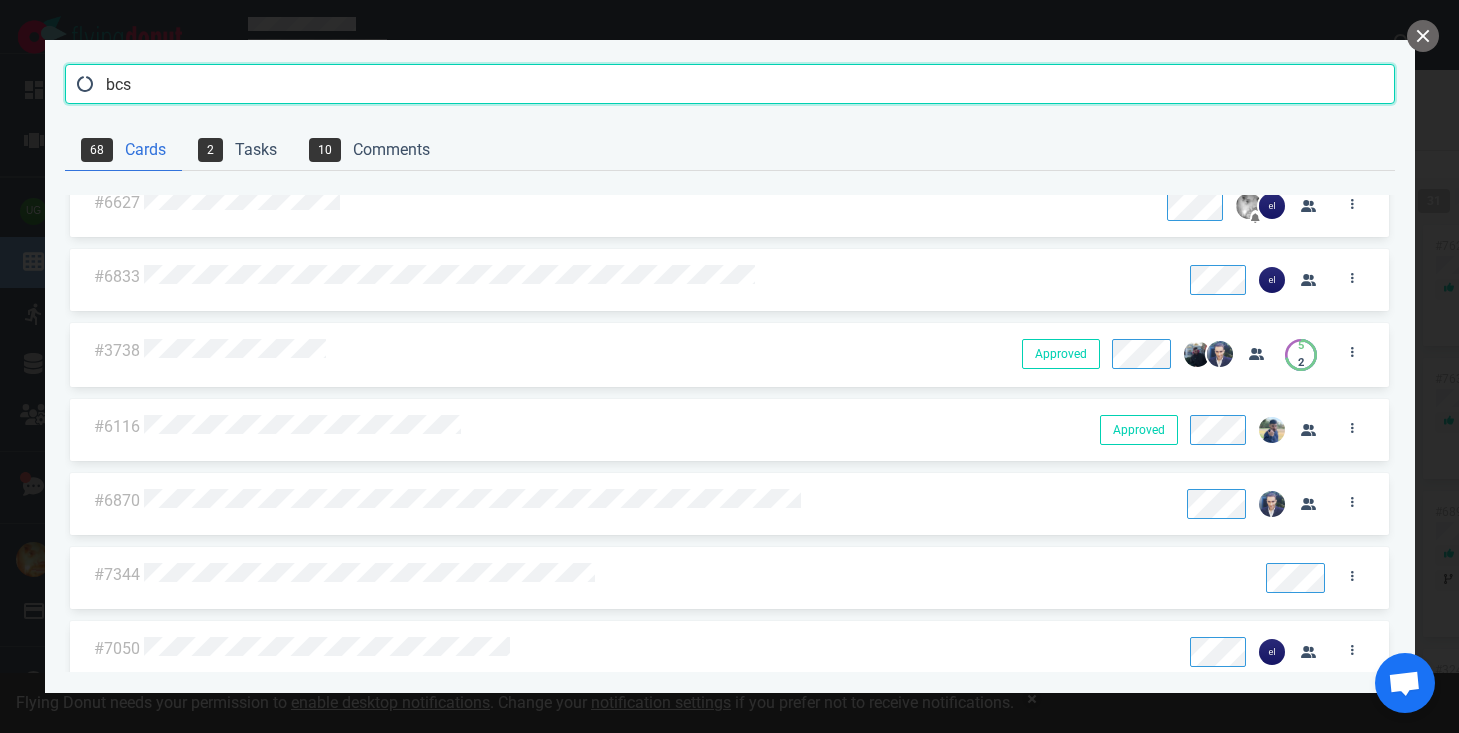 scroll, scrollTop: 0, scrollLeft: 0, axis: both 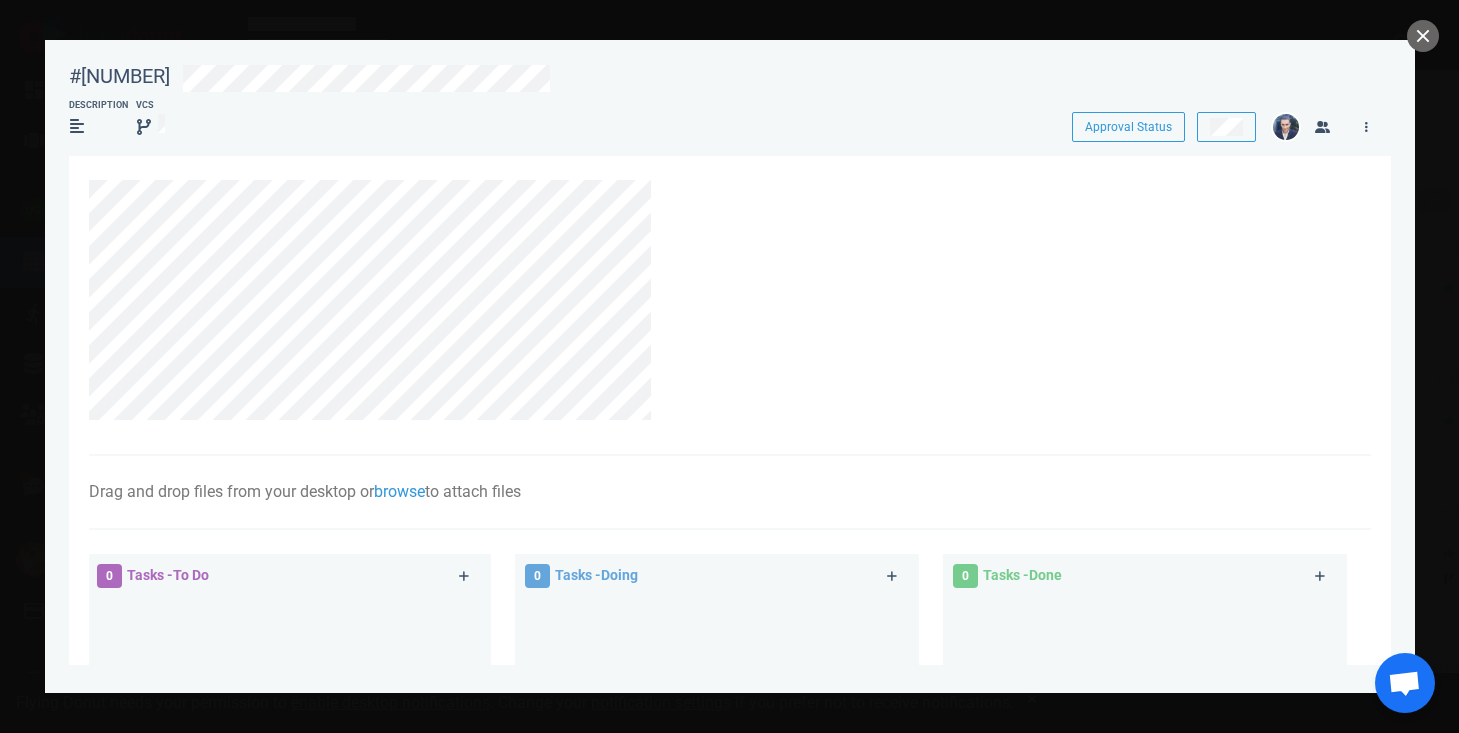click on "Drag and drop files from your desktop or  browse  to attach files Attach Files Computer Google Drive Dropbox 0 Tasks -  To Do 0 Tasks -  Doing 0 Tasks -  Done Comments" at bounding box center [730, 604] 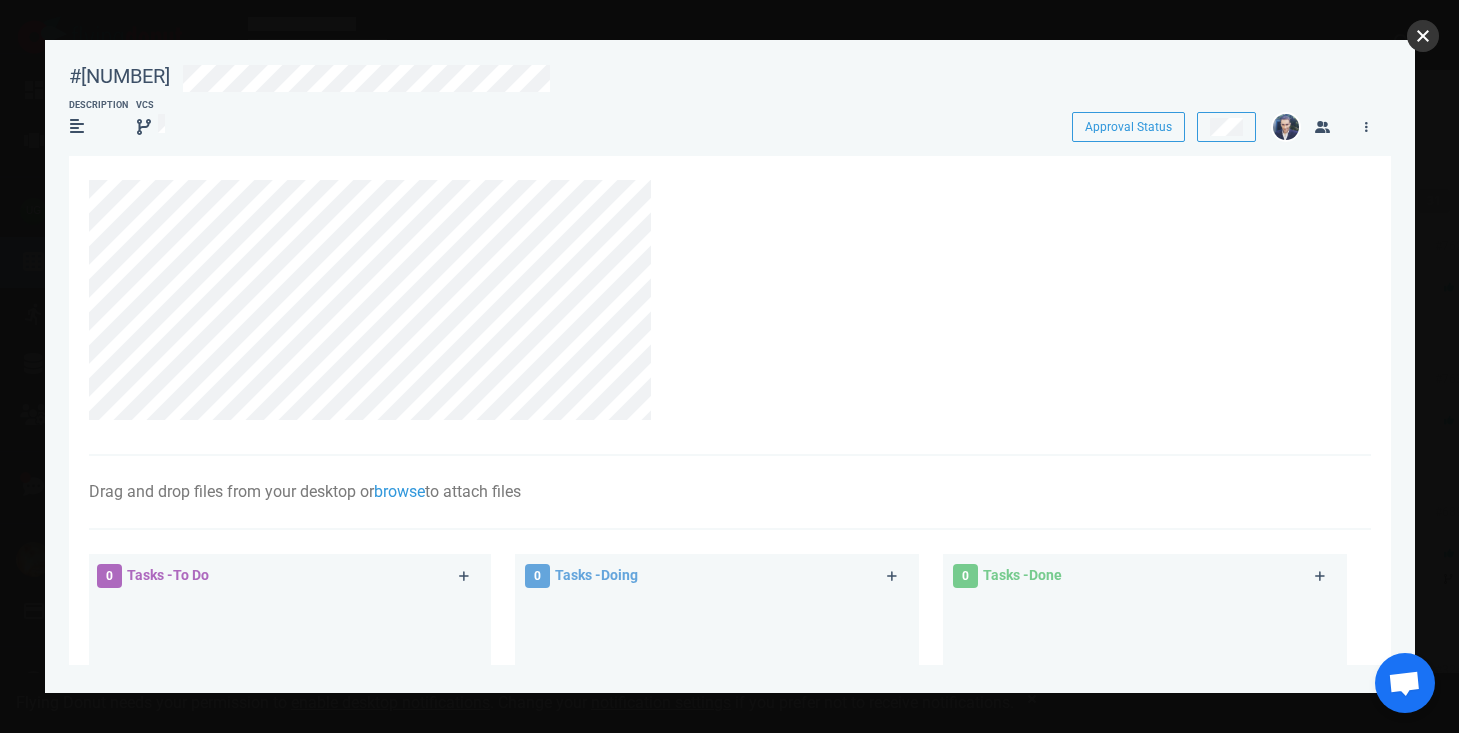 click at bounding box center [1423, 36] 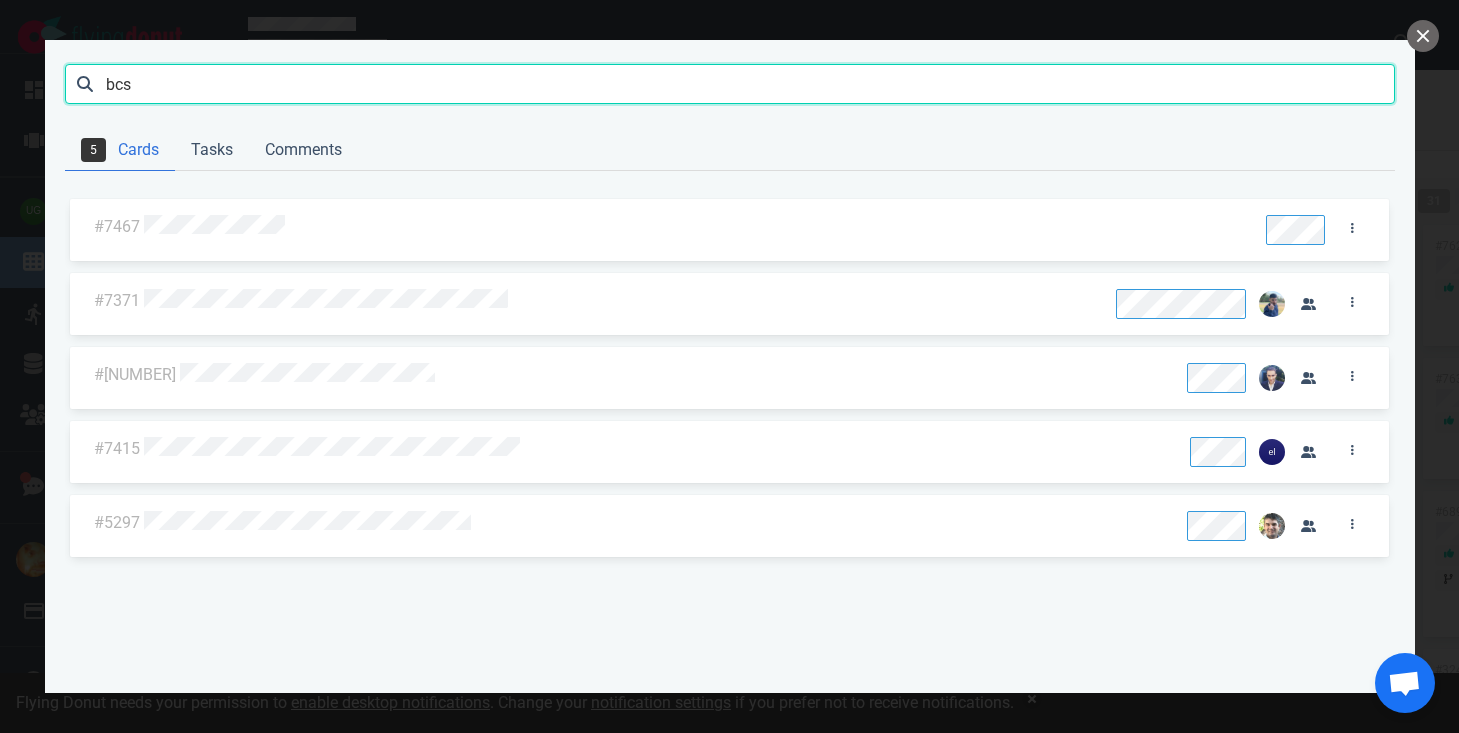 click on "bcs" at bounding box center [730, 84] 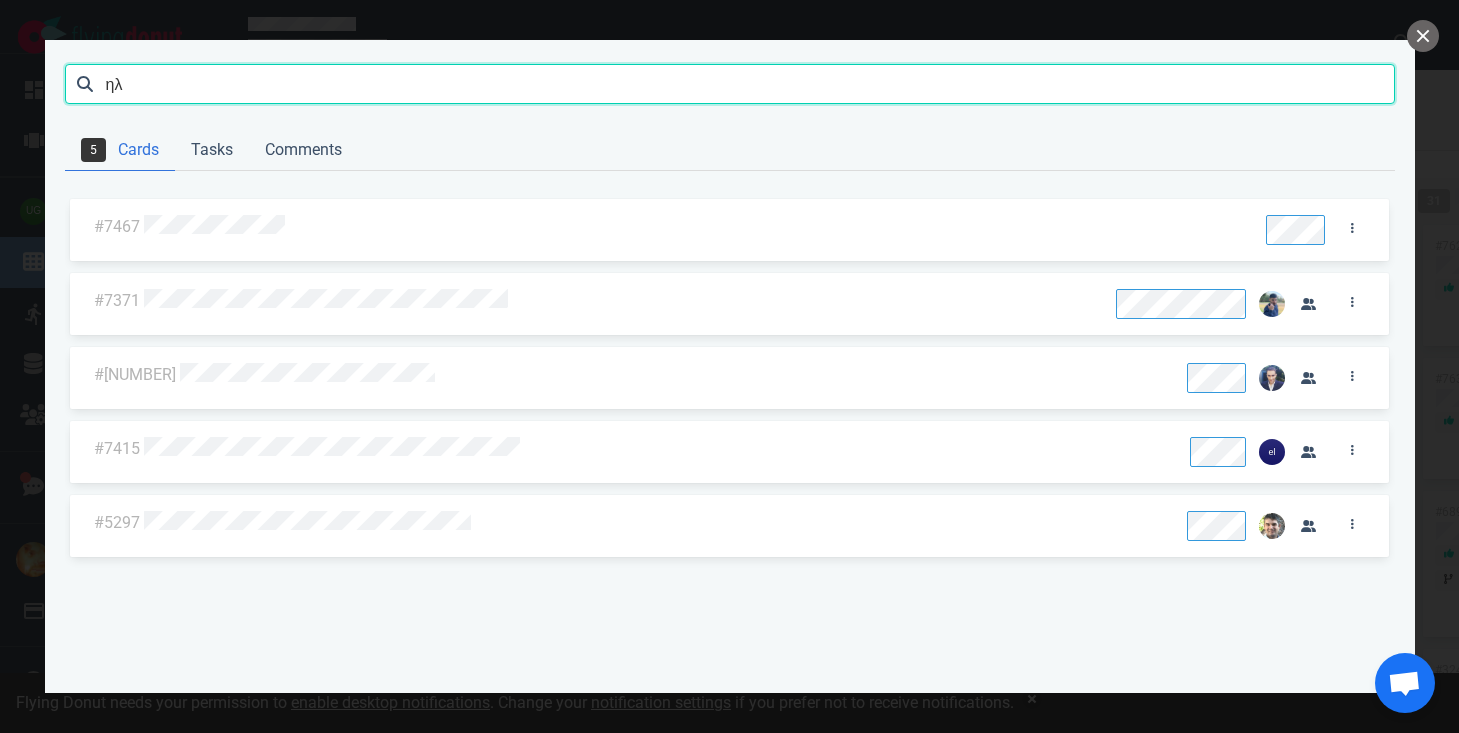 type on "η" 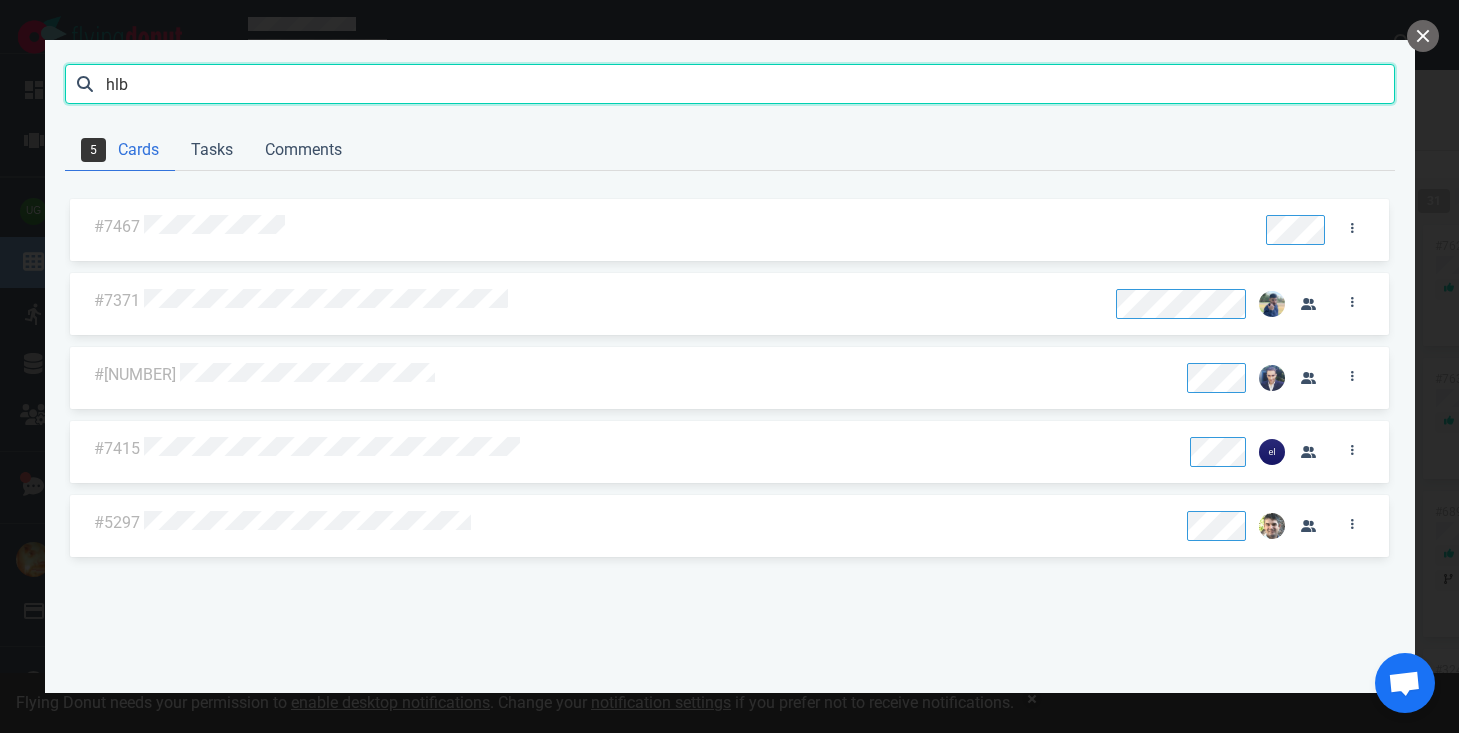 type on "hlb" 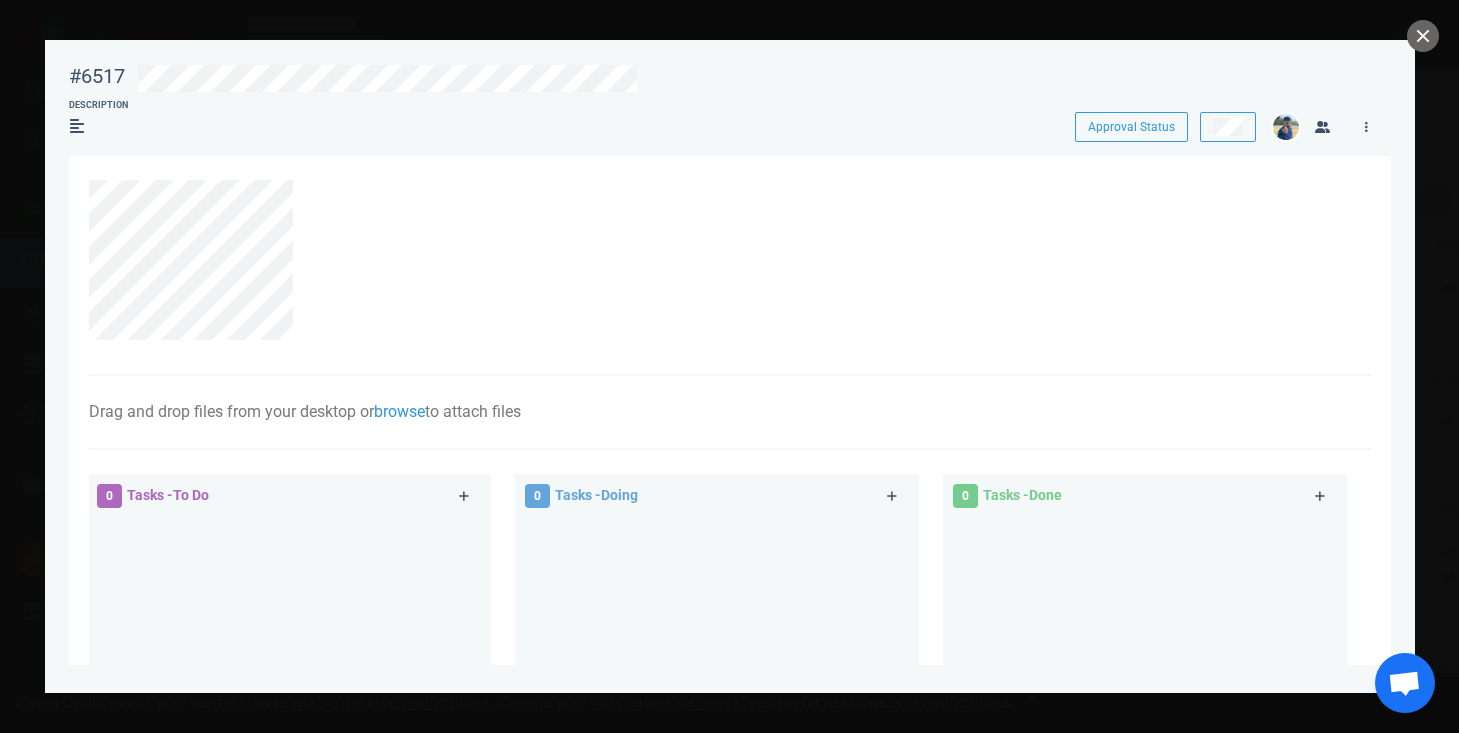drag, startPoint x: 303, startPoint y: 328, endPoint x: 77, endPoint y: 271, distance: 233.07724 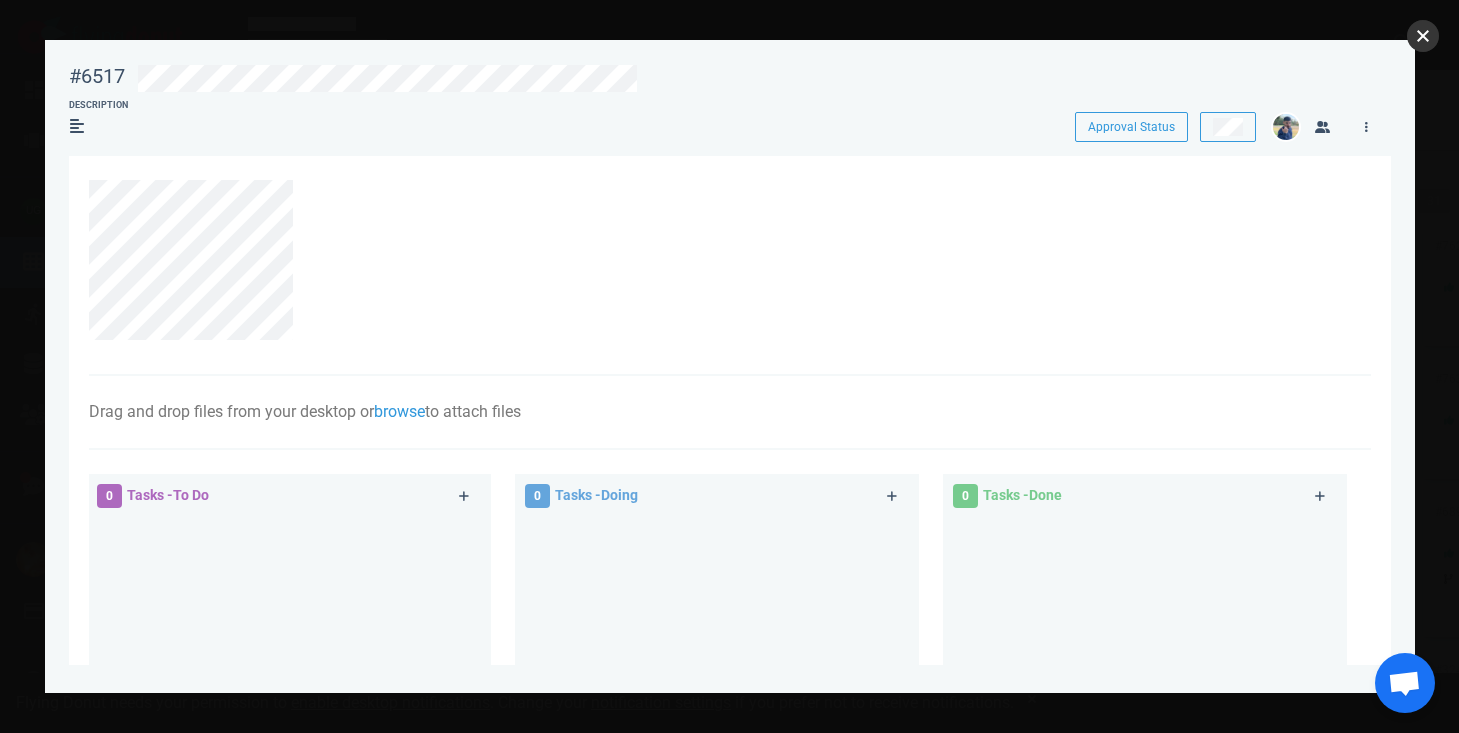 click at bounding box center (1423, 36) 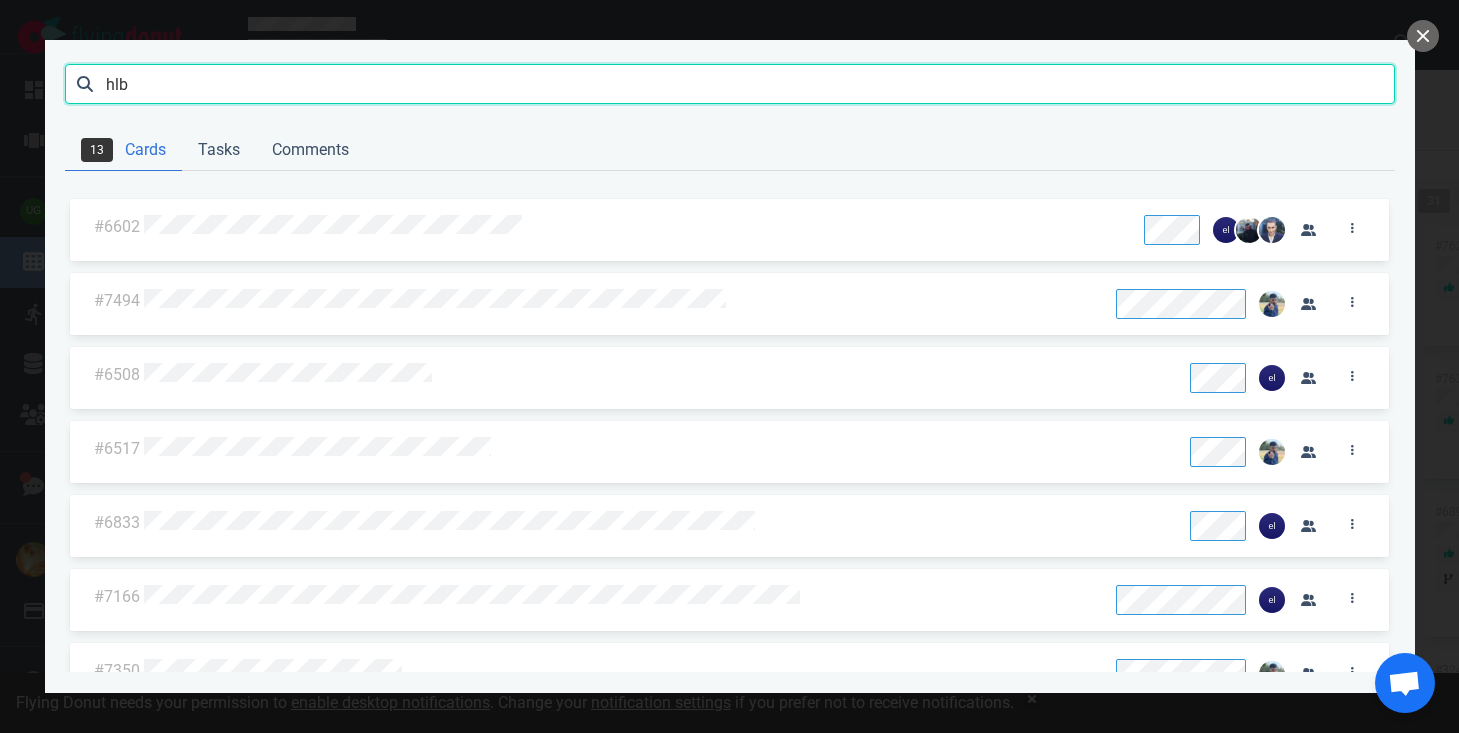 click on "hlb" at bounding box center (730, 84) 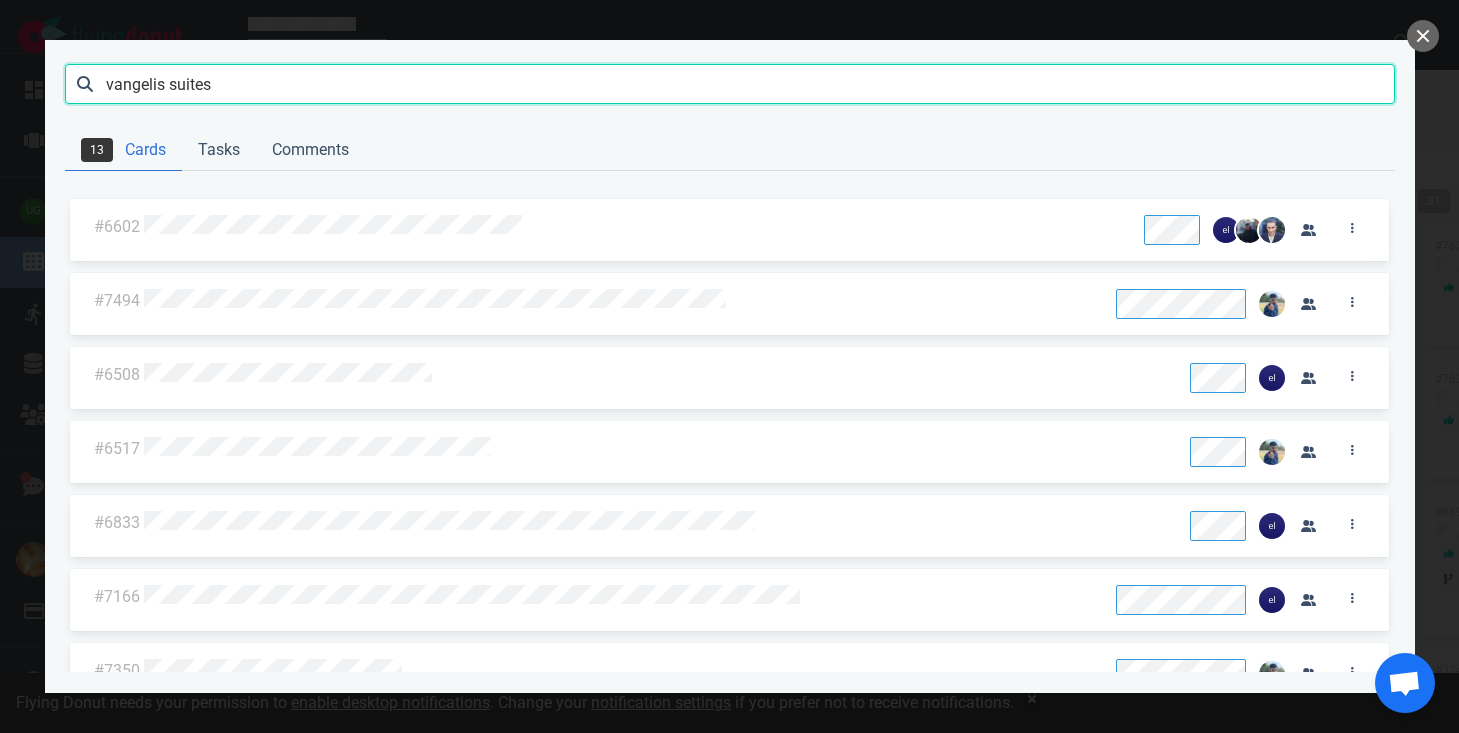 click on "Search" at bounding box center (0, 0) 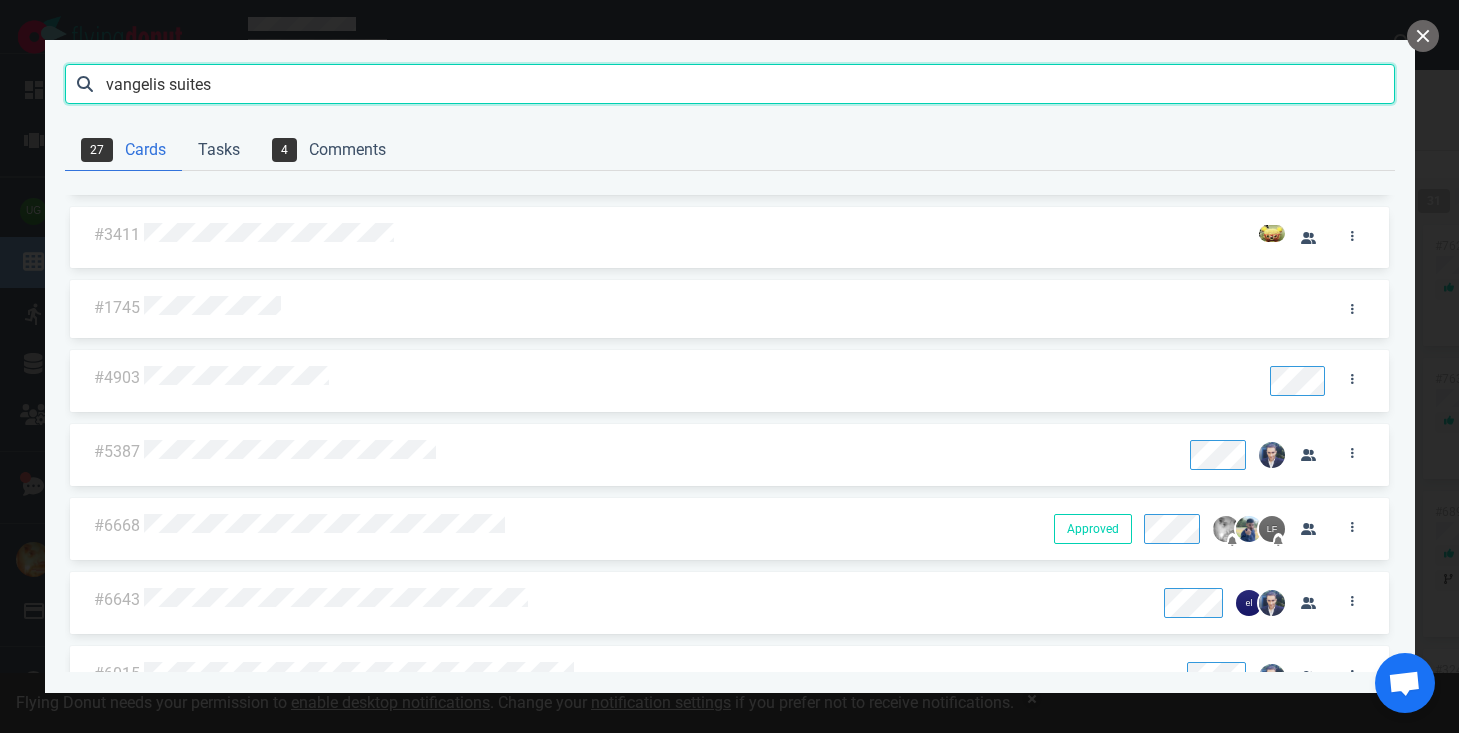 scroll, scrollTop: 0, scrollLeft: 0, axis: both 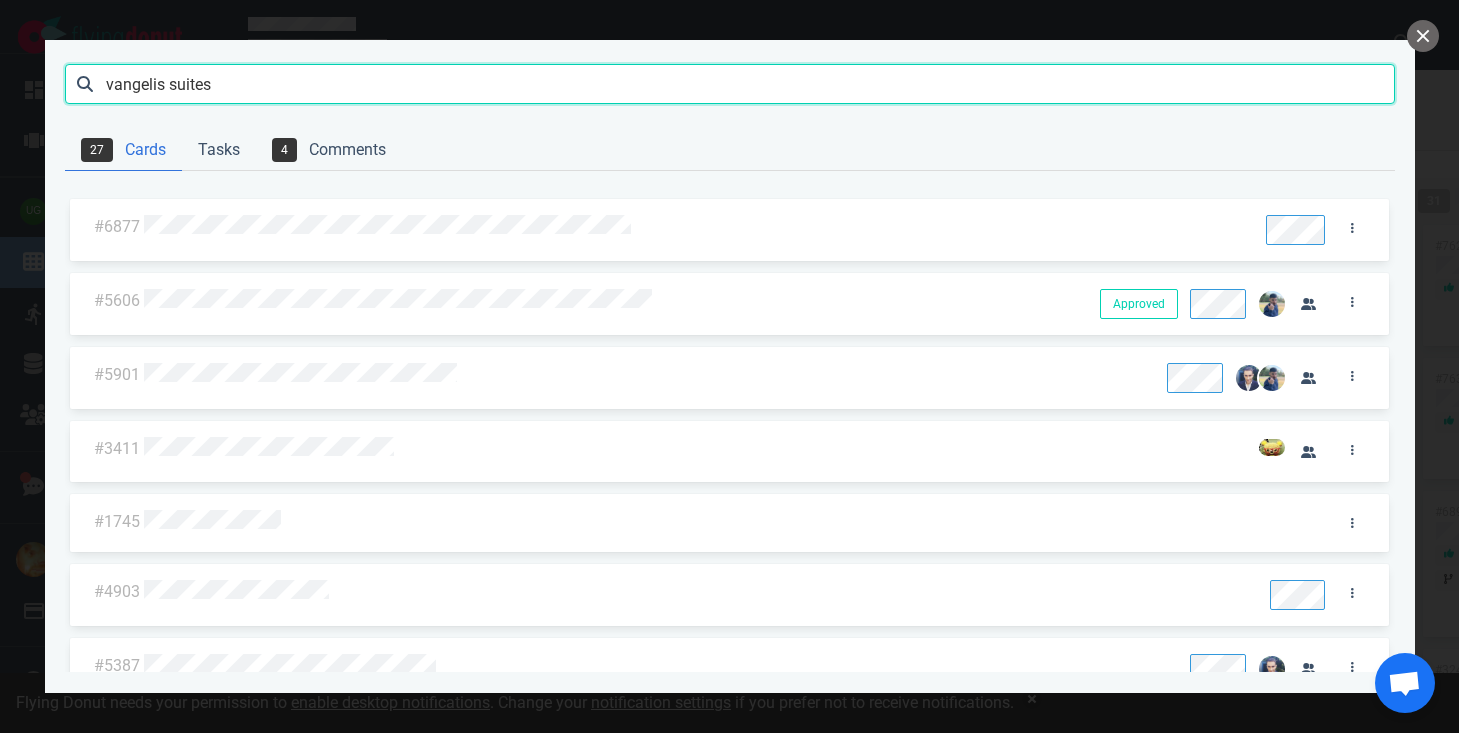 click on "vangelis suites" at bounding box center [730, 84] 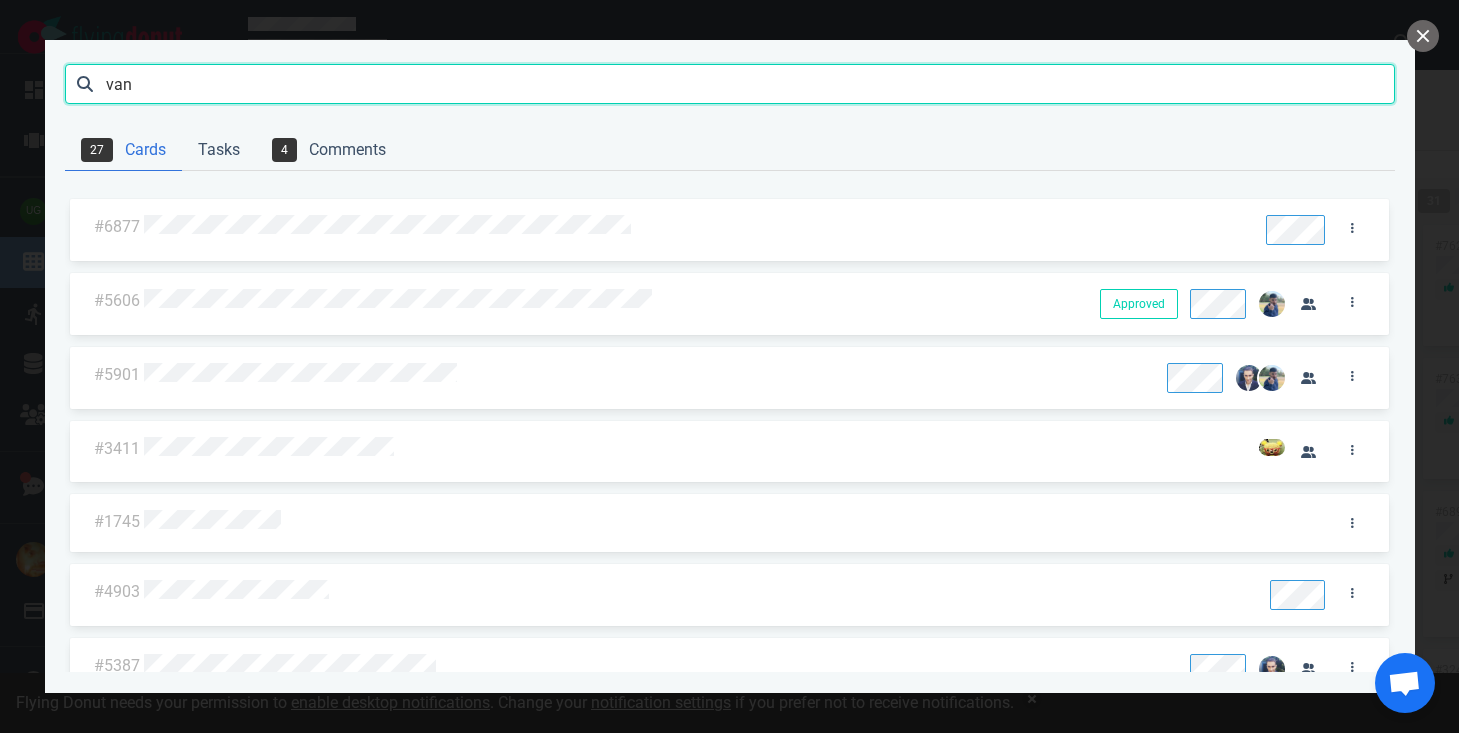 type on "van" 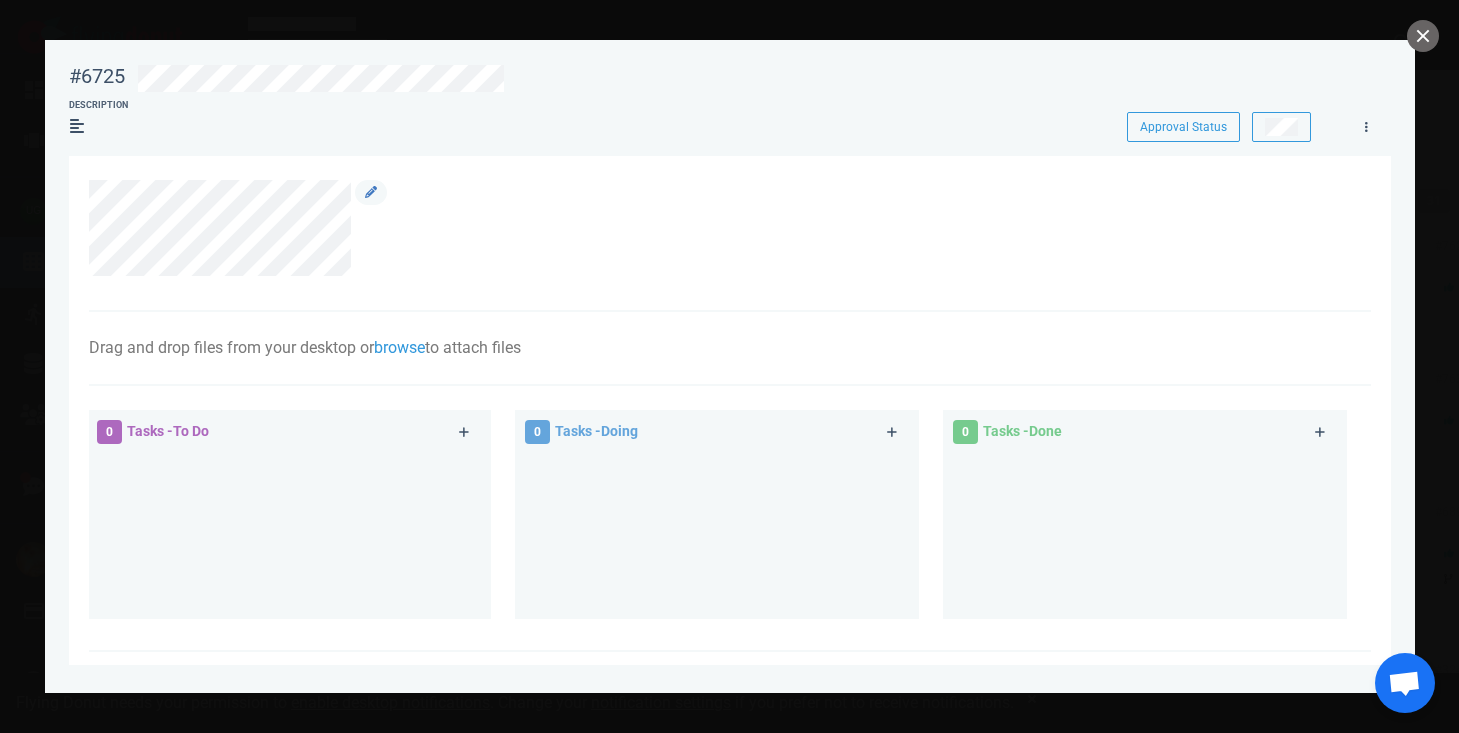 click at bounding box center [719, 228] 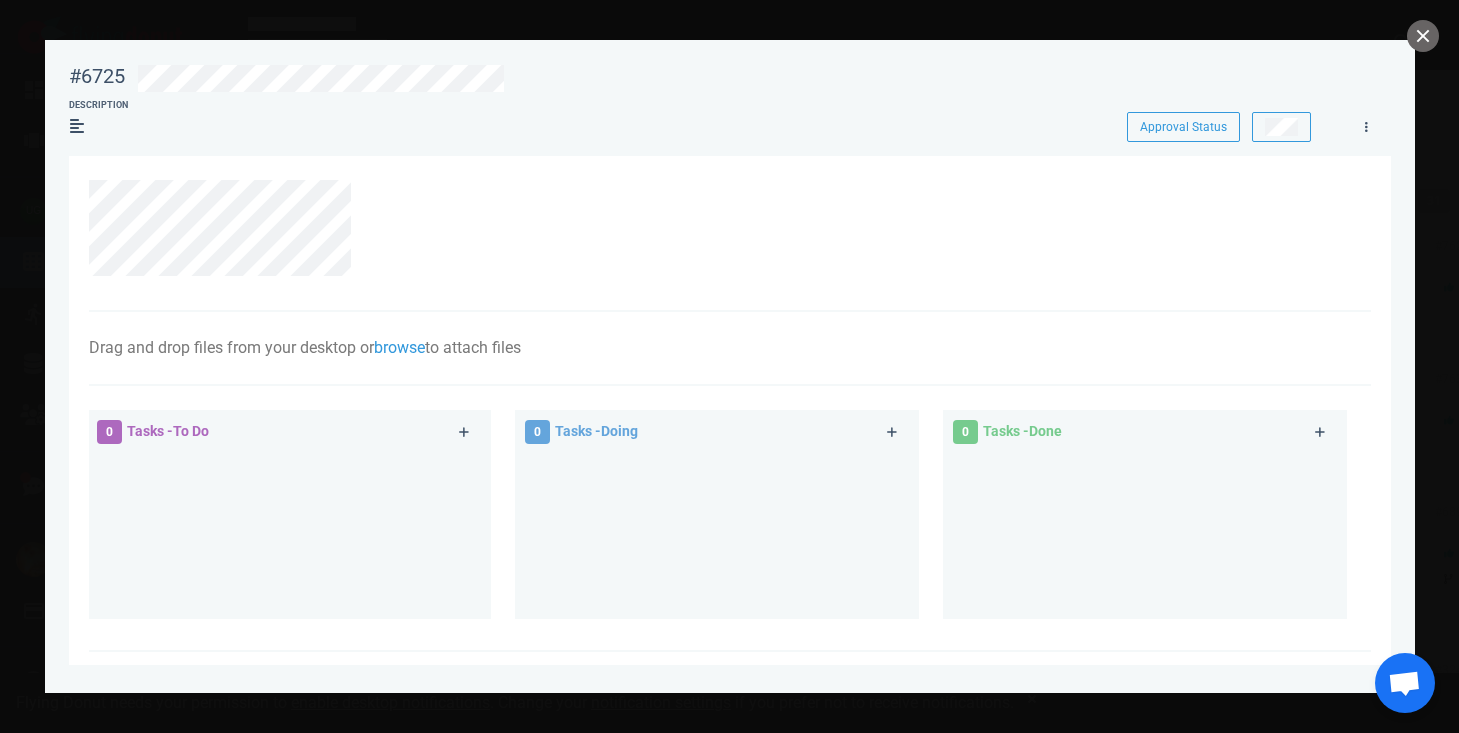 click on "Drag and drop files from your desktop or  browse  to attach files Attach Files Computer Google Drive Dropbox 0 Tasks -  To Do 0 Tasks -  Doing 0 Tasks -  Done Comments" at bounding box center (730, 532) 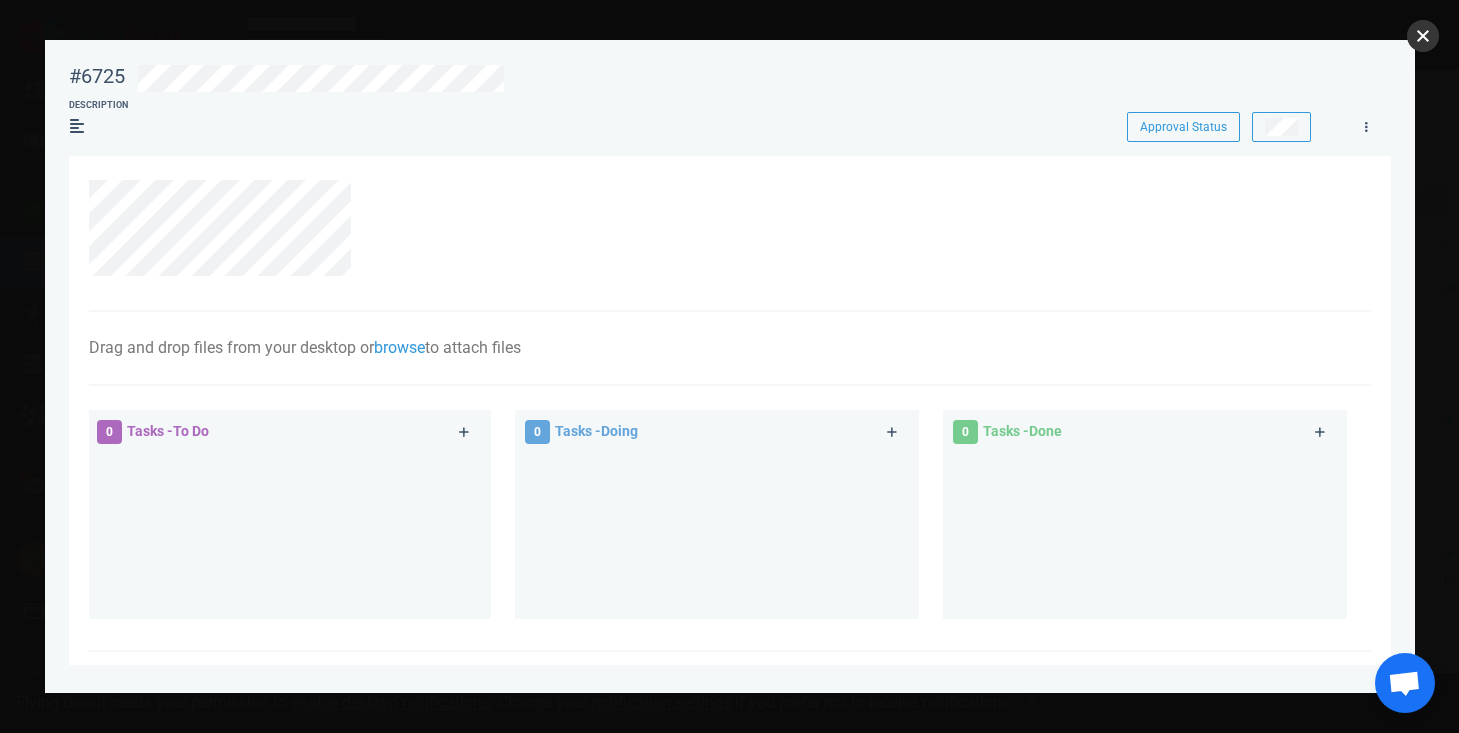 click at bounding box center [1423, 36] 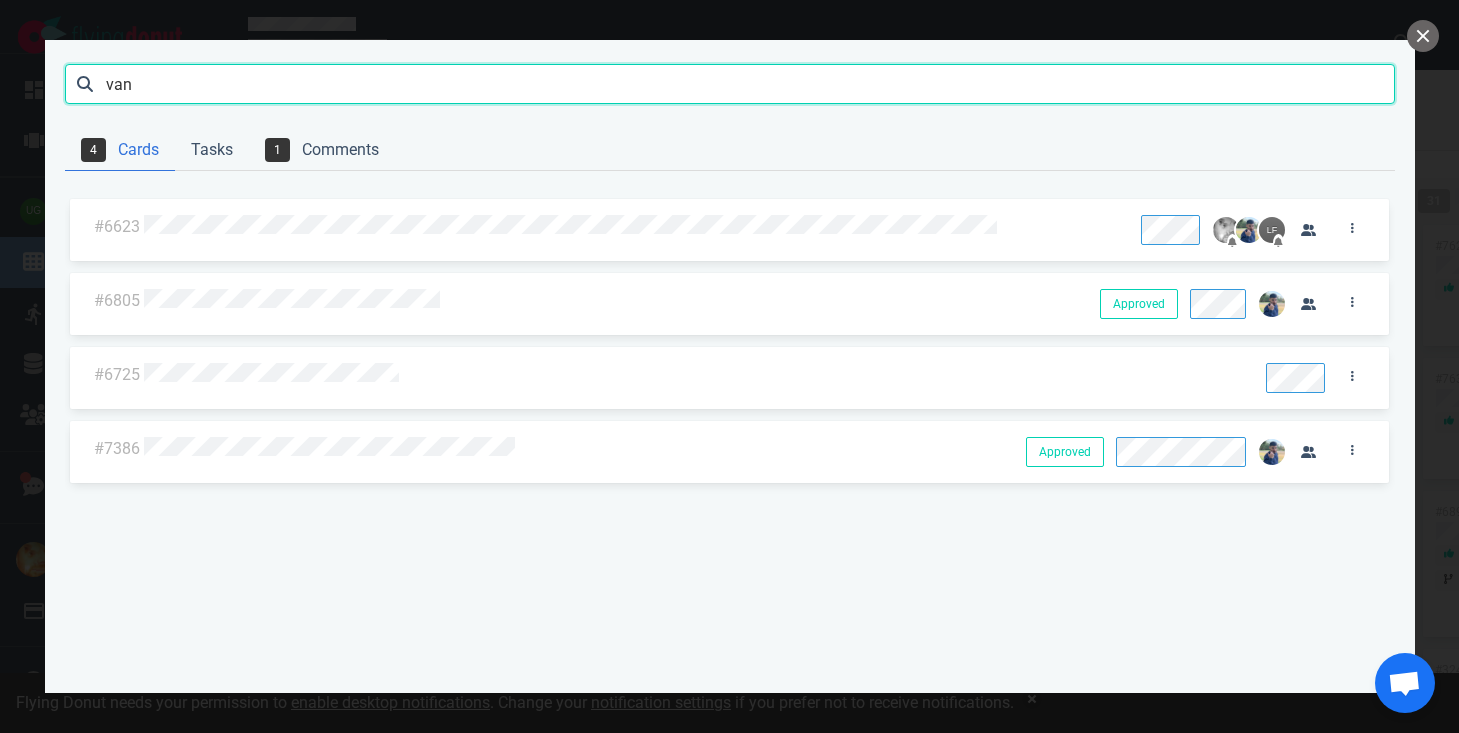 click on "van" at bounding box center (730, 84) 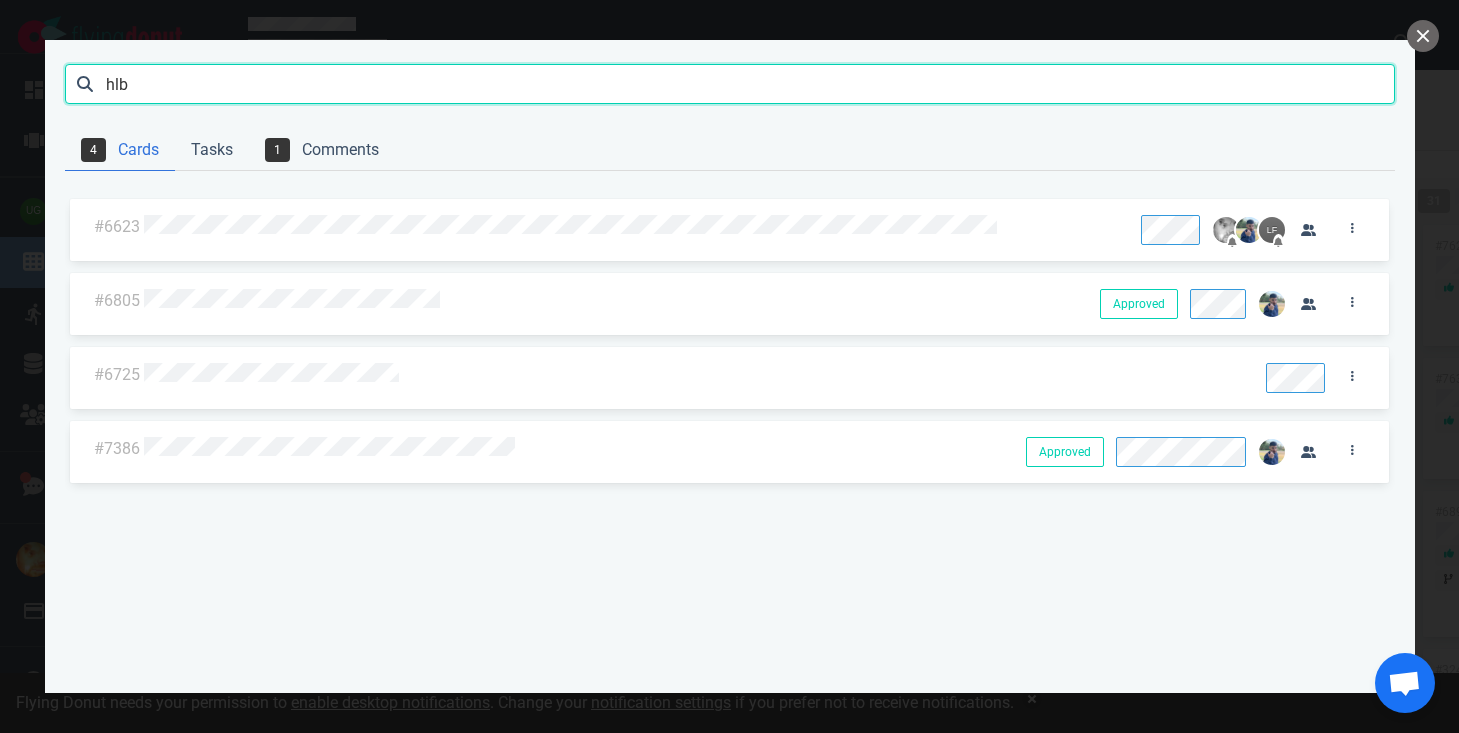 click on "Search" at bounding box center (0, 0) 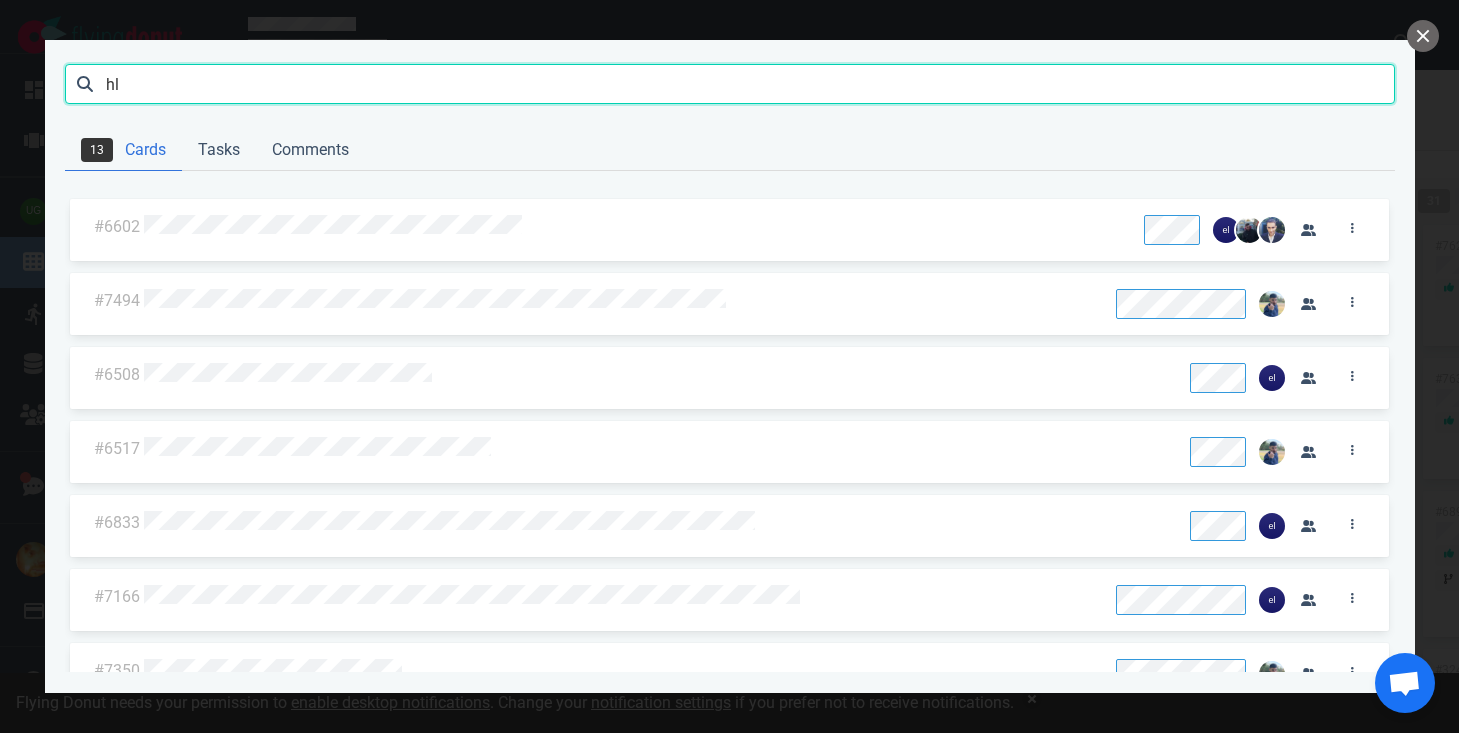 type on "h" 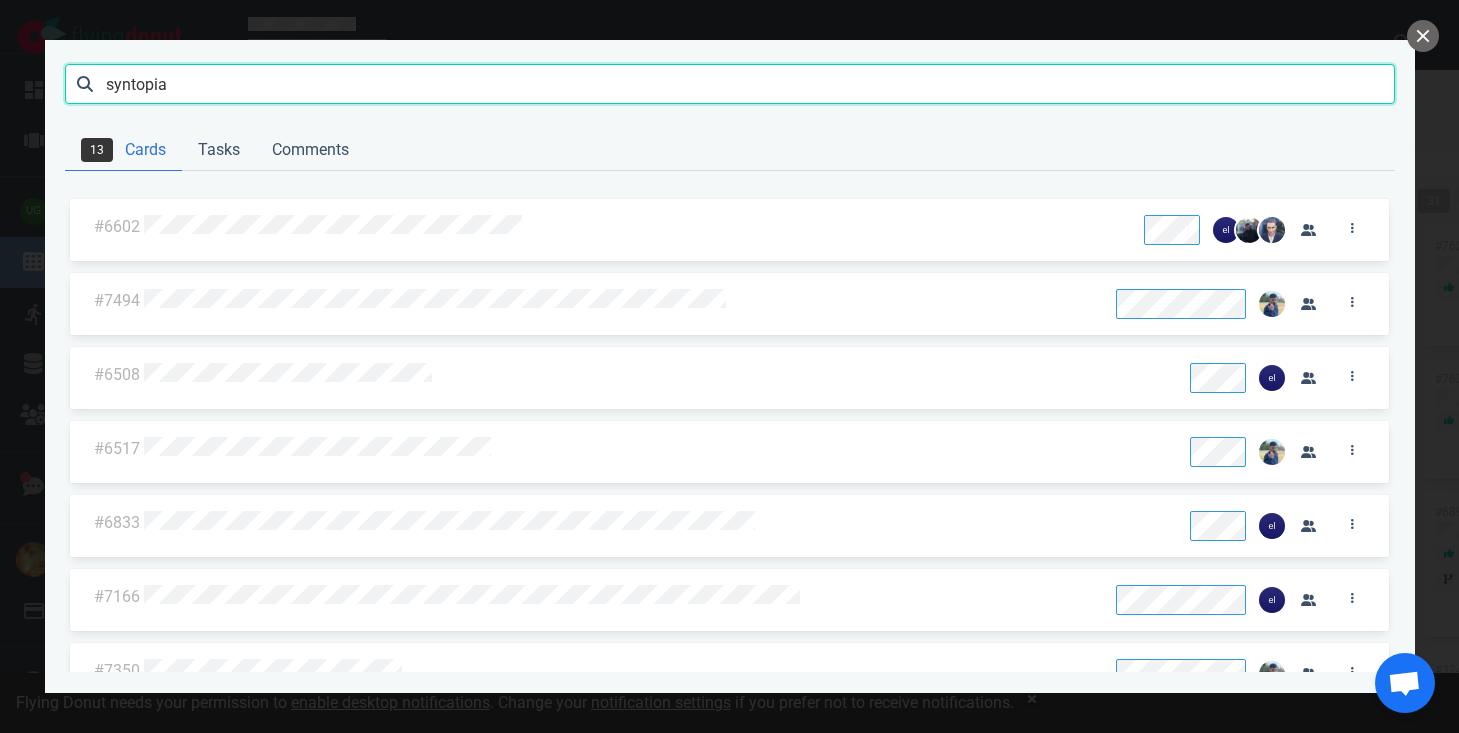 type on "syntopia" 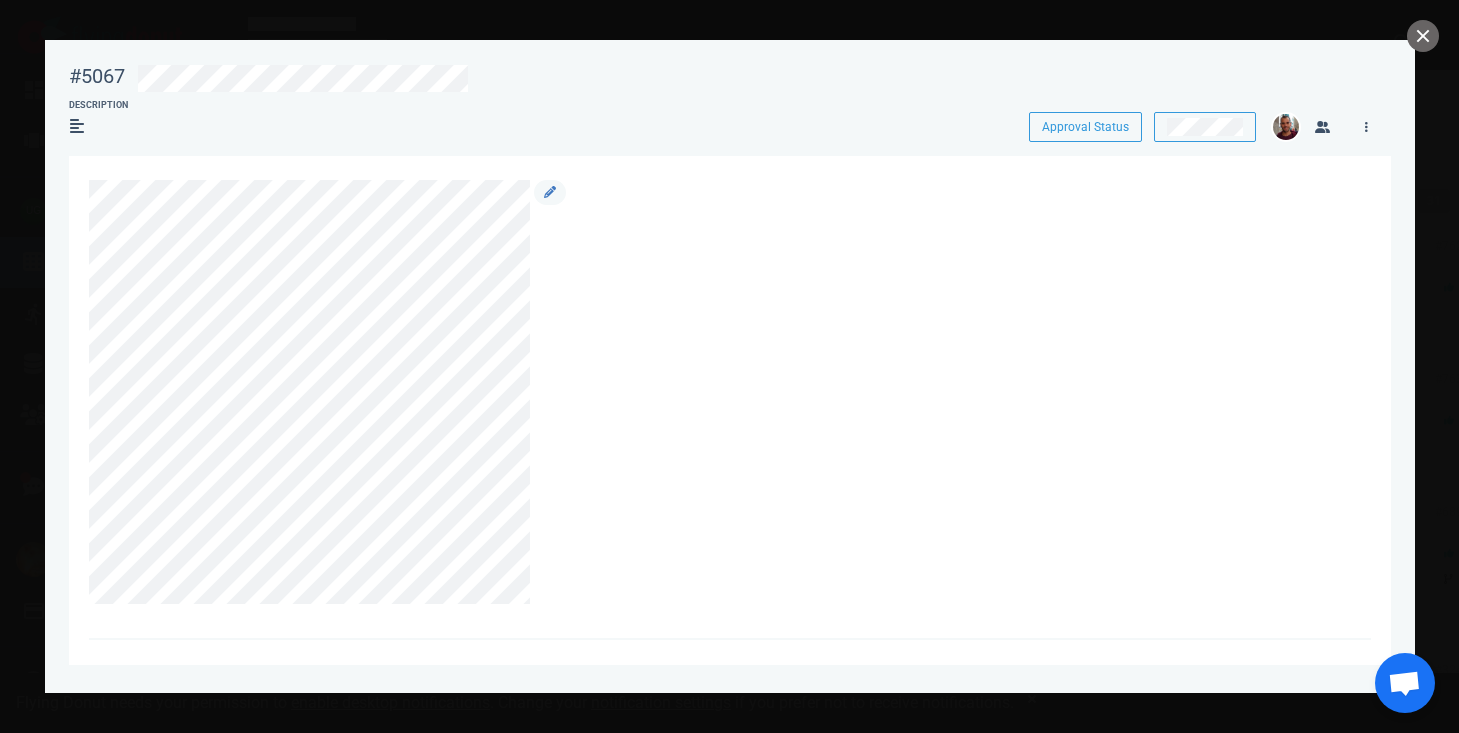 scroll, scrollTop: 84, scrollLeft: 0, axis: vertical 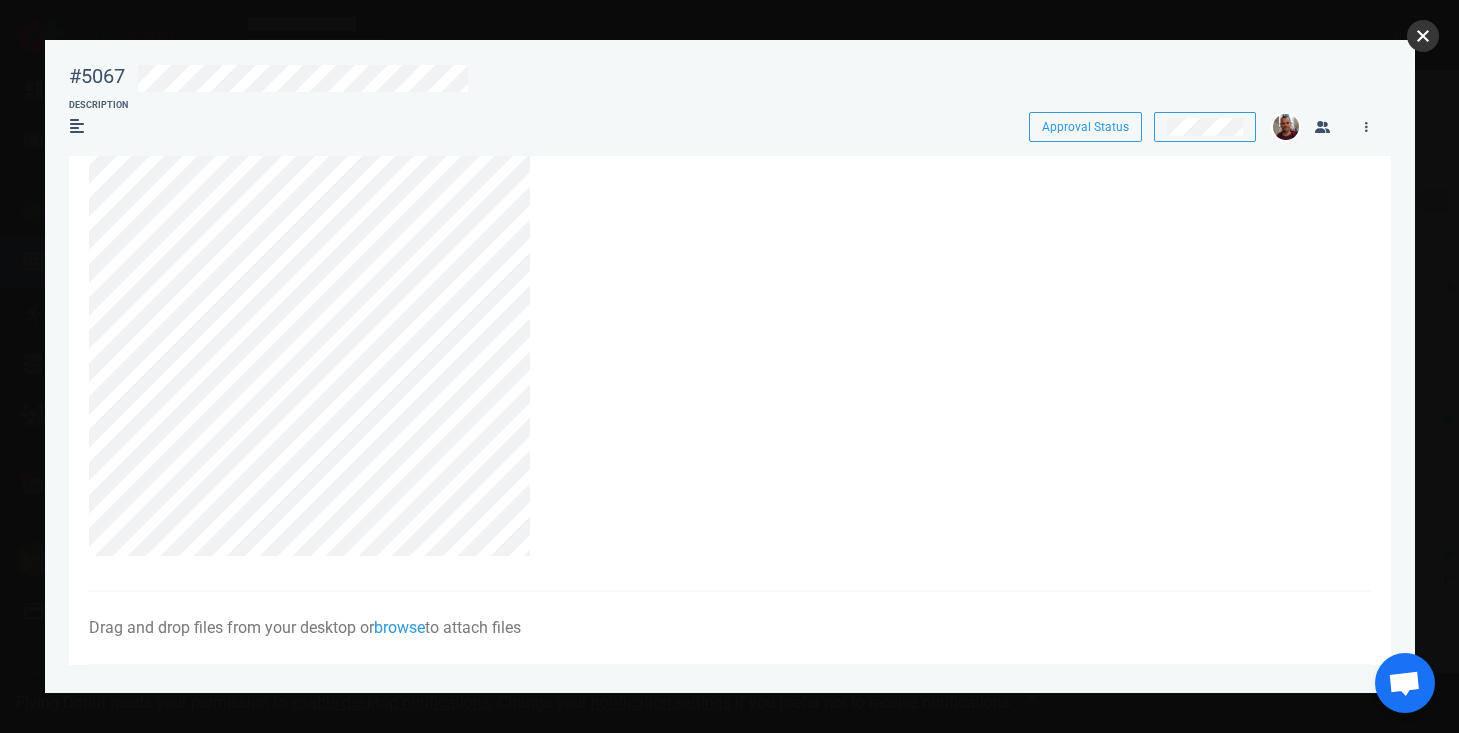 click at bounding box center [1423, 36] 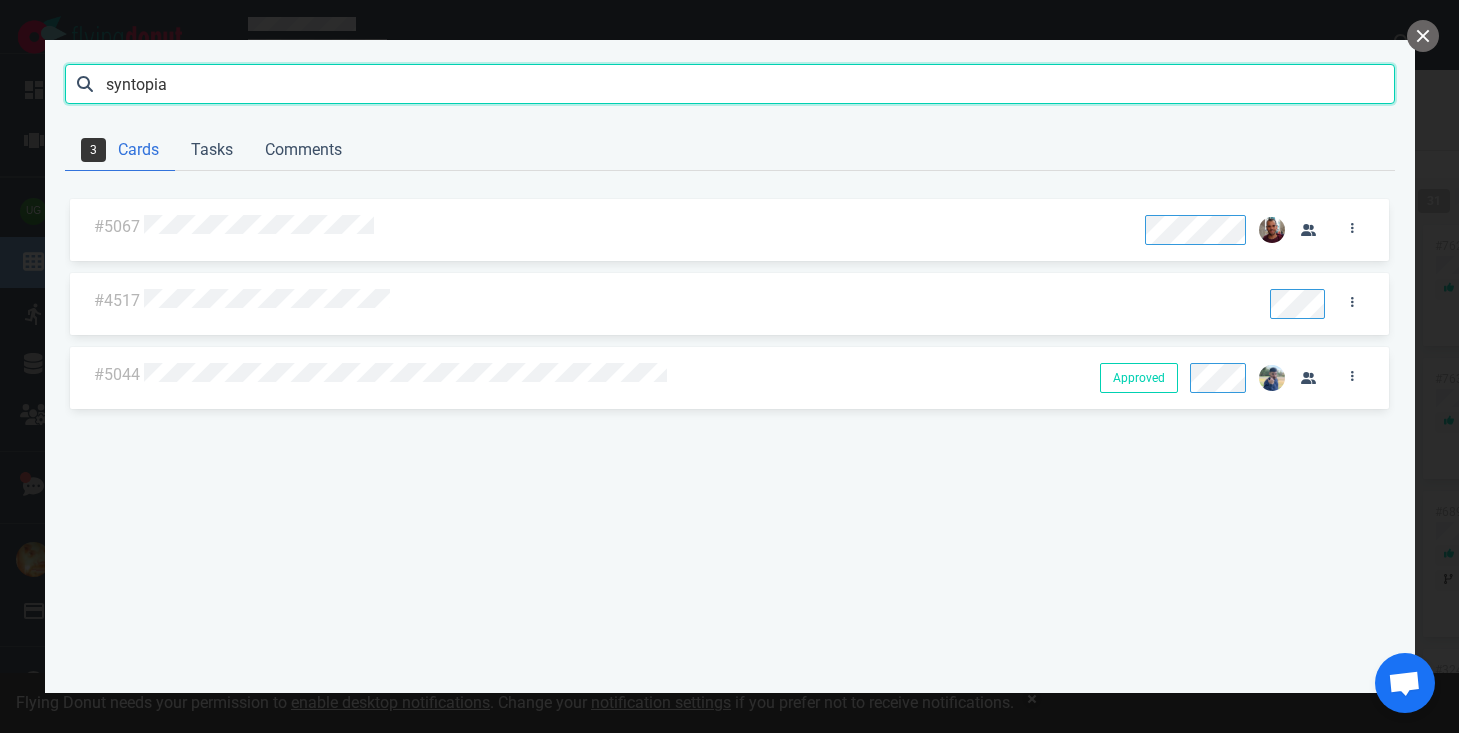 click on "syntopia" at bounding box center (730, 84) 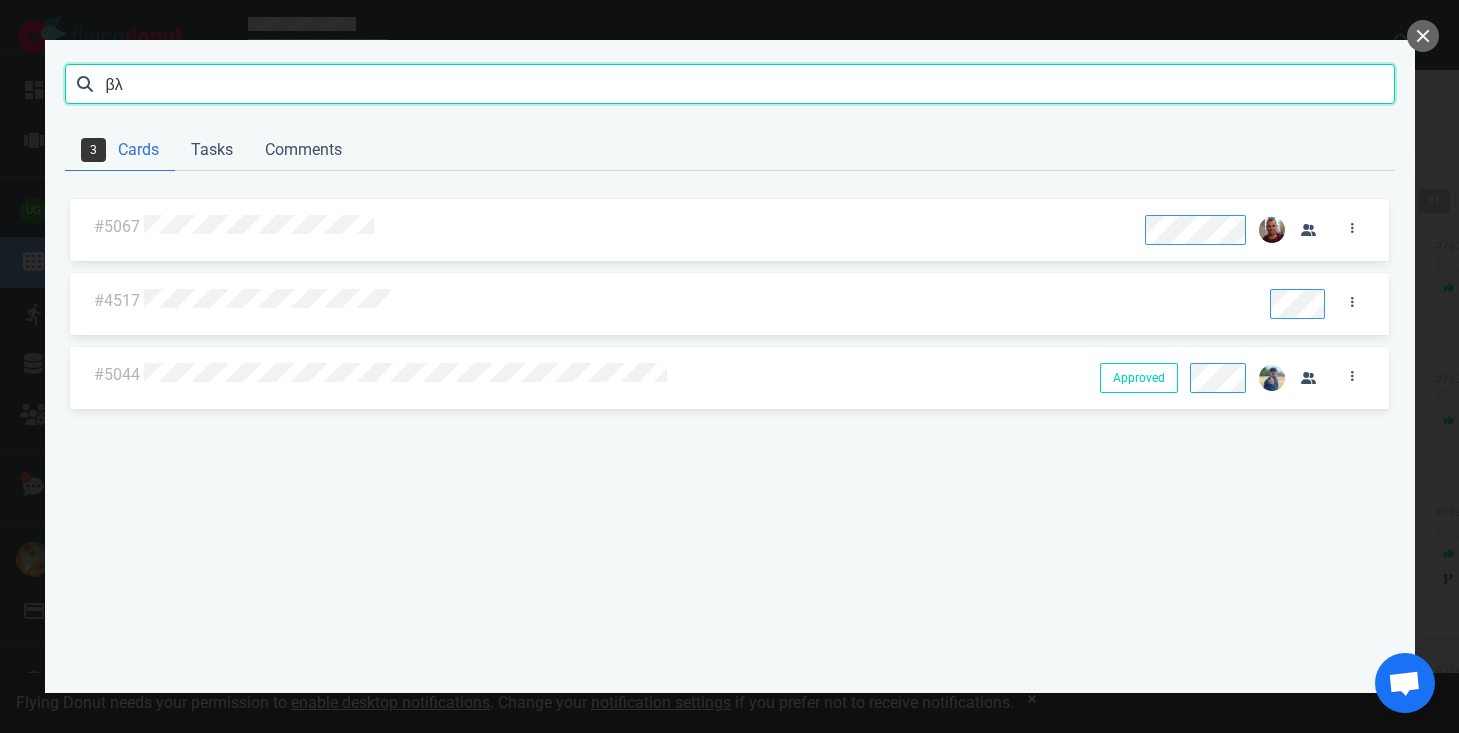 type on "β" 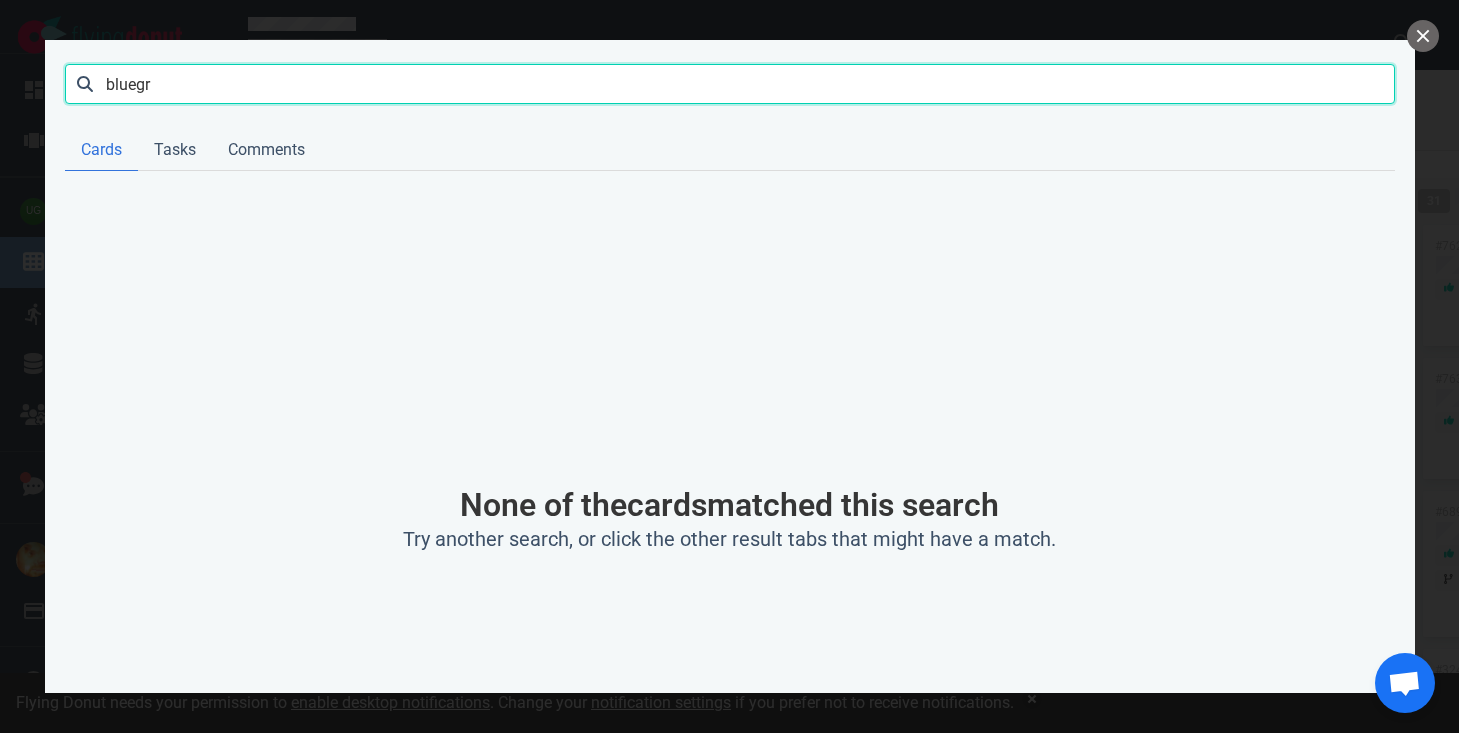 click on "Search" at bounding box center [0, 0] 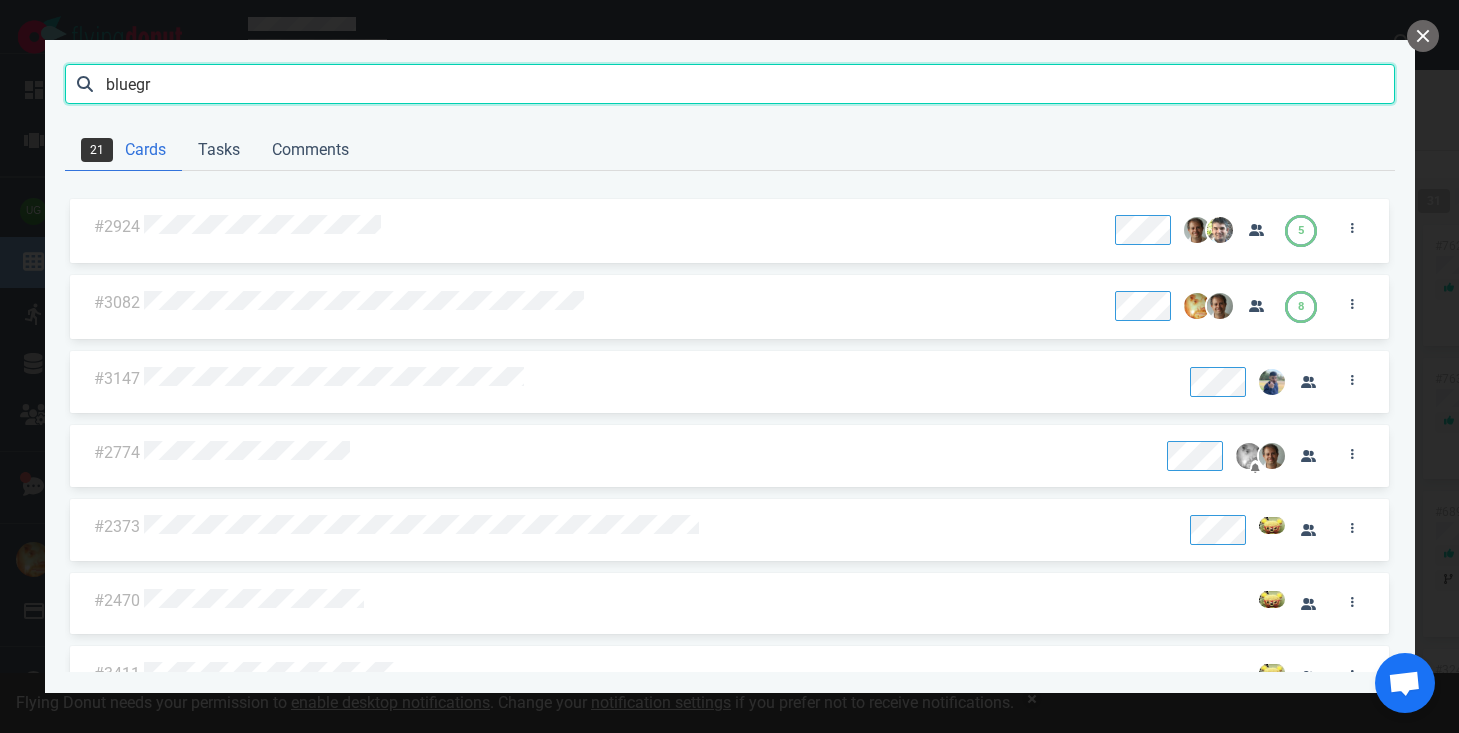 click on "bluegr" at bounding box center [730, 84] 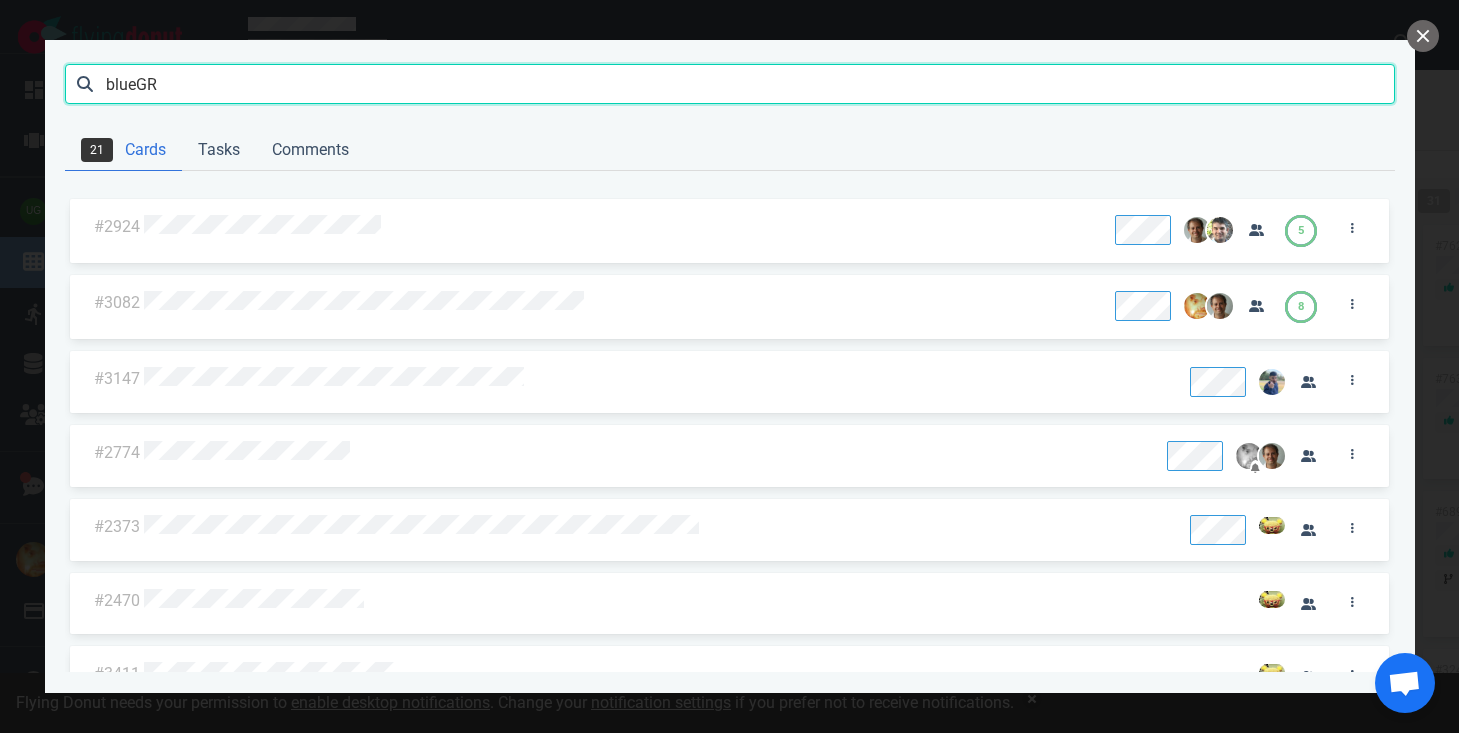 type on "blueGR" 